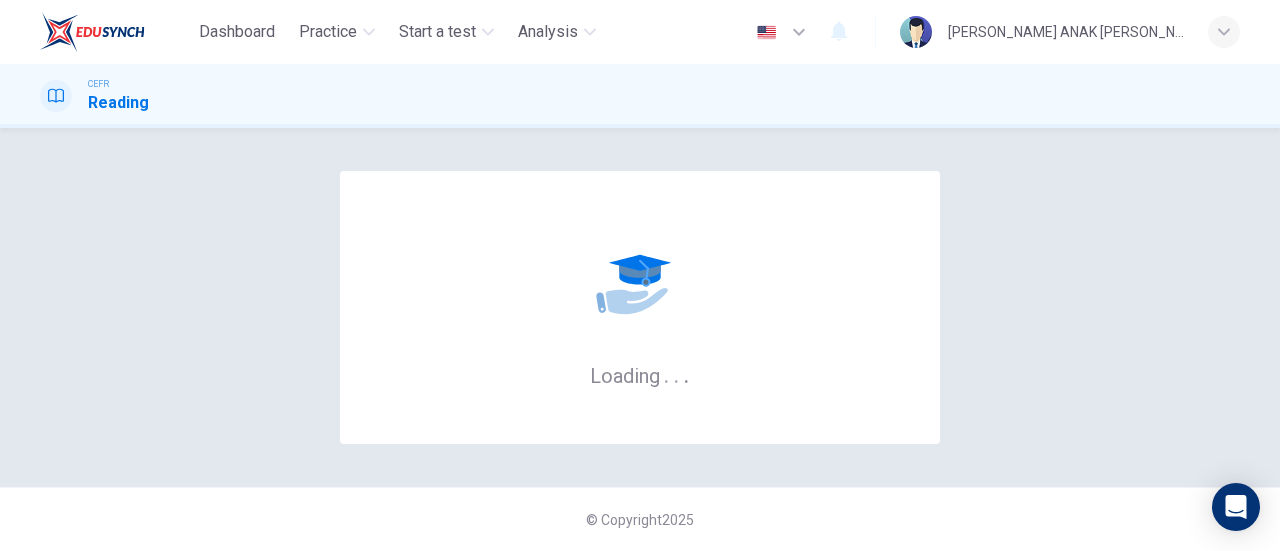 scroll, scrollTop: 0, scrollLeft: 0, axis: both 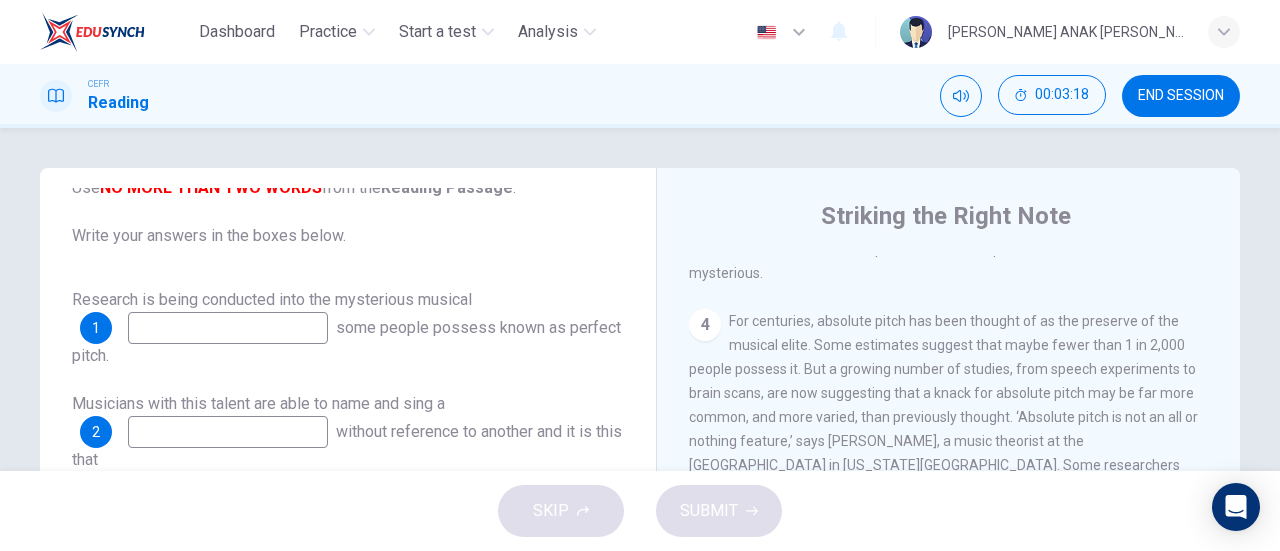 click on "For centuries, absolute pitch has been thought of as the preserve of the musical elite. Some estimates suggest that maybe fewer than 1 in 2,000 people possess it. But a growing number of studies, from speech experiments to brain scans, are now suggesting that a knack for absolute pitch may be far more common, and more varied, than previously thought. ‘Absolute pitch is not an all or nothing feature,’ says Marvin, a music theorist at the University of Rochester in New York state. Some researchers even claim that we could all develop the skill, regardless of our musical talent. And their work may finally settle a decades-old debate about whether absolute pitch depends on melodious genes - or early music lessons." at bounding box center (946, 429) 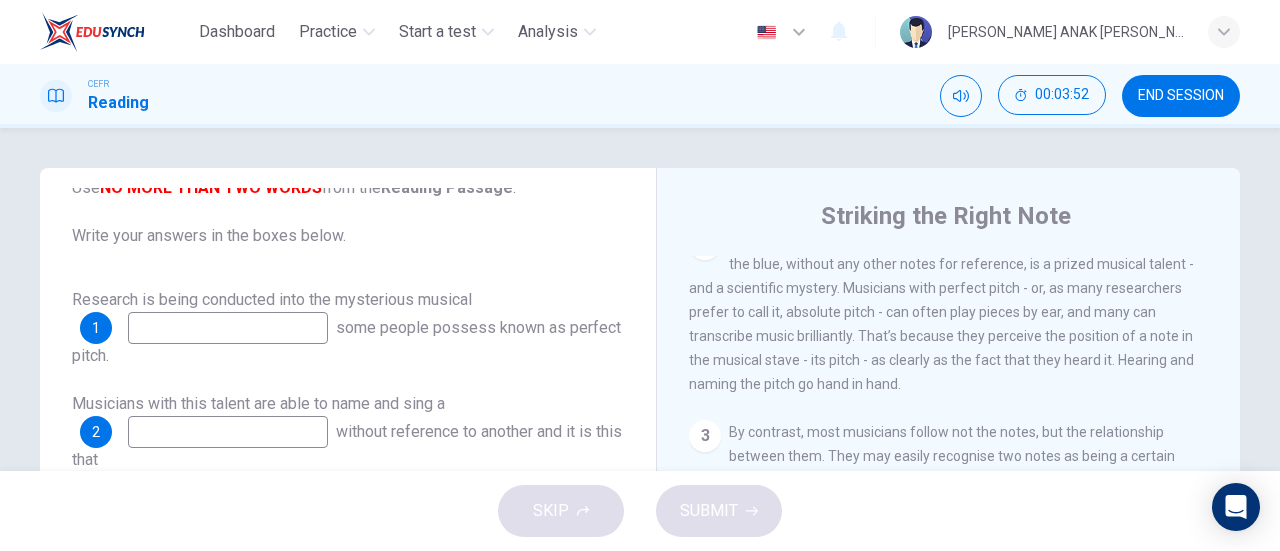 scroll, scrollTop: 500, scrollLeft: 0, axis: vertical 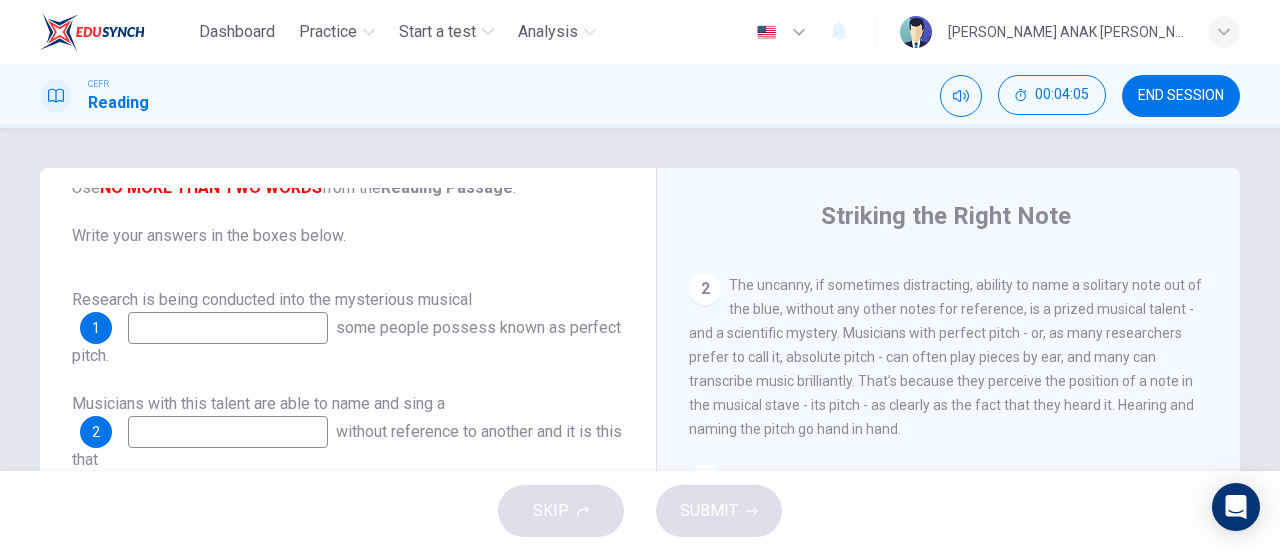 click at bounding box center (228, 432) 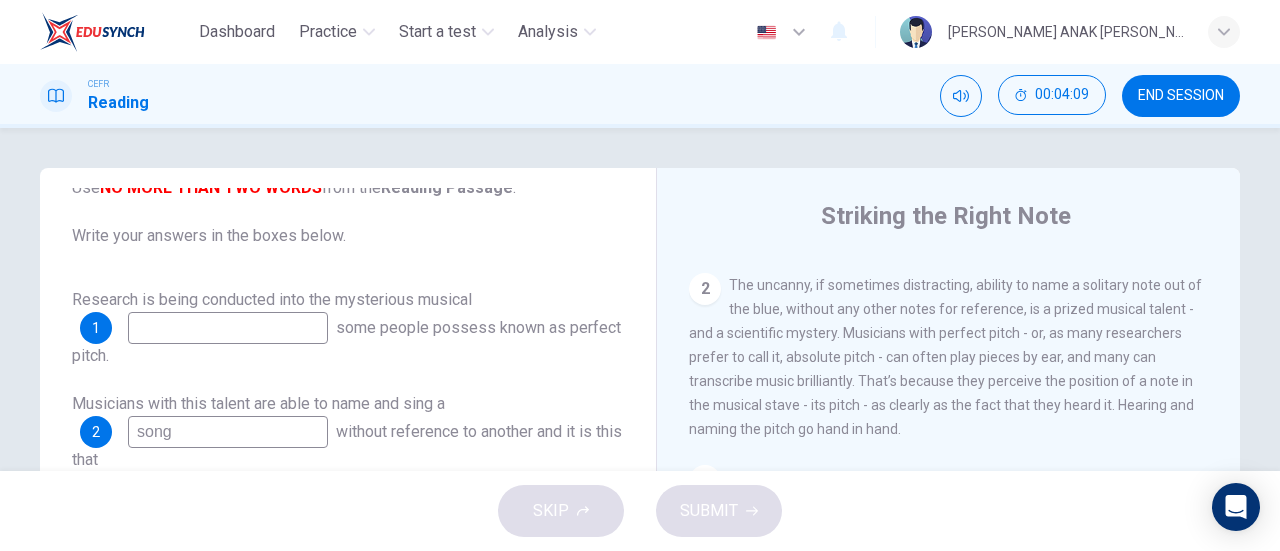 scroll, scrollTop: 400, scrollLeft: 0, axis: vertical 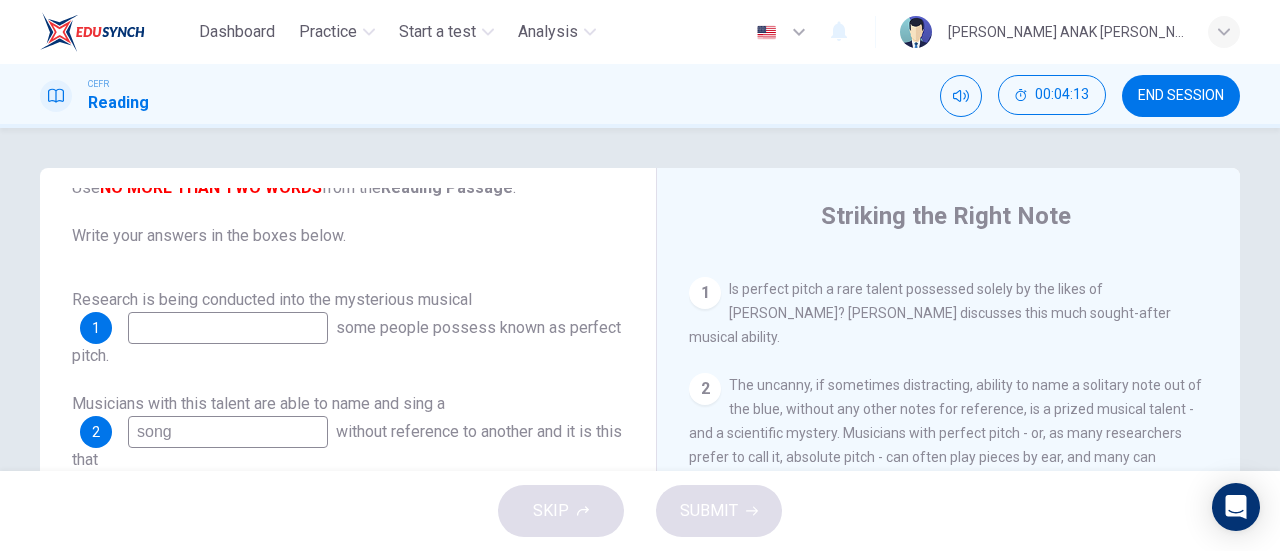 type on "song" 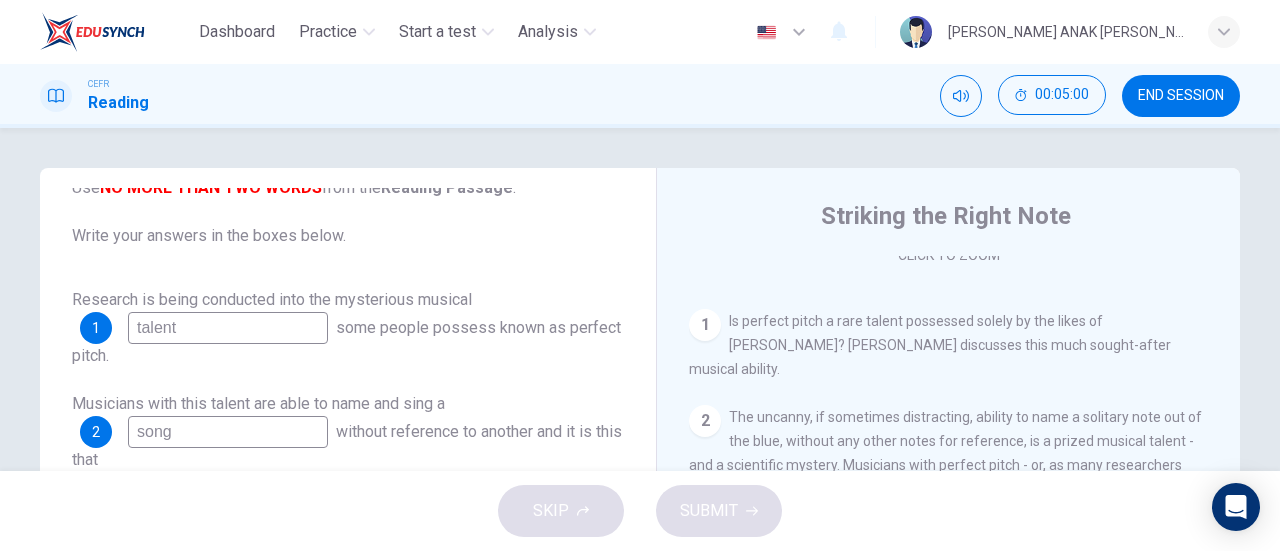 scroll, scrollTop: 400, scrollLeft: 0, axis: vertical 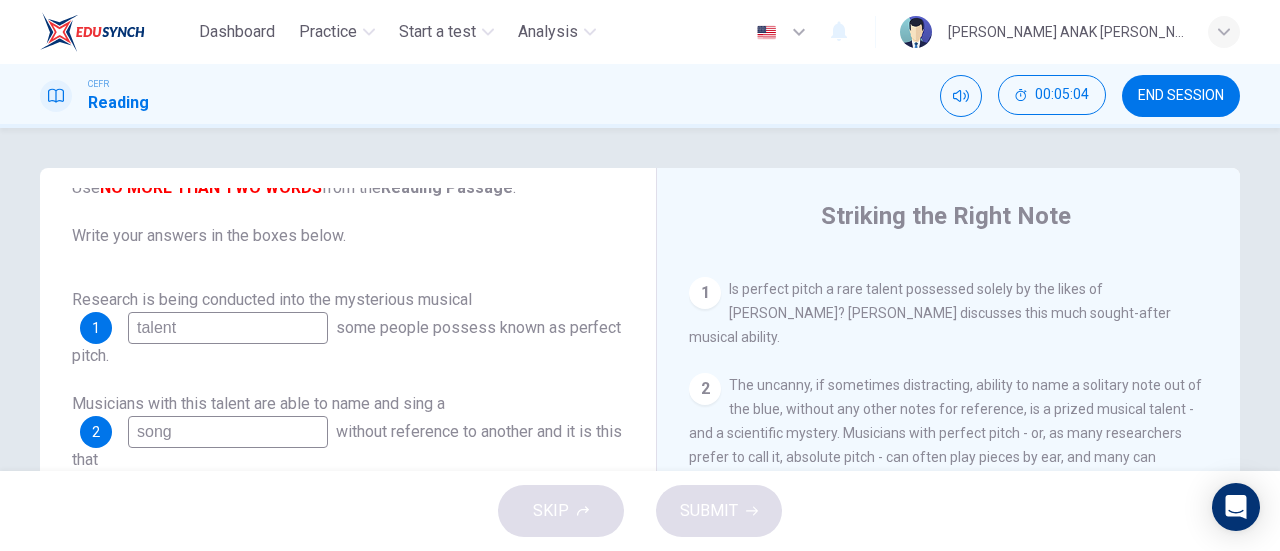 drag, startPoint x: 232, startPoint y: 336, endPoint x: 131, endPoint y: 333, distance: 101.04455 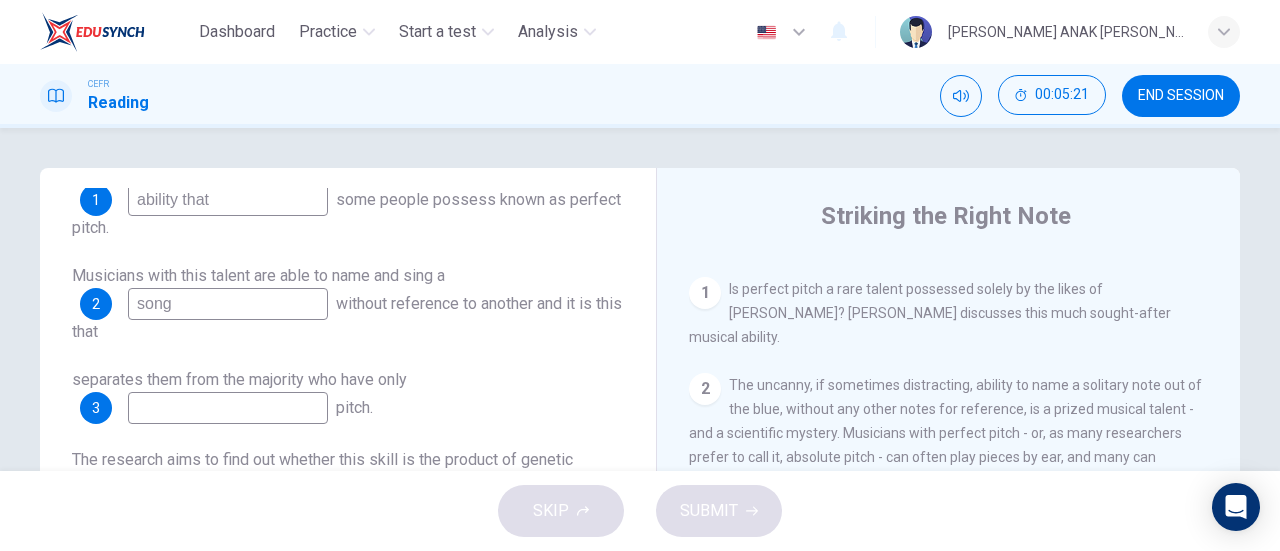 scroll, scrollTop: 336, scrollLeft: 0, axis: vertical 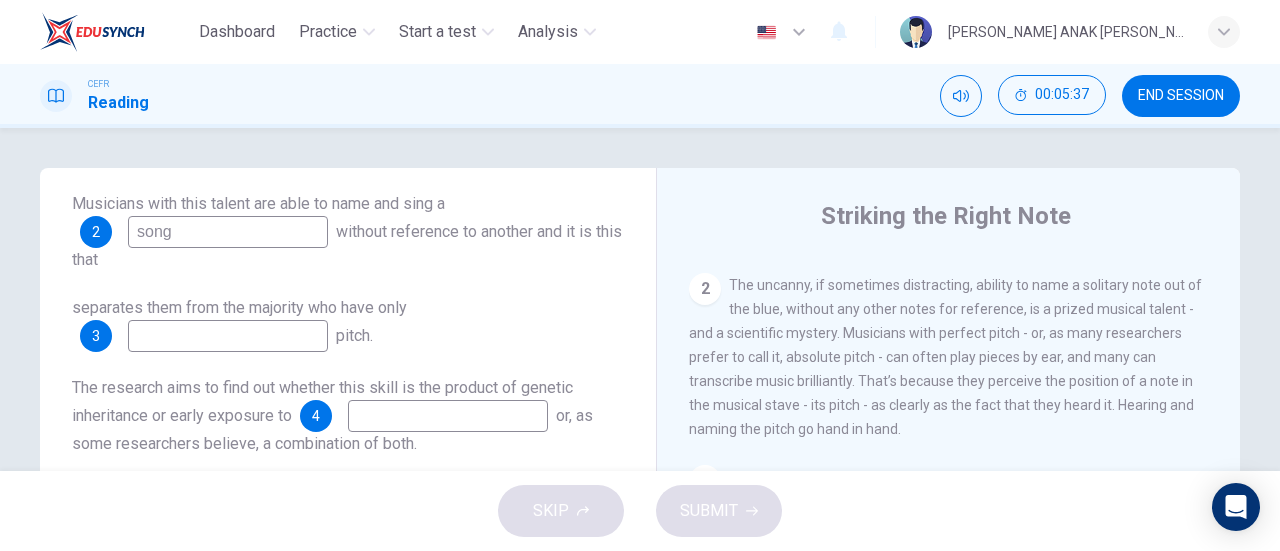type on "ability that" 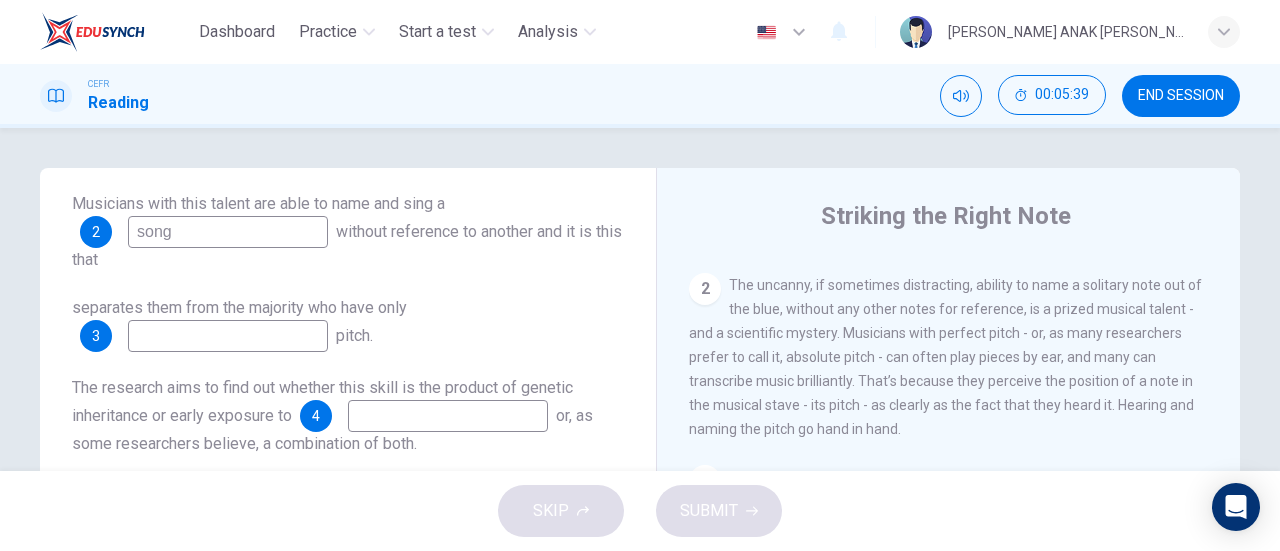drag, startPoint x: 914, startPoint y: 311, endPoint x: 1039, endPoint y: 336, distance: 127.47549 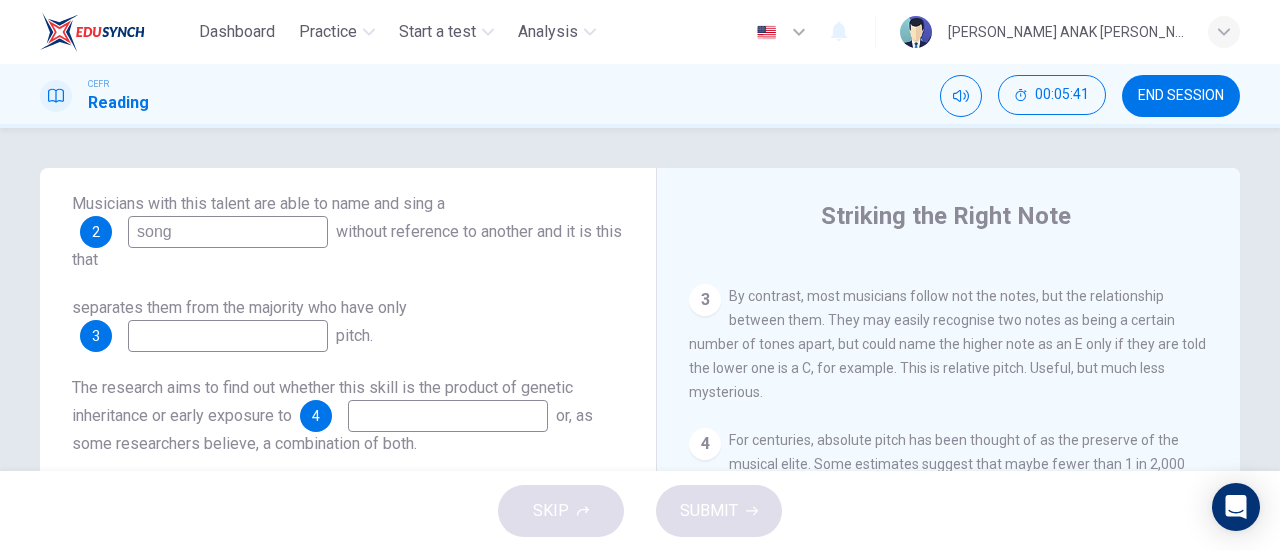scroll, scrollTop: 700, scrollLeft: 0, axis: vertical 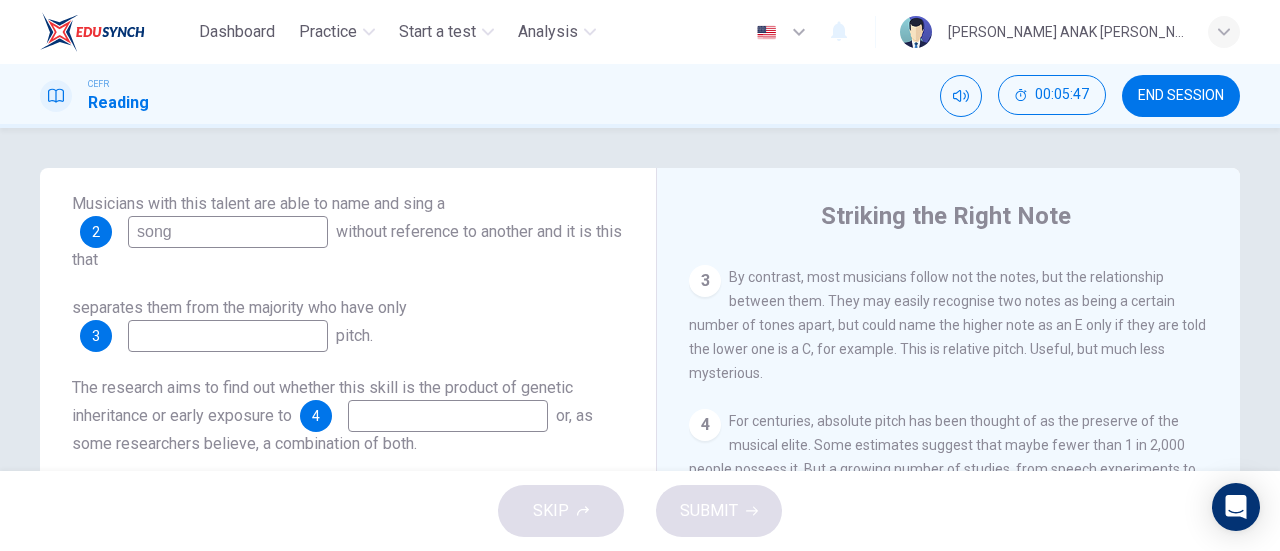 click at bounding box center (228, 336) 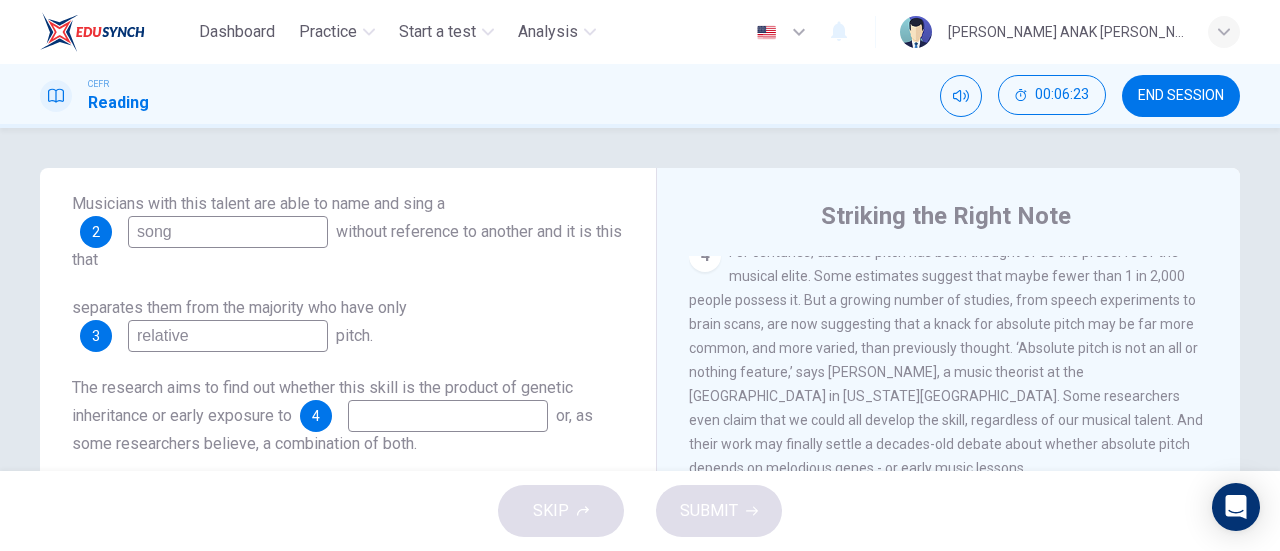 scroll, scrollTop: 900, scrollLeft: 0, axis: vertical 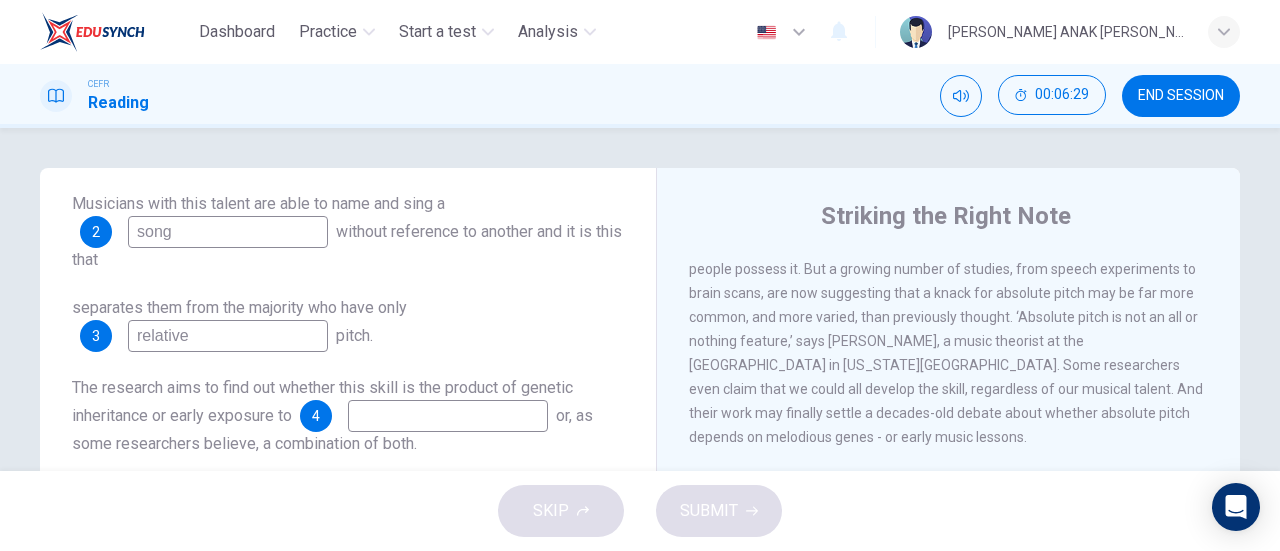 type on "relative" 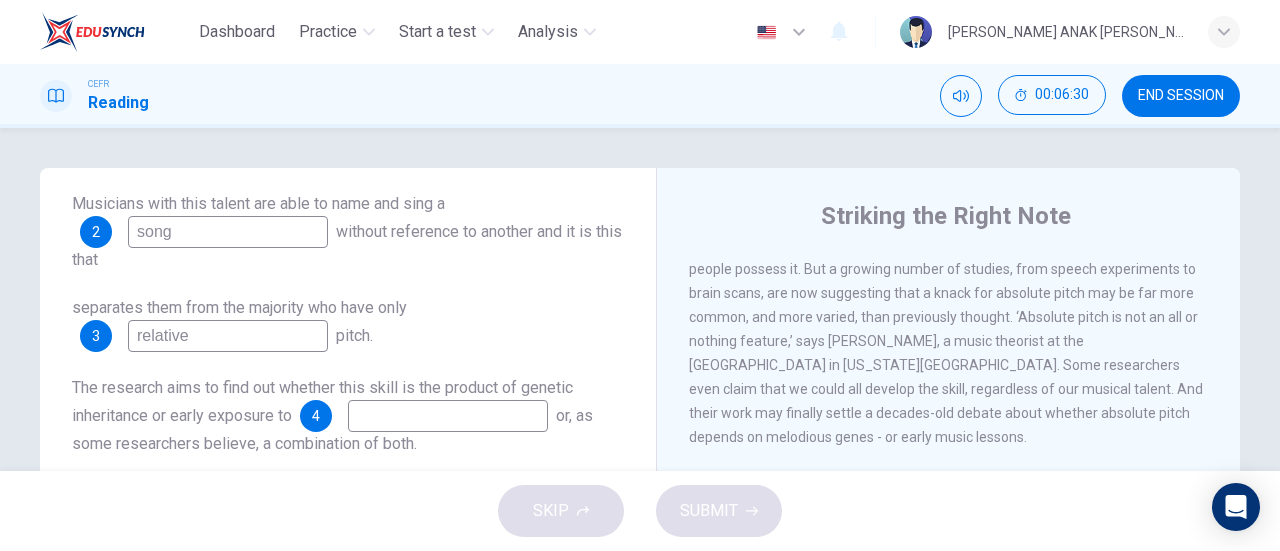 drag, startPoint x: 1019, startPoint y: 312, endPoint x: 1168, endPoint y: 321, distance: 149.27156 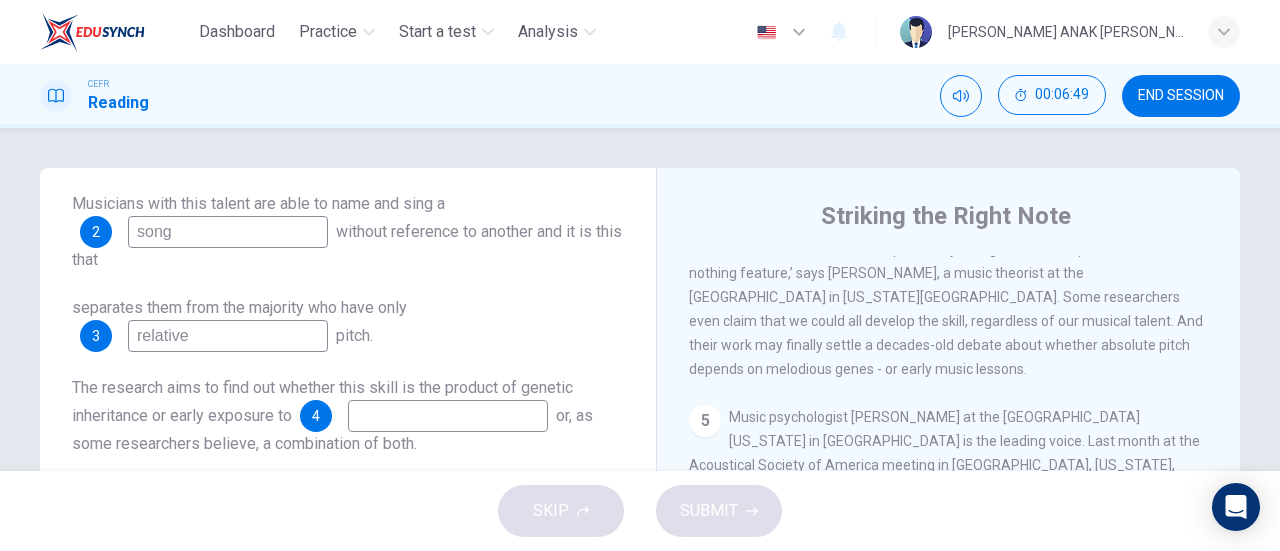 scroll, scrollTop: 1000, scrollLeft: 0, axis: vertical 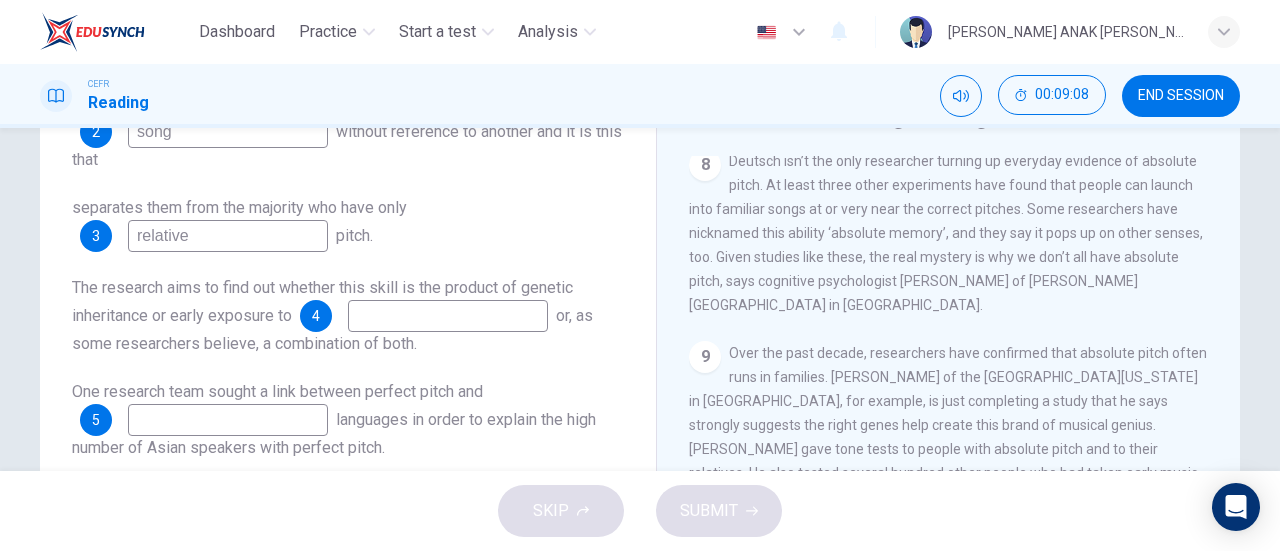 click at bounding box center [448, 316] 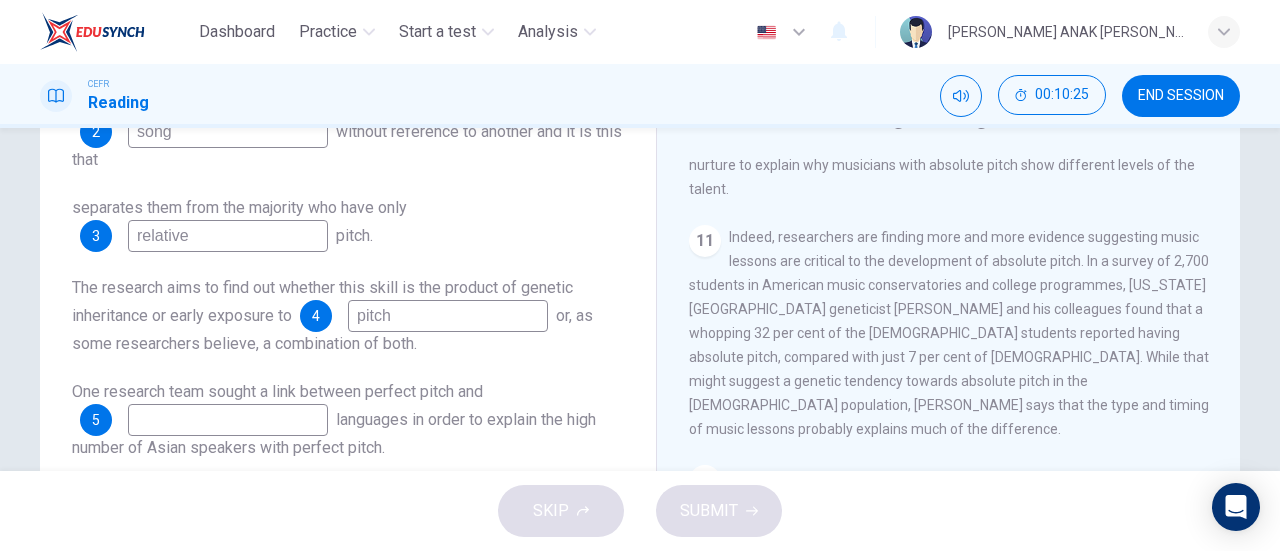scroll, scrollTop: 2272, scrollLeft: 0, axis: vertical 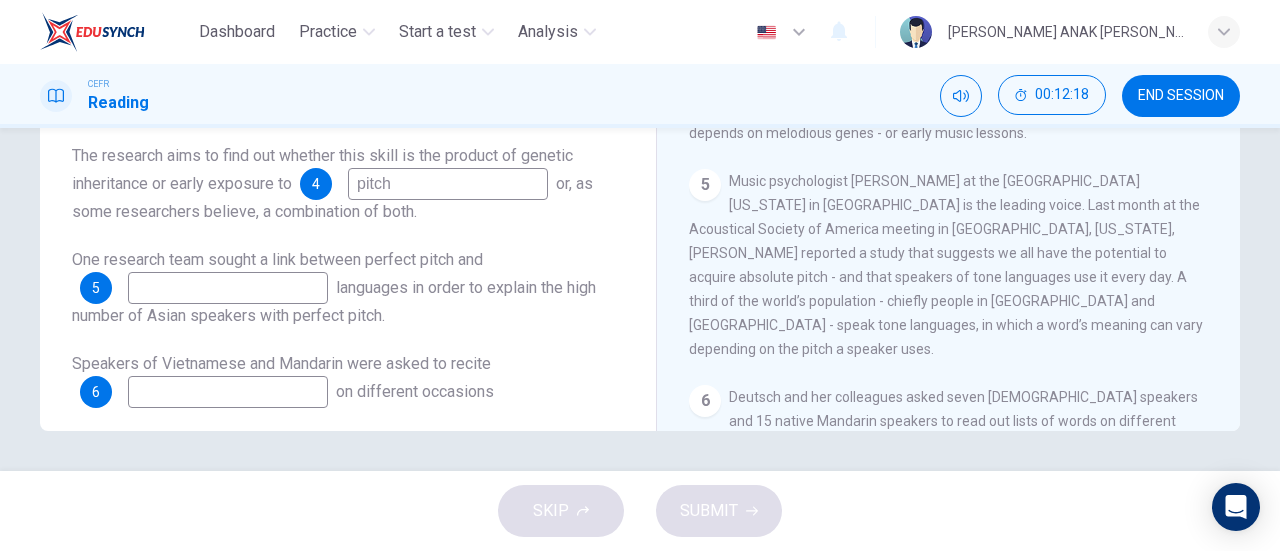type on "pitch" 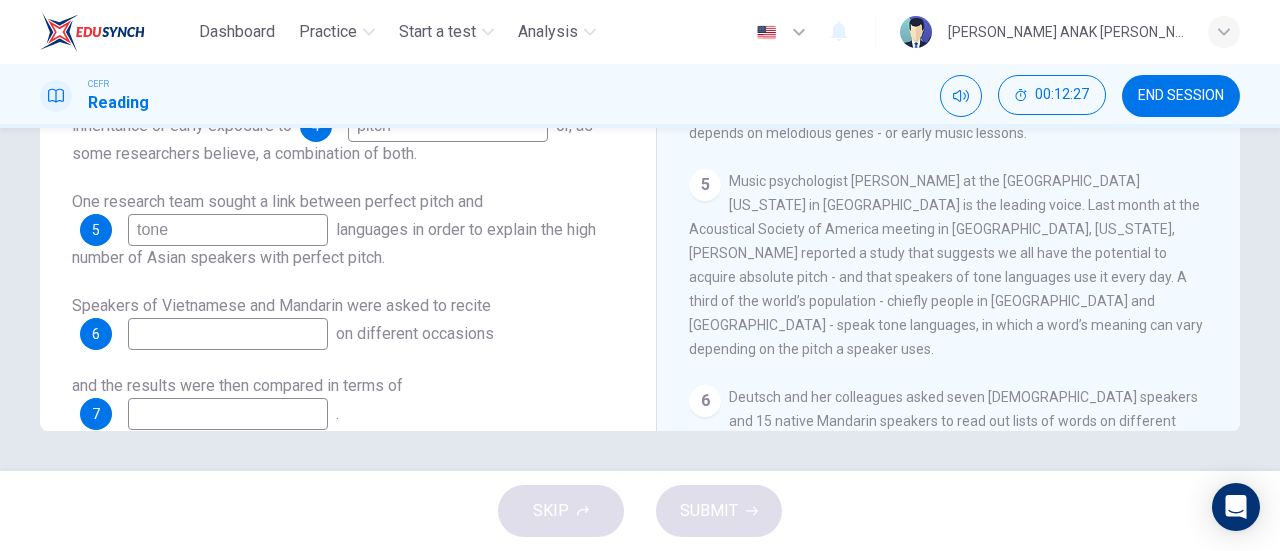 scroll, scrollTop: 236, scrollLeft: 0, axis: vertical 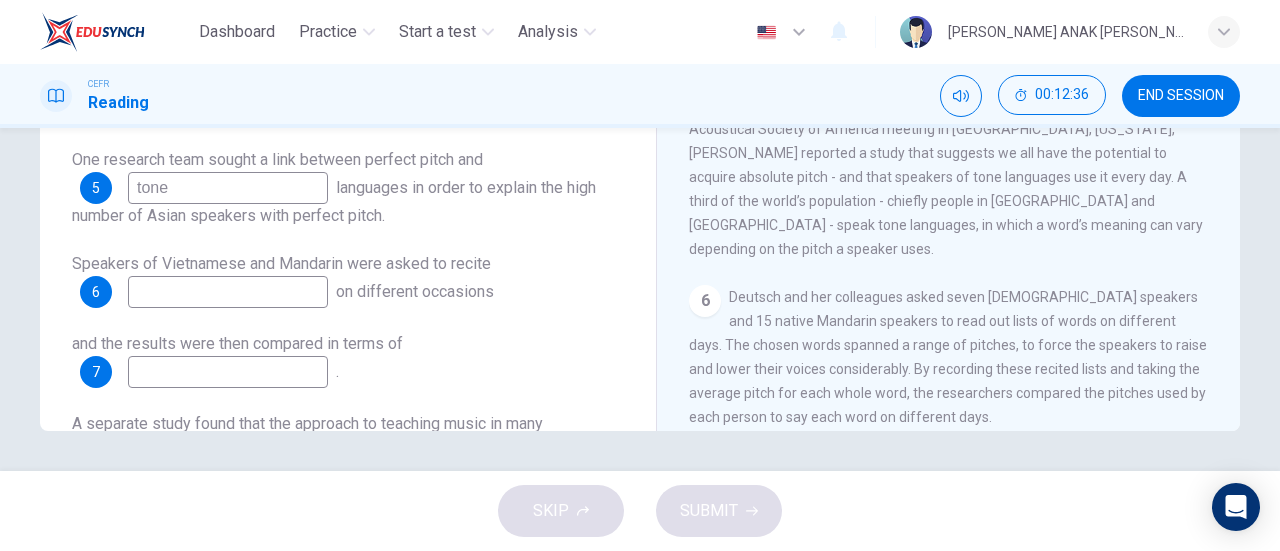 type on "tone" 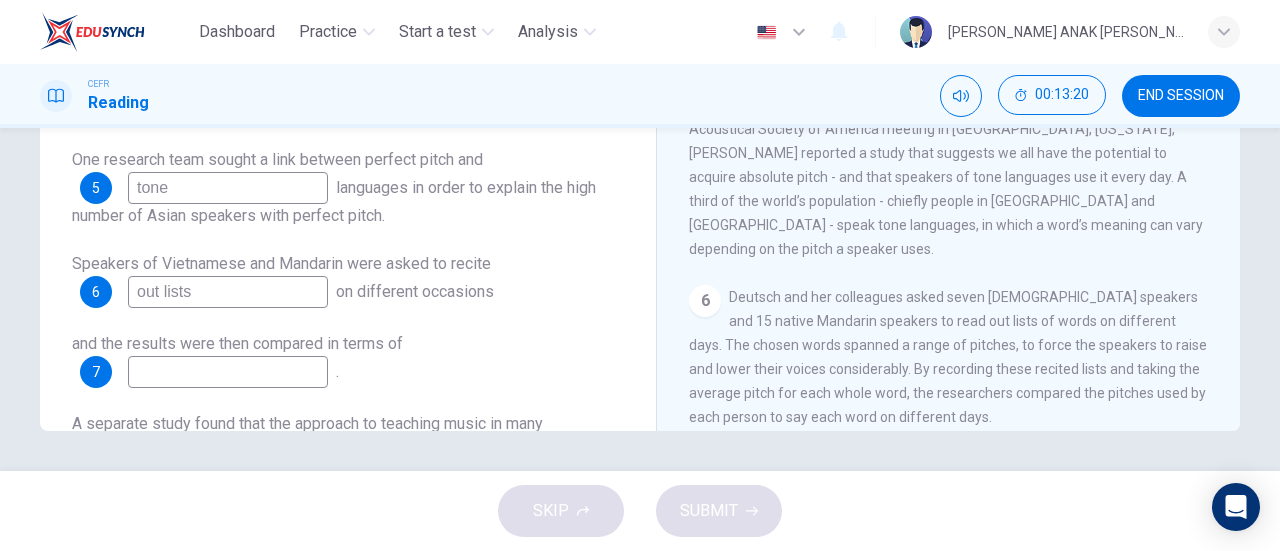type on "out lists" 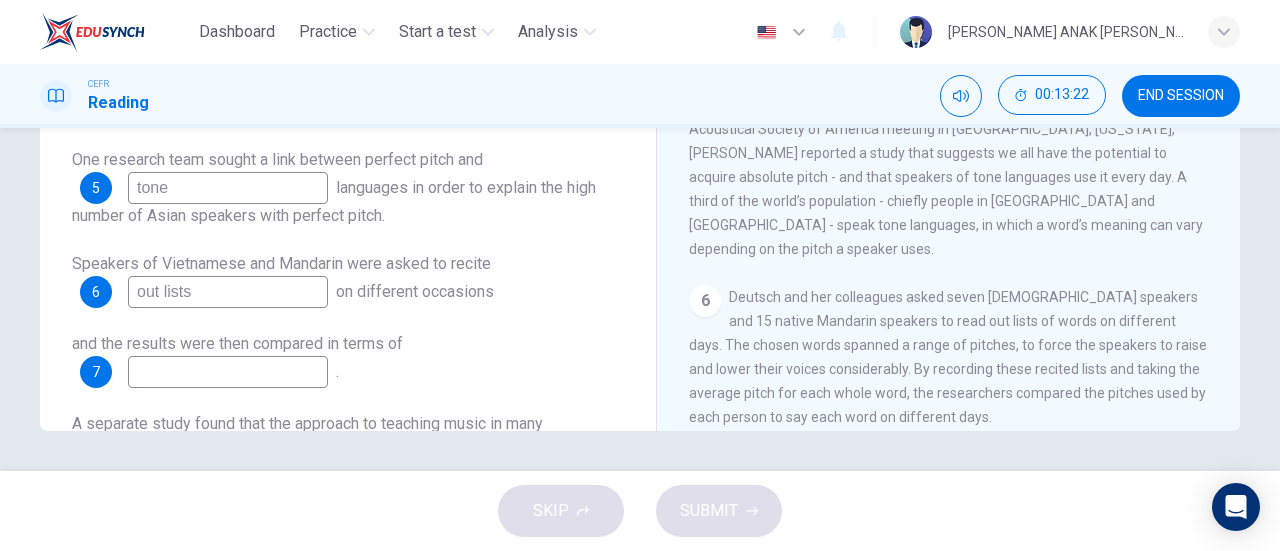 drag, startPoint x: 892, startPoint y: 347, endPoint x: 1152, endPoint y: 353, distance: 260.0692 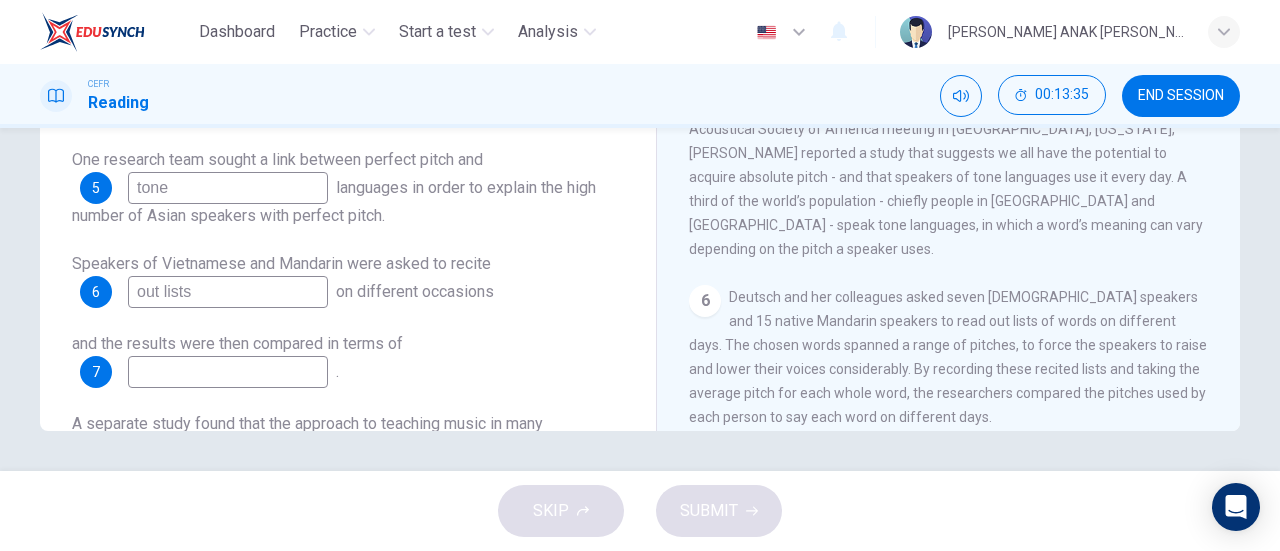 click at bounding box center (228, 372) 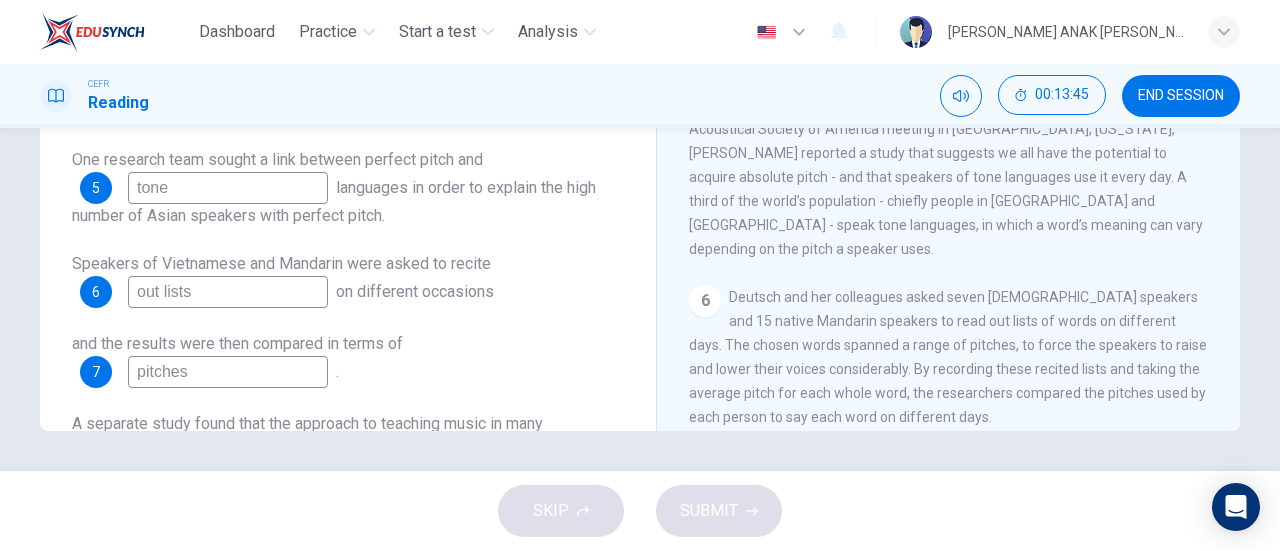 drag, startPoint x: 182, startPoint y: 375, endPoint x: 130, endPoint y: 375, distance: 52 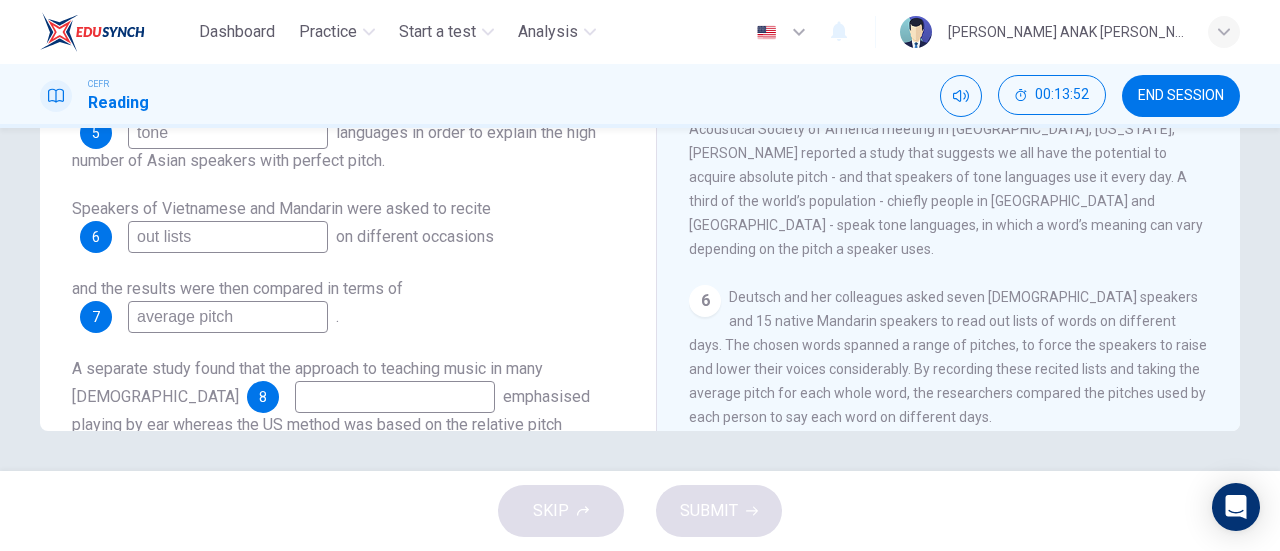 scroll, scrollTop: 336, scrollLeft: 0, axis: vertical 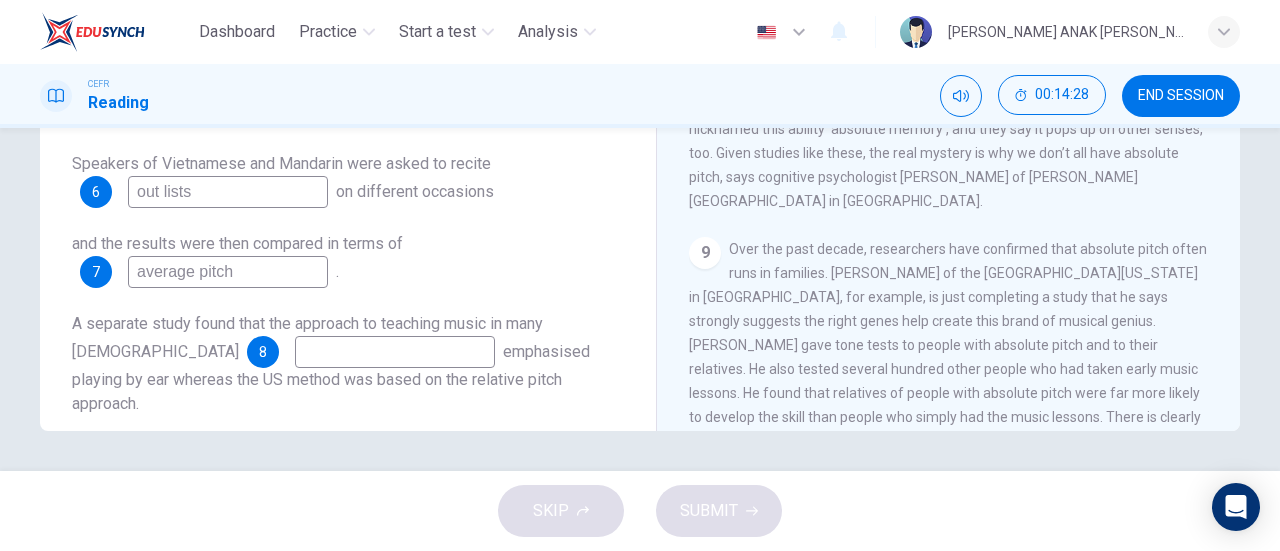 type on "average pitch" 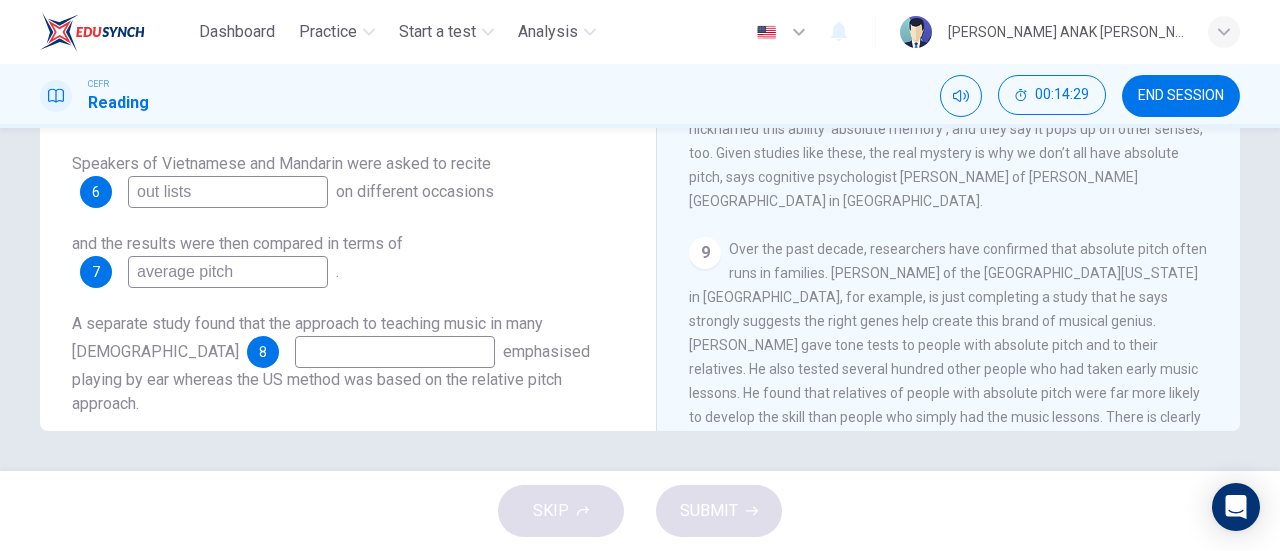 drag, startPoint x: 1030, startPoint y: 289, endPoint x: 854, endPoint y: 306, distance: 176.81912 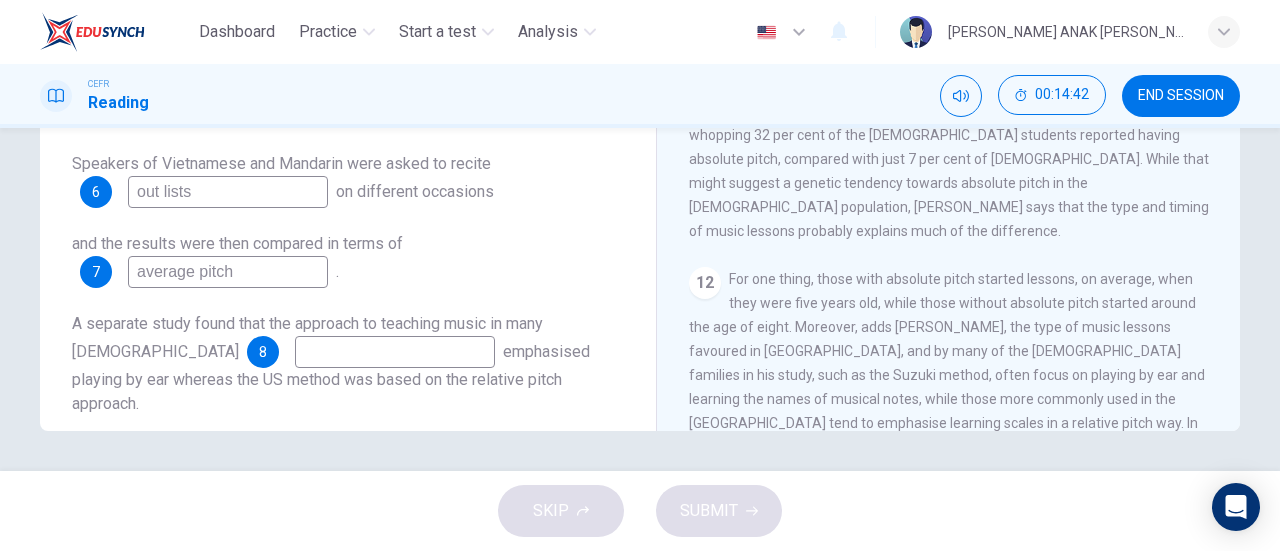 scroll, scrollTop: 2072, scrollLeft: 0, axis: vertical 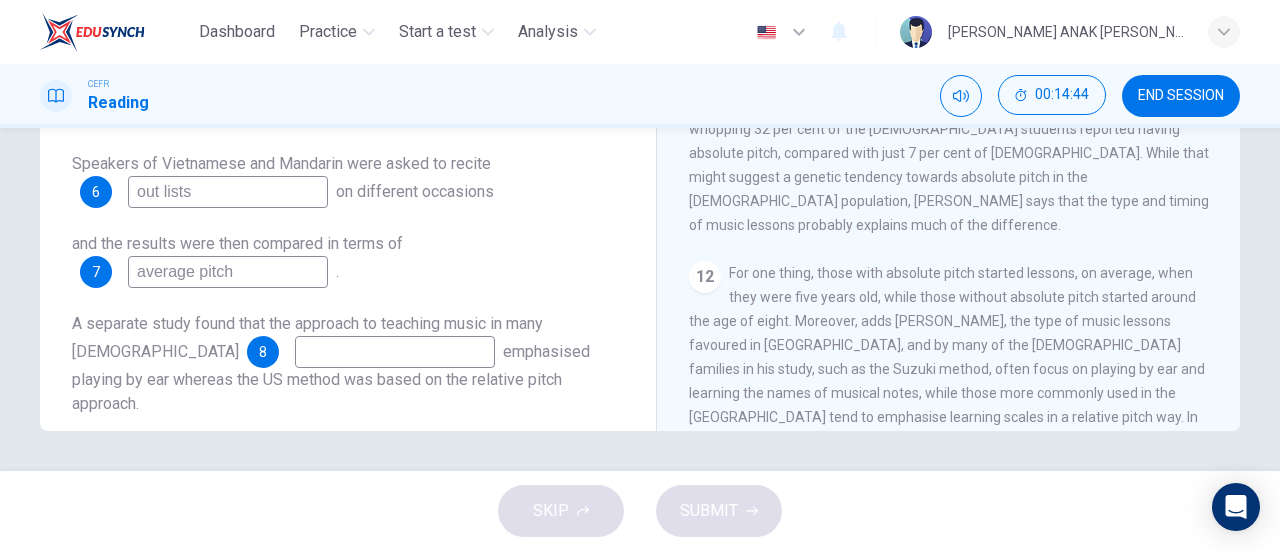 click on "12 For one thing, those with absolute pitch started lessons, on average, when they were five years old, while those without absolute pitch started around the age of eight. Moreover, adds Gregersen, the type of music lessons favoured in Asia, and by many of the Asian families in his study, such as the Suzuki method,
often focus on playing by ear and learning the names of musical notes, while those more commonly used in the US tend to emphasise learning scales in a relative pitch way. In Japanese pre-school music programmes, he says, children often have to listen to notes played on a piano and hold up a coloured flag to signal the pitch. ‘There’s a distinct cultural difference,’ he says." at bounding box center [949, 381] 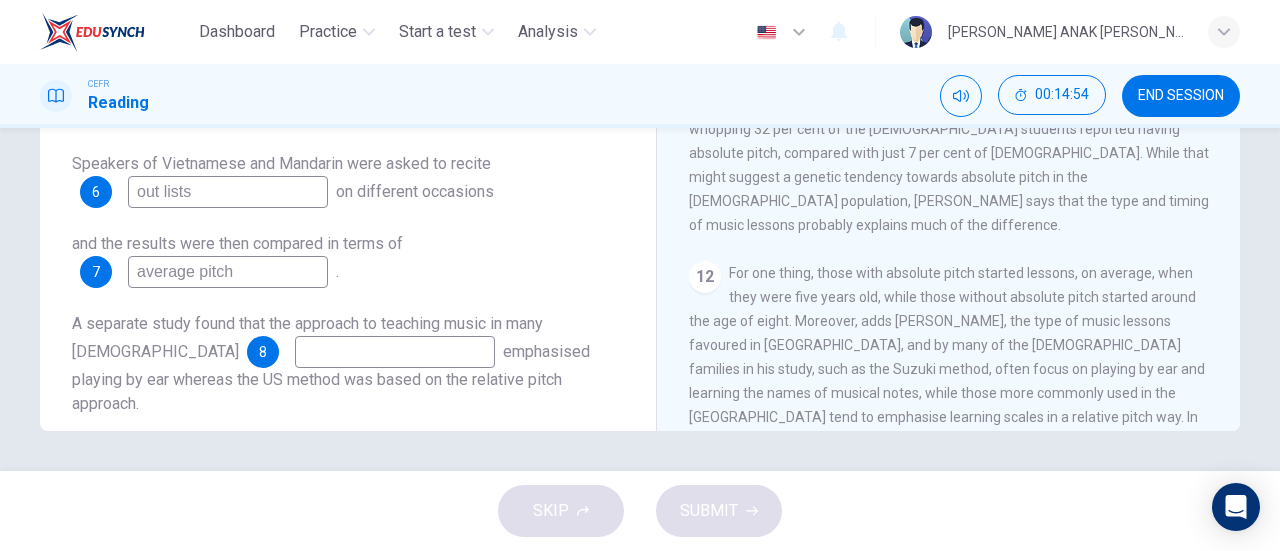 click at bounding box center [395, 352] 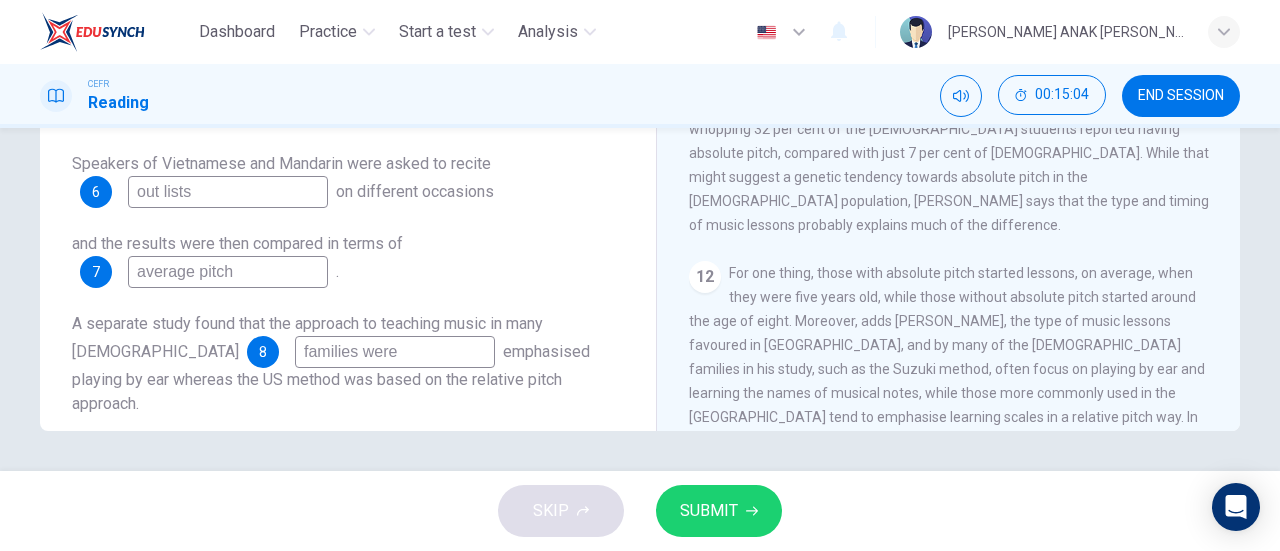 type on "families were" 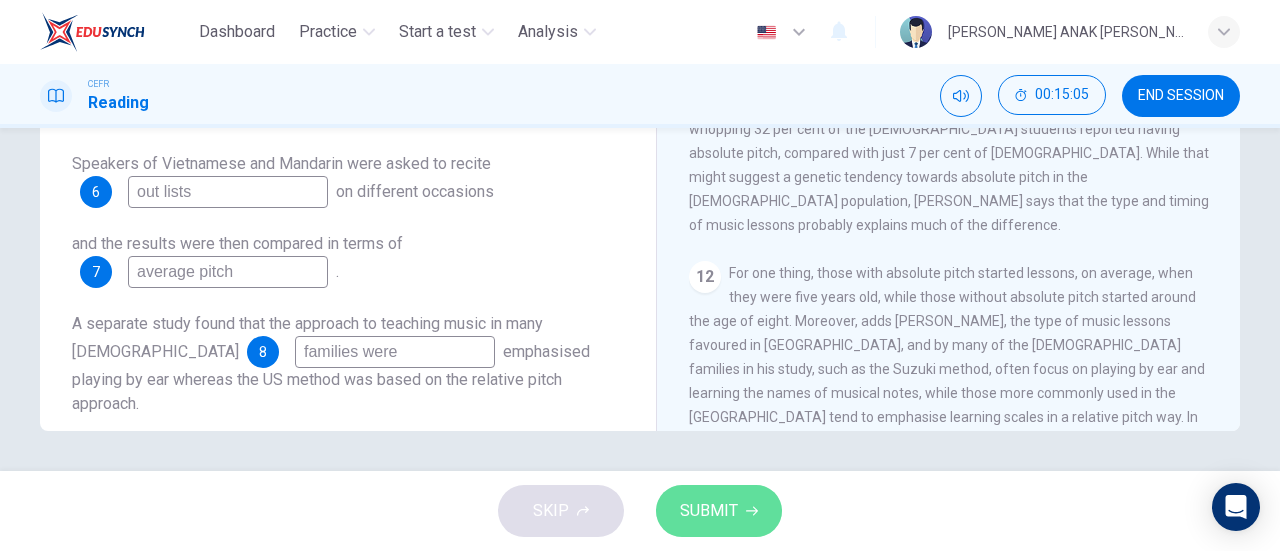 click on "SUBMIT" at bounding box center [709, 511] 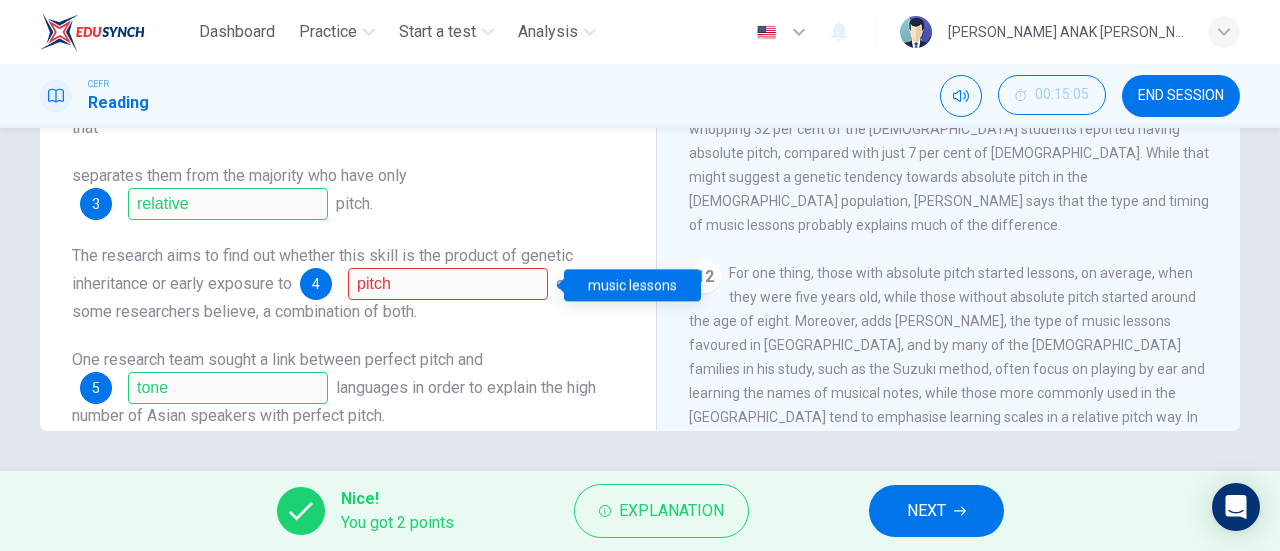 scroll, scrollTop: 0, scrollLeft: 0, axis: both 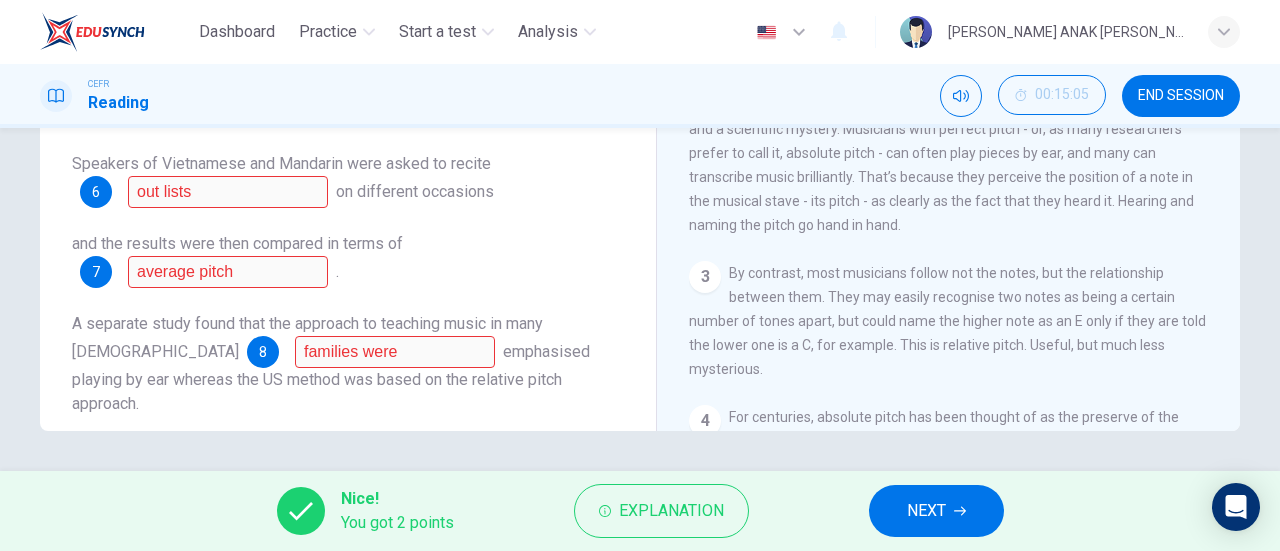 click on "NEXT" at bounding box center (936, 511) 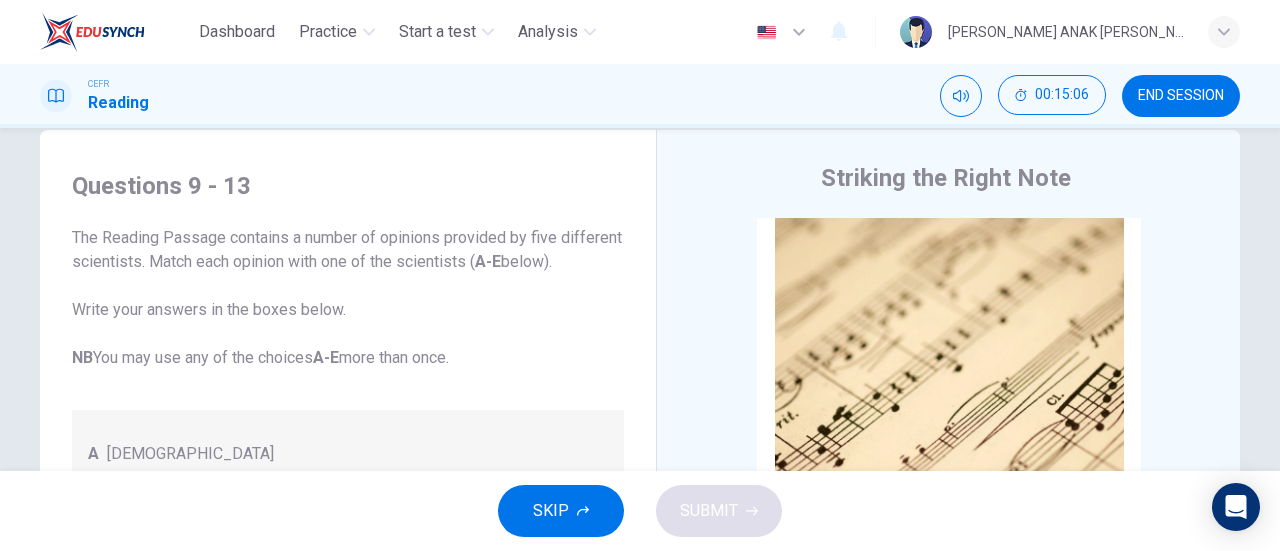 scroll, scrollTop: 32, scrollLeft: 0, axis: vertical 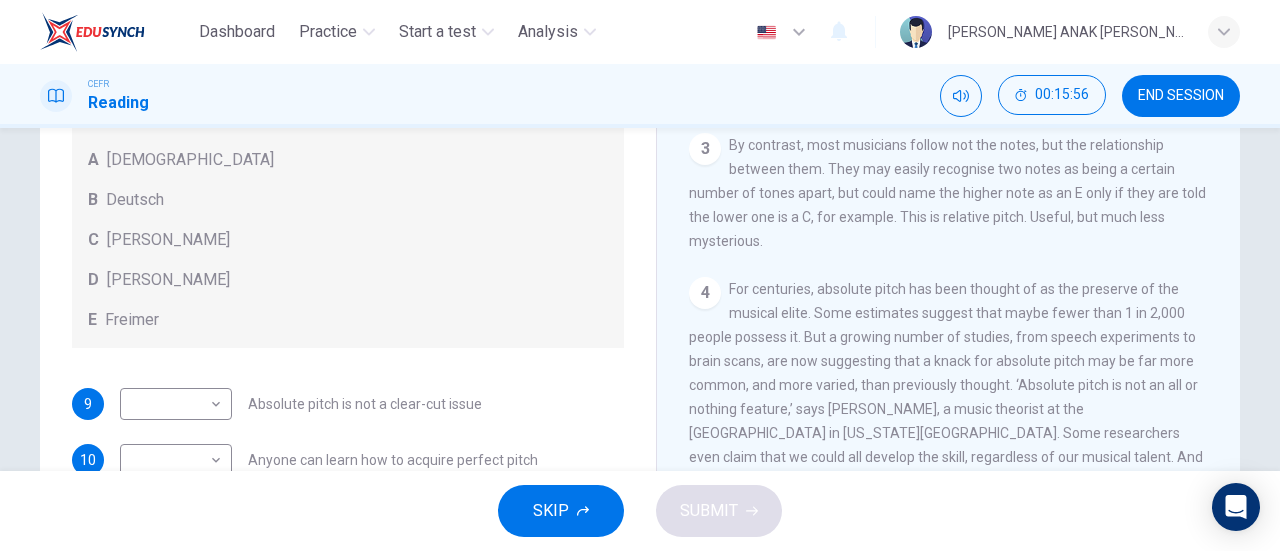 drag, startPoint x: 997, startPoint y: 372, endPoint x: 1142, endPoint y: 377, distance: 145.08618 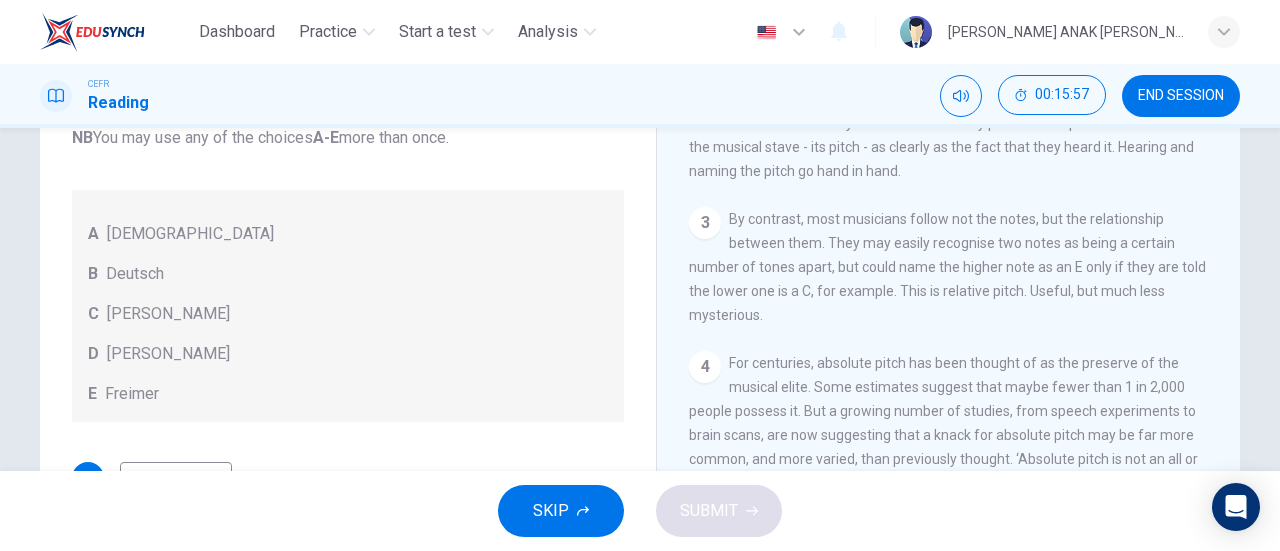 scroll, scrollTop: 232, scrollLeft: 0, axis: vertical 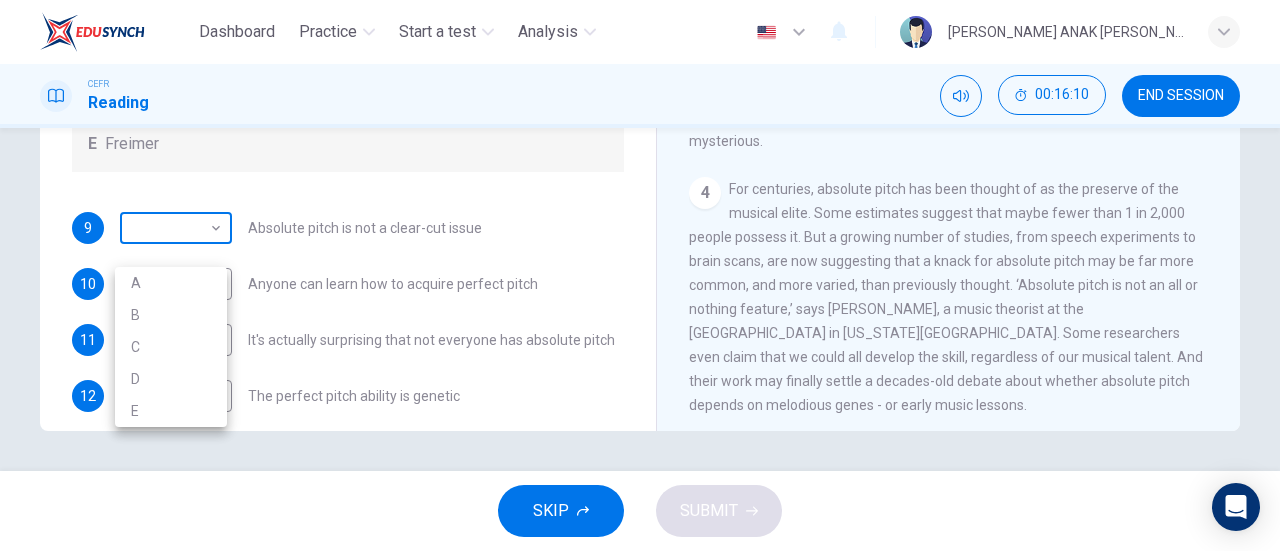 click on "Dashboard Practice Start a test Analysis English en ​ VALLERIE RACHA ANAK REAGAN CEFR Reading 00:16:10 END SESSION Questions 9 - 13 The Reading Passage contains a number of opinions provided by five different scientists. Match each opinion with one of the scientists ( A-E  below).
Write your answers in the boxes below.
NB  You may use any of the choices  A-E  more than once. A Levitin B Deutsch C Gregersen D Marvin E Freimer 9 ​ ​ Absolute pitch is not a clear-cut issue 10 ​ ​ Anyone can learn how to acquire perfect pitch 11 ​ ​ It's actually surprising that not everyone has absolute pitch 12 ​ ​ The perfect pitch ability is genetic 13 ​ ​ The important thing is the age at which music lessons are started Striking the Right Note CLICK TO ZOOM Click to Zoom 1 Is perfect pitch a rare talent possessed solely by the likes of
Beethoven? Kathryn Brown discusses this much sought-after musical ability. 2 3 4 5 6 7 8 9 10 11 12 13 SKIP SUBMIT EduSynch - Online Language Proficiency Testing" at bounding box center (640, 275) 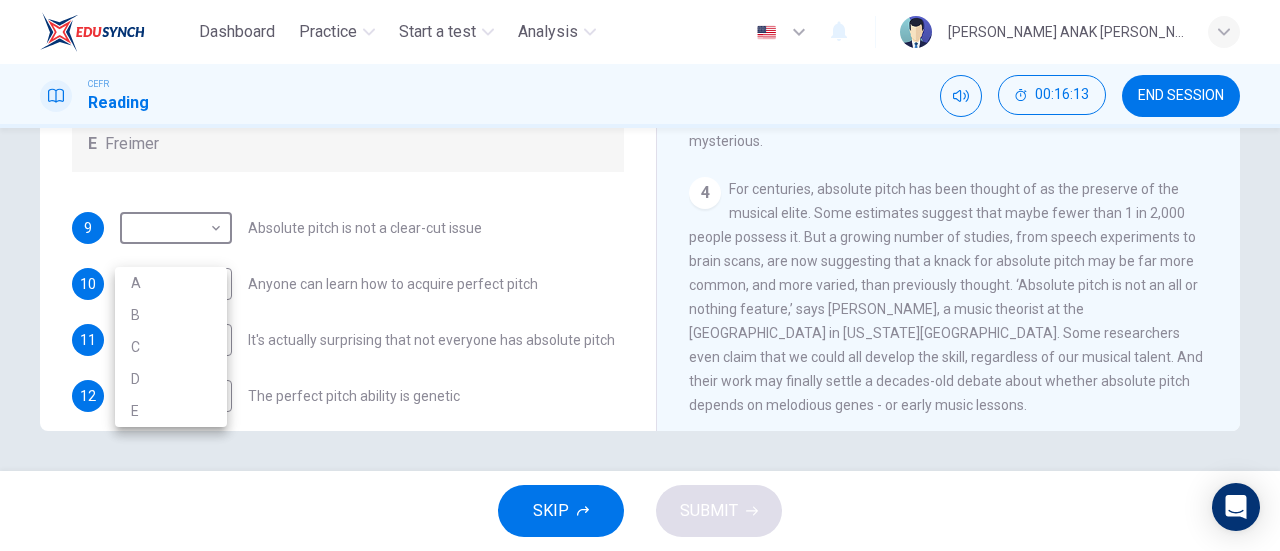 click on "D" at bounding box center [171, 379] 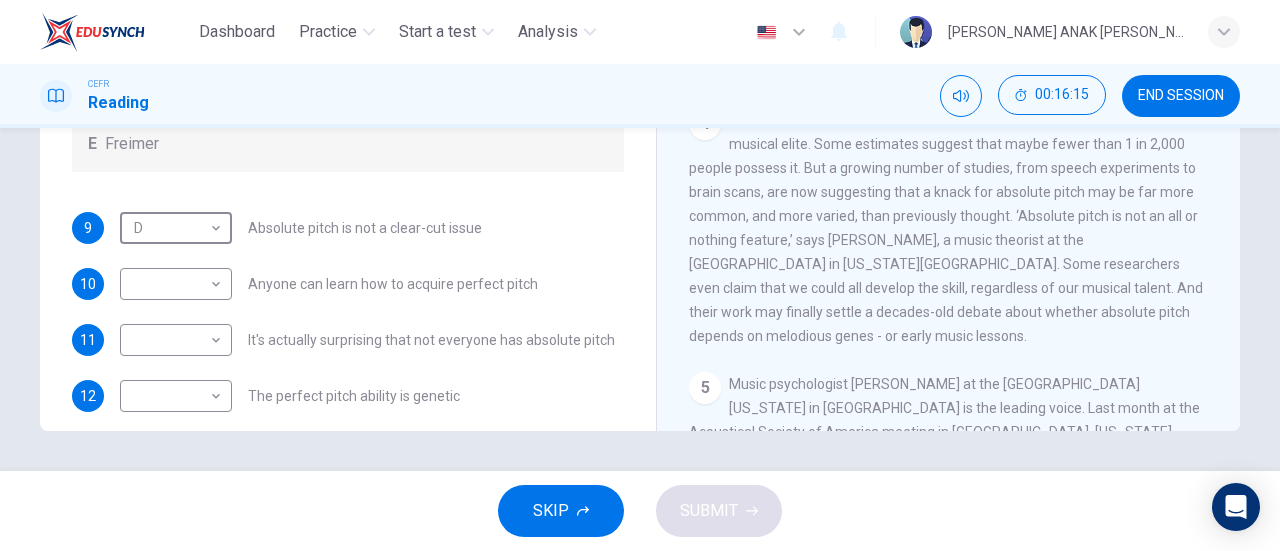 scroll, scrollTop: 600, scrollLeft: 0, axis: vertical 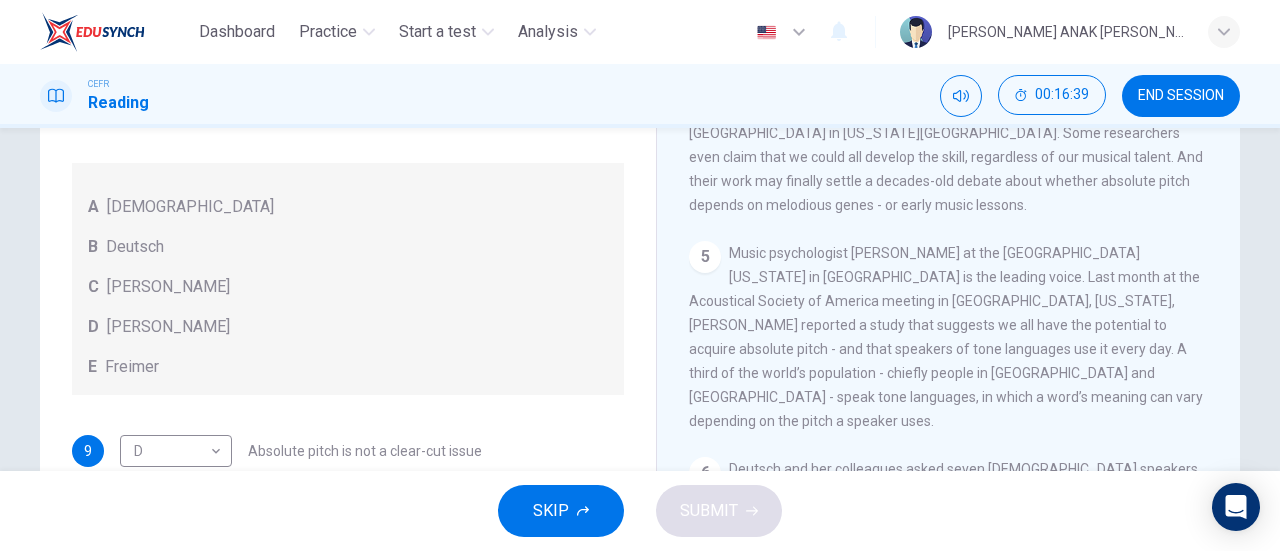 drag, startPoint x: 893, startPoint y: 295, endPoint x: 908, endPoint y: 301, distance: 16.155495 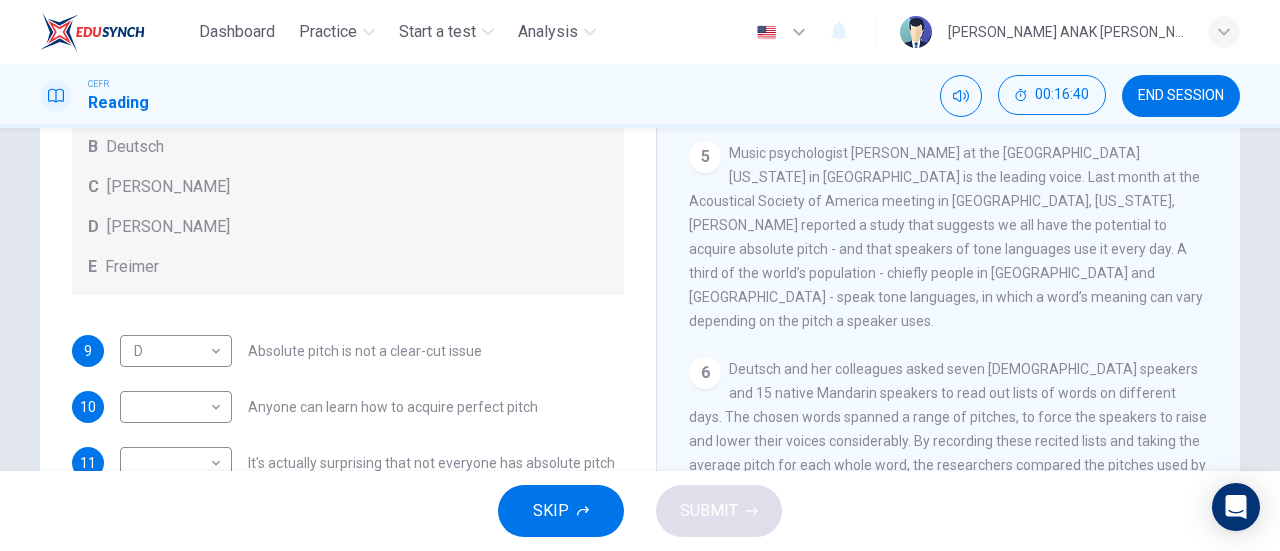 scroll, scrollTop: 332, scrollLeft: 0, axis: vertical 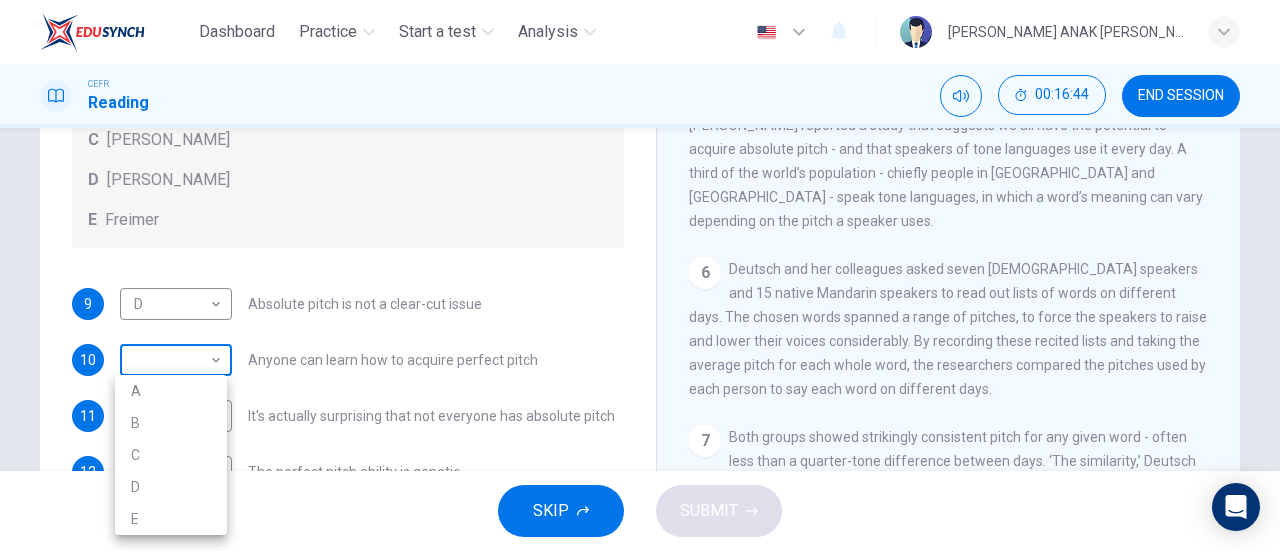 click on "Dashboard Practice Start a test Analysis English en ​ VALLERIE RACHA ANAK REAGAN CEFR Reading 00:16:44 END SESSION Questions 9 - 13 The Reading Passage contains a number of opinions provided by five different scientists. Match each opinion with one of the scientists ( A-E  below).
Write your answers in the boxes below.
NB  You may use any of the choices  A-E  more than once. A Levitin B Deutsch C Gregersen D Marvin E Freimer 9 D D ​ Absolute pitch is not a clear-cut issue 10 ​ ​ Anyone can learn how to acquire perfect pitch 11 ​ ​ It's actually surprising that not everyone has absolute pitch 12 ​ ​ The perfect pitch ability is genetic 13 ​ ​ The important thing is the age at which music lessons are started Striking the Right Note CLICK TO ZOOM Click to Zoom 1 Is perfect pitch a rare talent possessed solely by the likes of
Beethoven? Kathryn Brown discusses this much sought-after musical ability. 2 3 4 5 6 7 8 9 10 11 12 13 SKIP SUBMIT EduSynch - Online Language Proficiency Testing" at bounding box center [640, 275] 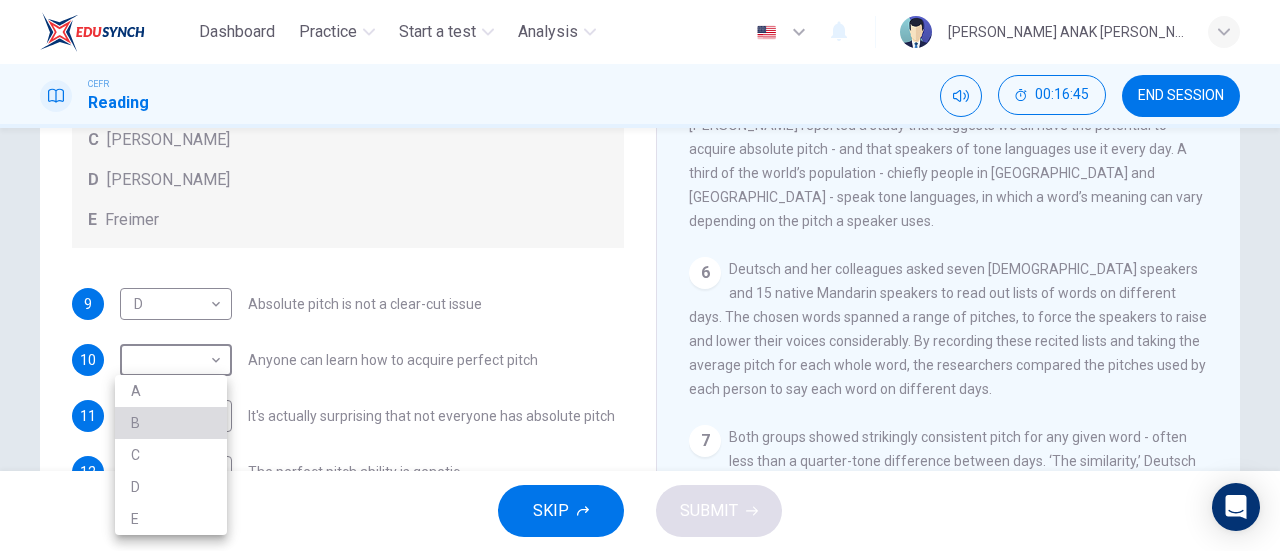 click on "B" at bounding box center (171, 423) 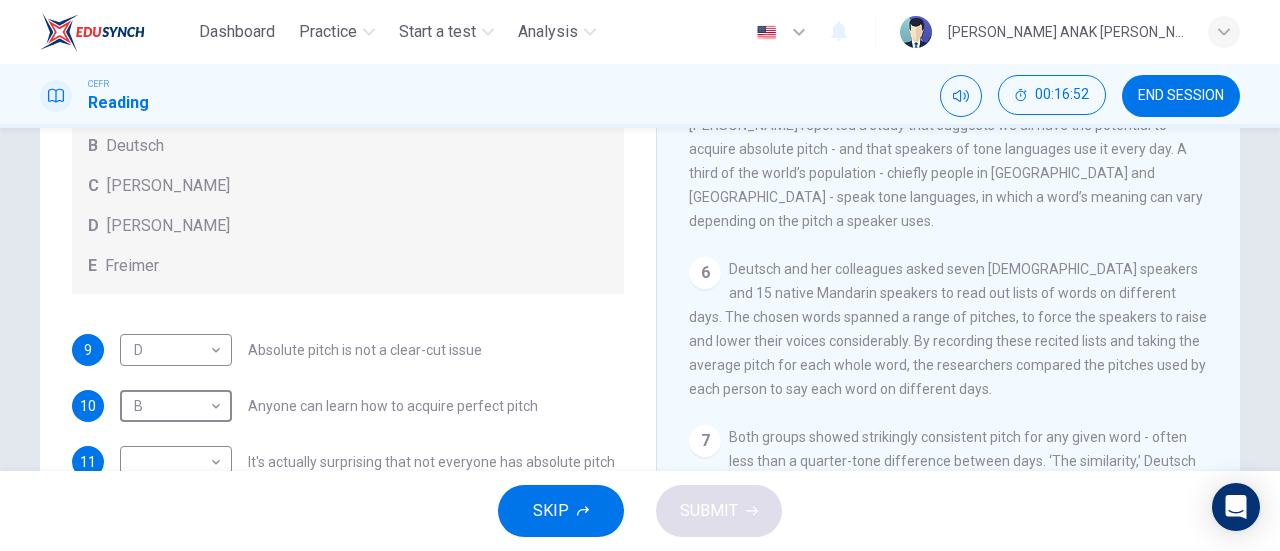 scroll, scrollTop: 100, scrollLeft: 0, axis: vertical 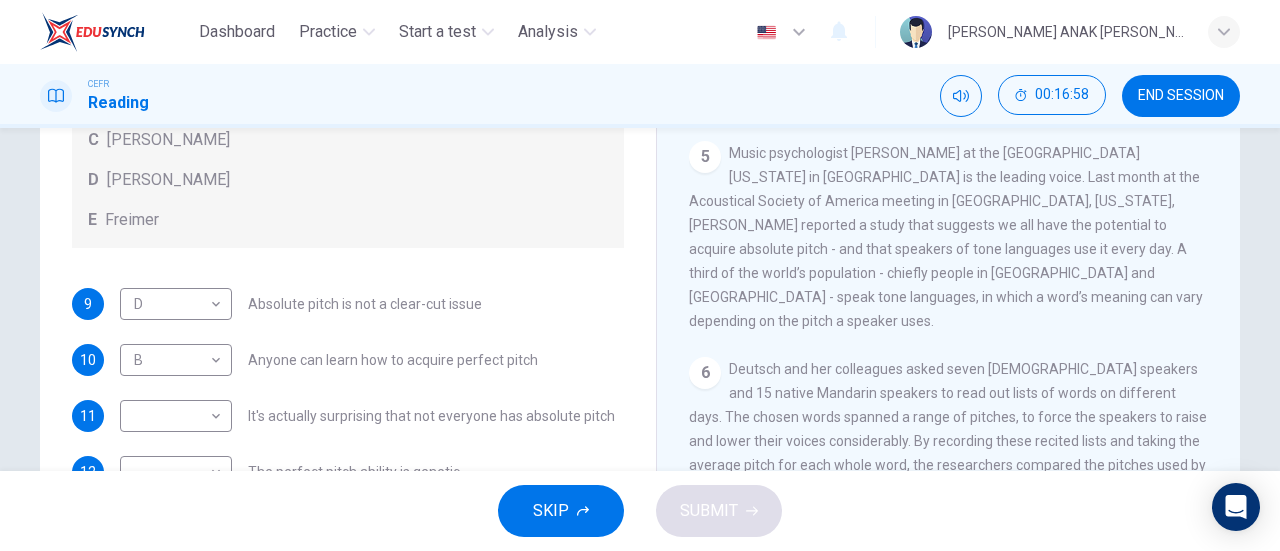 drag, startPoint x: 876, startPoint y: 191, endPoint x: 913, endPoint y: 237, distance: 59.03389 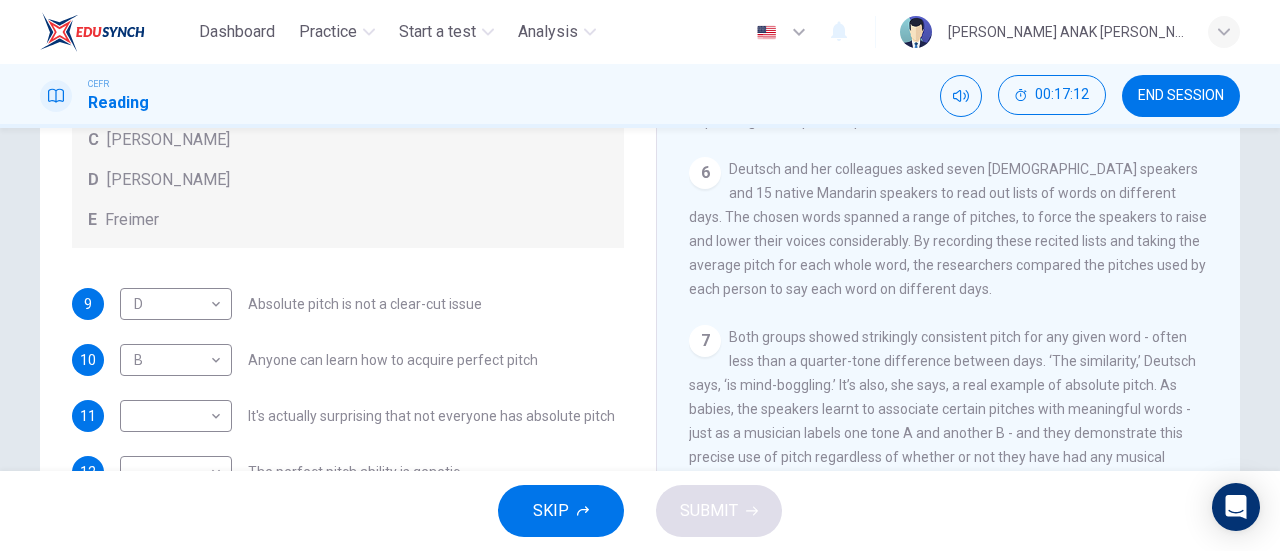 scroll, scrollTop: 1200, scrollLeft: 0, axis: vertical 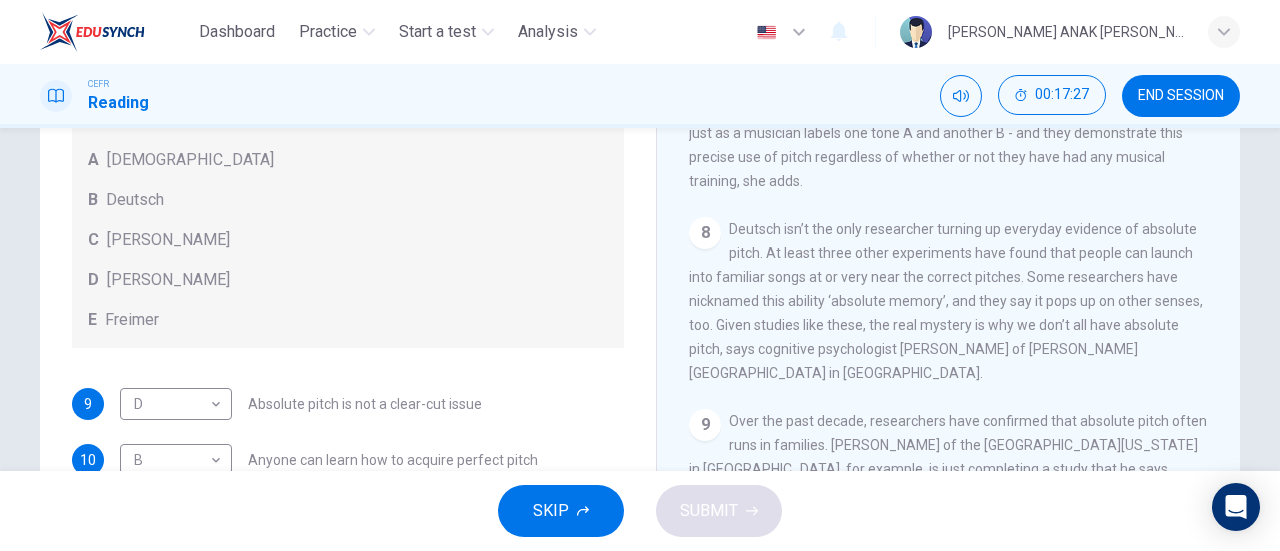 click on "Deutsch isn’t the only researcher turning up everyday evidence of absolute pitch. At least three other experiments have found that people can launch into familiar songs at or very near the correct pitches. Some researchers have nicknamed this ability ‘absolute memory’, and they say it pops up on other senses, too. Given studies like these, the real mystery is why we don’t all have absolute pitch, says cognitive psychologist Daniel Levitin of McGill University in Montreal." at bounding box center [946, 301] 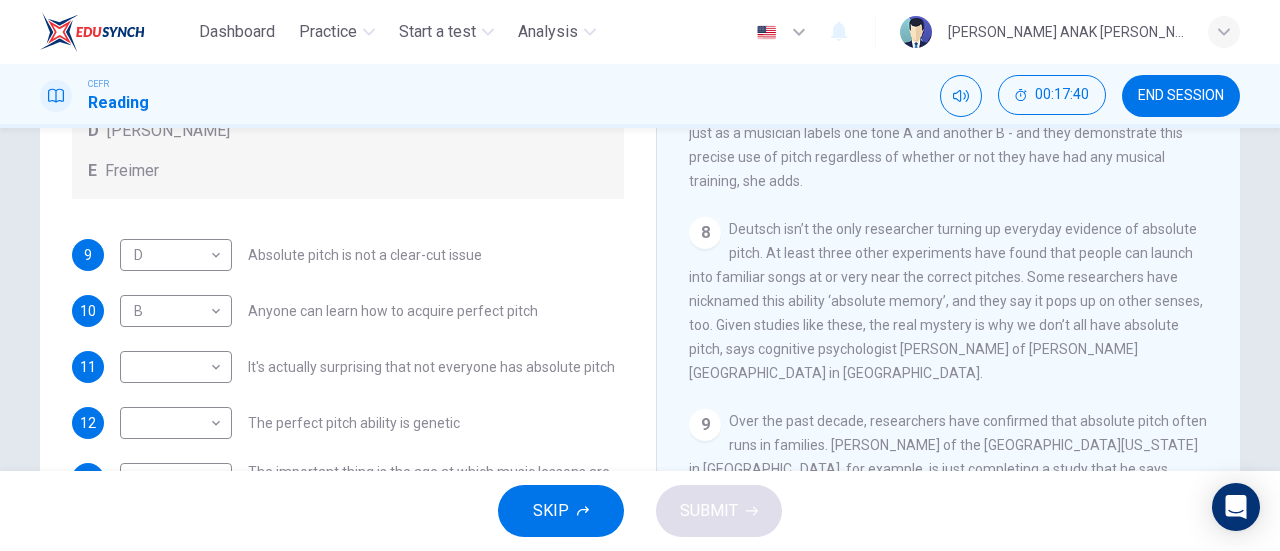 scroll, scrollTop: 176, scrollLeft: 0, axis: vertical 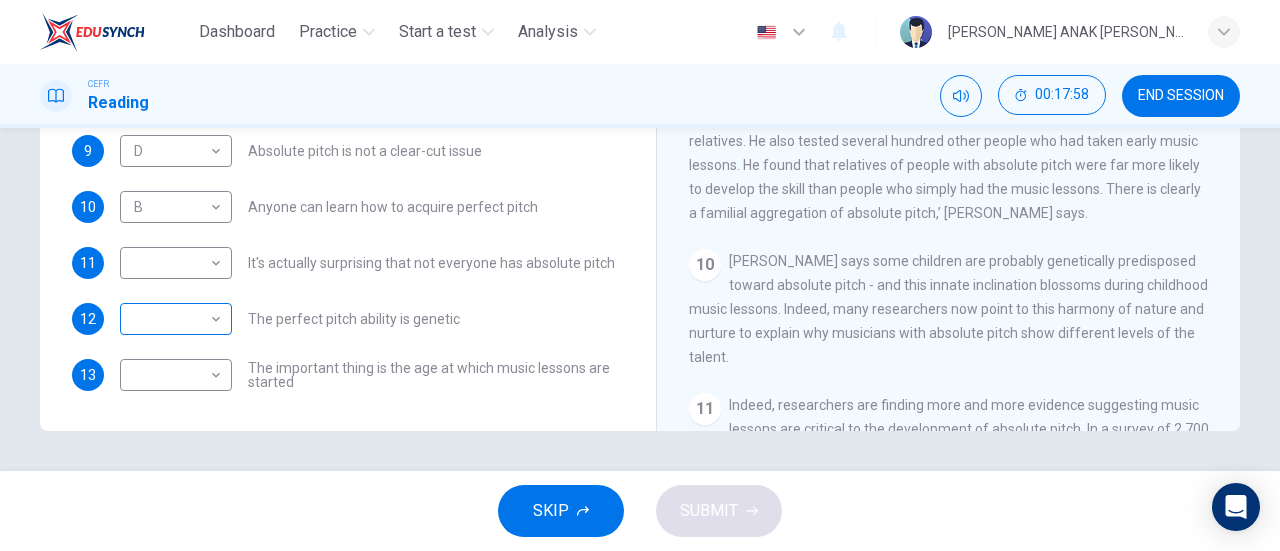 click on "Dashboard Practice Start a test Analysis English en ​ VALLERIE RACHA ANAK REAGAN CEFR Reading 00:17:58 END SESSION Questions 9 - 13 The Reading Passage contains a number of opinions provided by five different scientists. Match each opinion with one of the scientists ( A-E  below).
Write your answers in the boxes below.
NB  You may use any of the choices  A-E  more than once. A Levitin B Deutsch C Gregersen D Marvin E Freimer 9 D D ​ Absolute pitch is not a clear-cut issue 10 B B ​ Anyone can learn how to acquire perfect pitch 11 ​ ​ It's actually surprising that not everyone has absolute pitch 12 ​ ​ The perfect pitch ability is genetic 13 ​ ​ The important thing is the age at which music lessons are started Striking the Right Note CLICK TO ZOOM Click to Zoom 1 Is perfect pitch a rare talent possessed solely by the likes of
Beethoven? Kathryn Brown discusses this much sought-after musical ability. 2 3 4 5 6 7 8 9 10 11 12 13 SKIP SUBMIT EduSynch - Online Language Proficiency Testing" at bounding box center [640, 275] 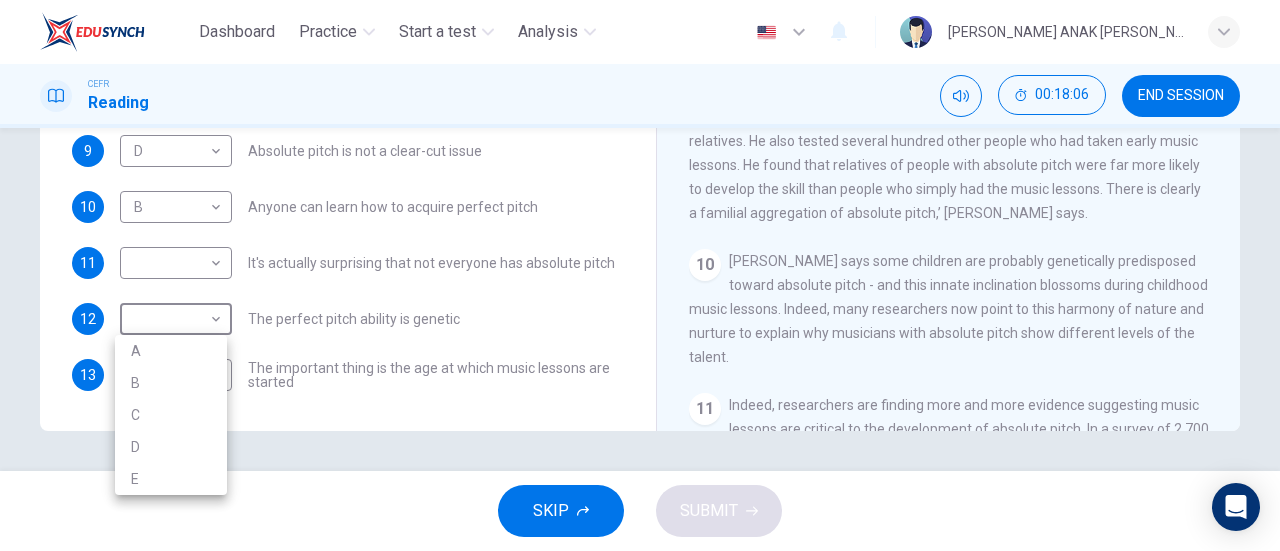 click at bounding box center (640, 275) 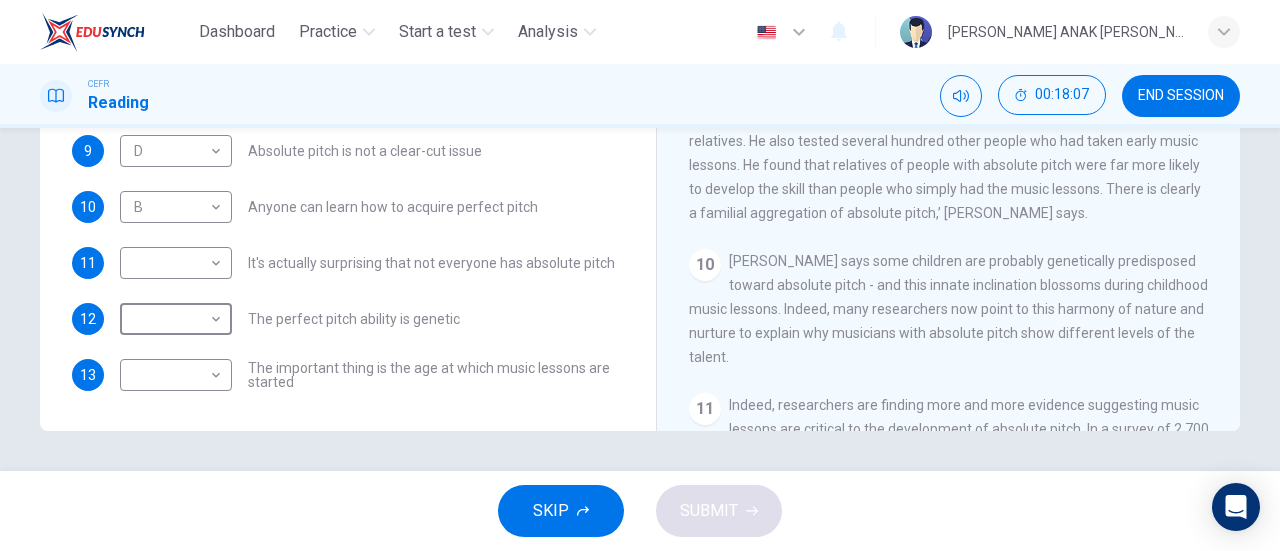 scroll, scrollTop: 1600, scrollLeft: 0, axis: vertical 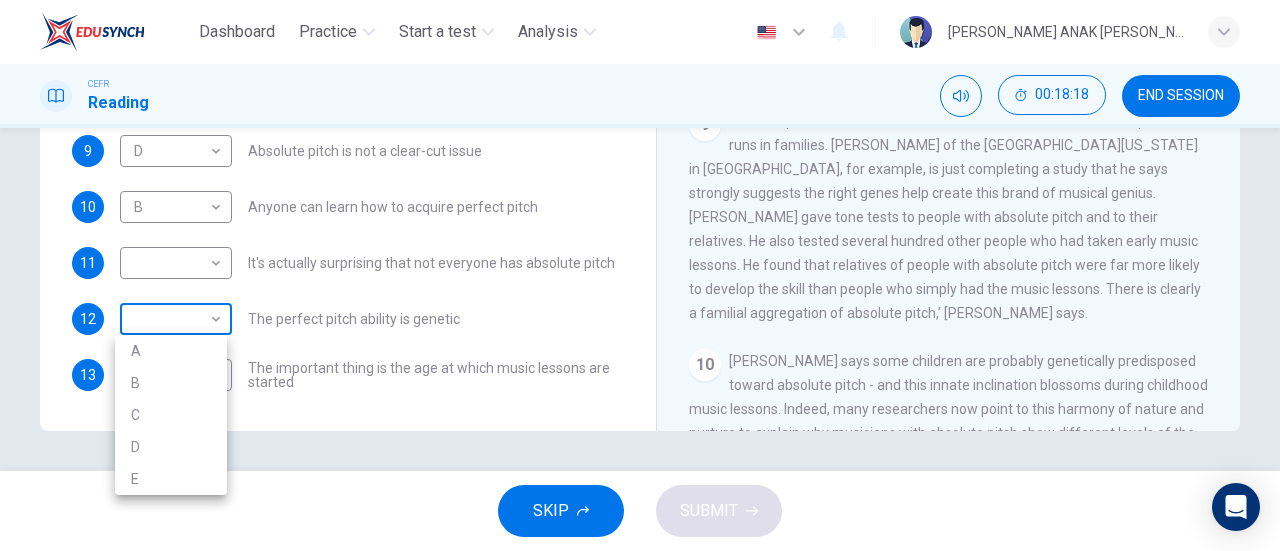 click on "Dashboard Practice Start a test Analysis English en ​ VALLERIE RACHA ANAK REAGAN CEFR Reading 00:18:18 END SESSION Questions 9 - 13 The Reading Passage contains a number of opinions provided by five different scientists. Match each opinion with one of the scientists ( A-E  below).
Write your answers in the boxes below.
NB  You may use any of the choices  A-E  more than once. A Levitin B Deutsch C Gregersen D Marvin E Freimer 9 D D ​ Absolute pitch is not a clear-cut issue 10 B B ​ Anyone can learn how to acquire perfect pitch 11 ​ ​ It's actually surprising that not everyone has absolute pitch 12 ​ ​ The perfect pitch ability is genetic 13 ​ ​ The important thing is the age at which music lessons are started Striking the Right Note CLICK TO ZOOM Click to Zoom 1 Is perfect pitch a rare talent possessed solely by the likes of
Beethoven? Kathryn Brown discusses this much sought-after musical ability. 2 3 4 5 6 7 8 9 10 11 12 13 SKIP SUBMIT EduSynch - Online Language Proficiency Testing" at bounding box center (640, 275) 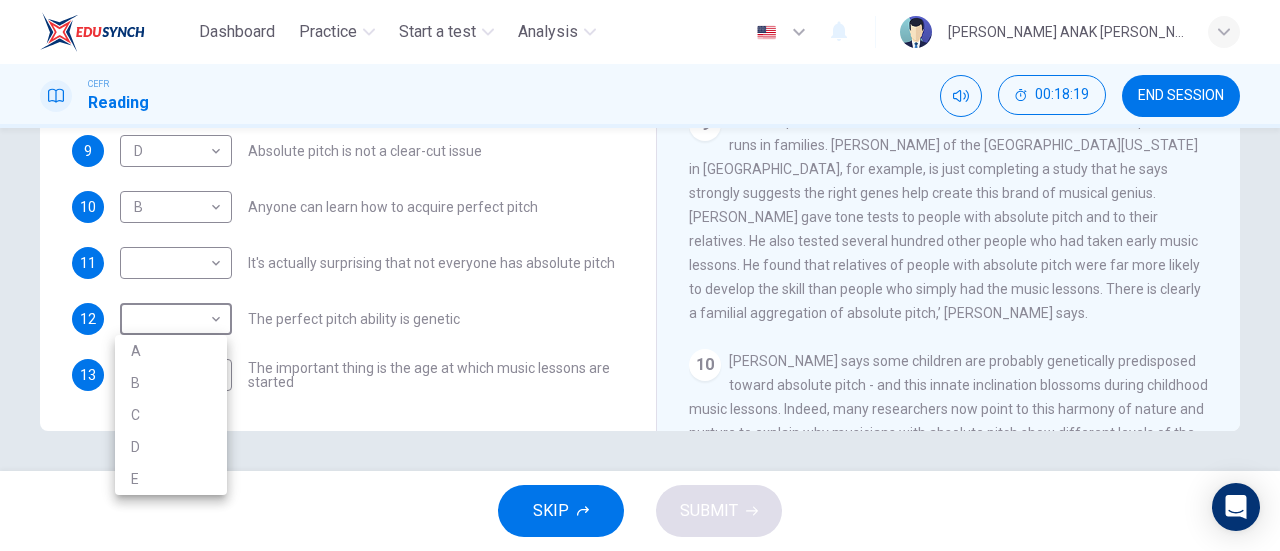 click on "E" at bounding box center [171, 479] 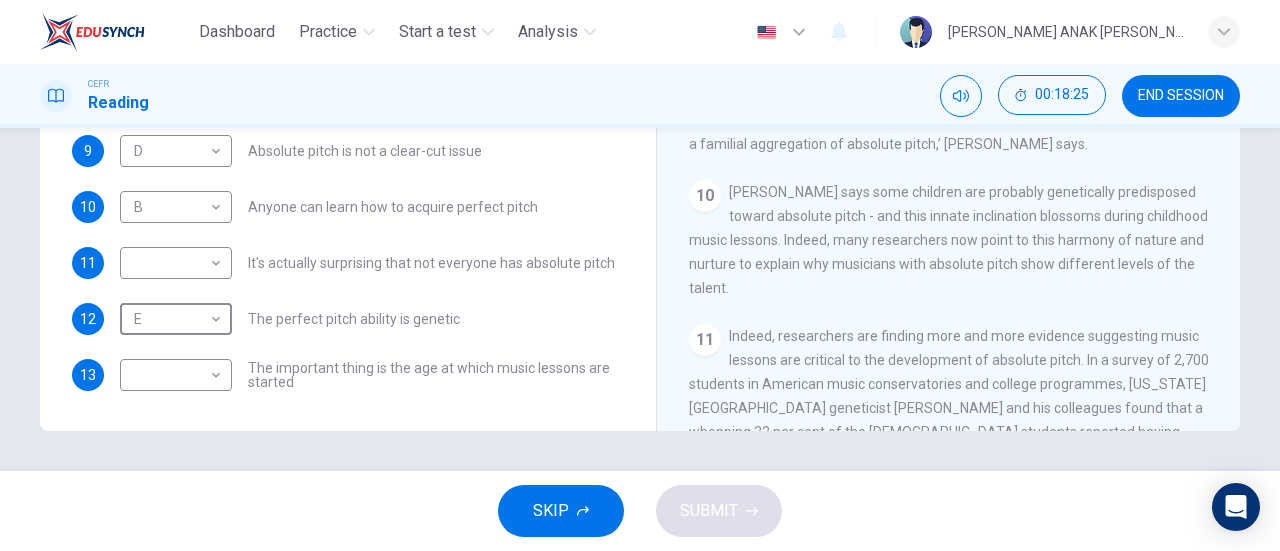 scroll, scrollTop: 1800, scrollLeft: 0, axis: vertical 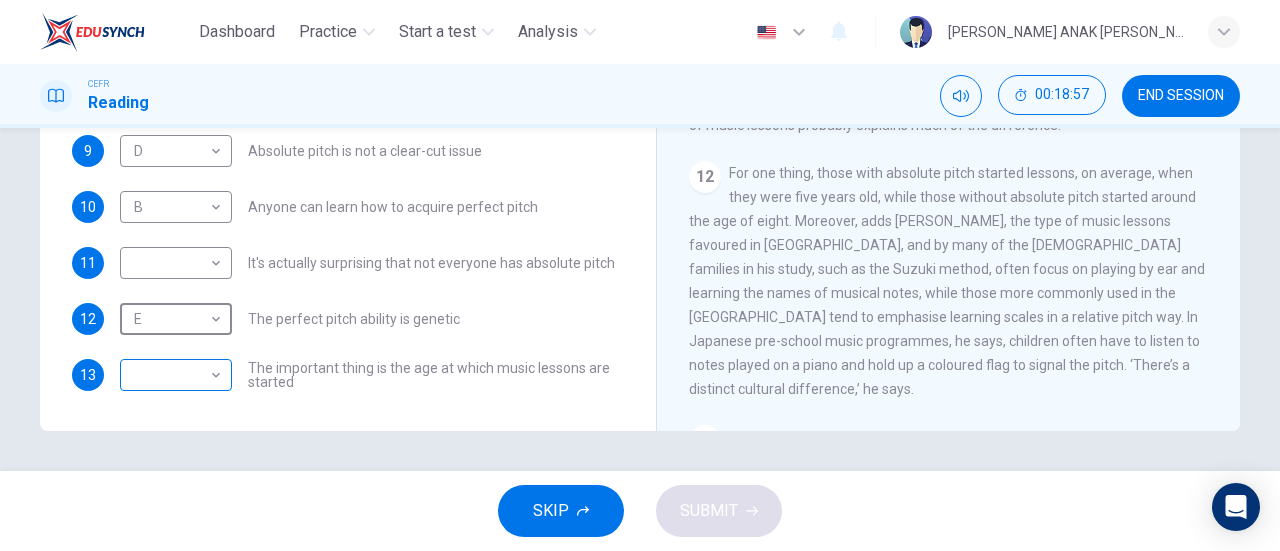 click on "Dashboard Practice Start a test Analysis English en ​ VALLERIE RACHA ANAK REAGAN CEFR Reading 00:18:57 END SESSION Questions 9 - 13 The Reading Passage contains a number of opinions provided by five different scientists. Match each opinion with one of the scientists ( A-E  below).
Write your answers in the boxes below.
NB  You may use any of the choices  A-E  more than once. A Levitin B Deutsch C Gregersen D Marvin E Freimer 9 D D ​ Absolute pitch is not a clear-cut issue 10 B B ​ Anyone can learn how to acquire perfect pitch 11 ​ ​ It's actually surprising that not everyone has absolute pitch 12 E E ​ The perfect pitch ability is genetic 13 ​ ​ The important thing is the age at which music lessons are started Striking the Right Note CLICK TO ZOOM Click to Zoom 1 Is perfect pitch a rare talent possessed solely by the likes of
Beethoven? Kathryn Brown discusses this much sought-after musical ability. 2 3 4 5 6 7 8 9 10 11 12 13 SKIP SUBMIT EduSynch - Online Language Proficiency Testing" at bounding box center (640, 275) 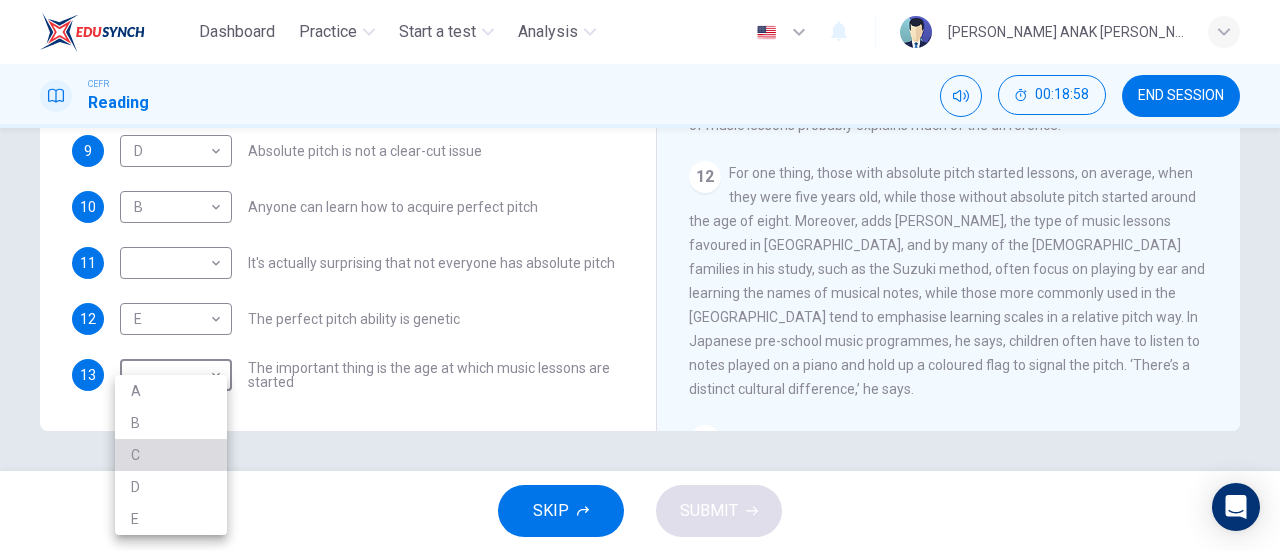 click on "C" at bounding box center (171, 455) 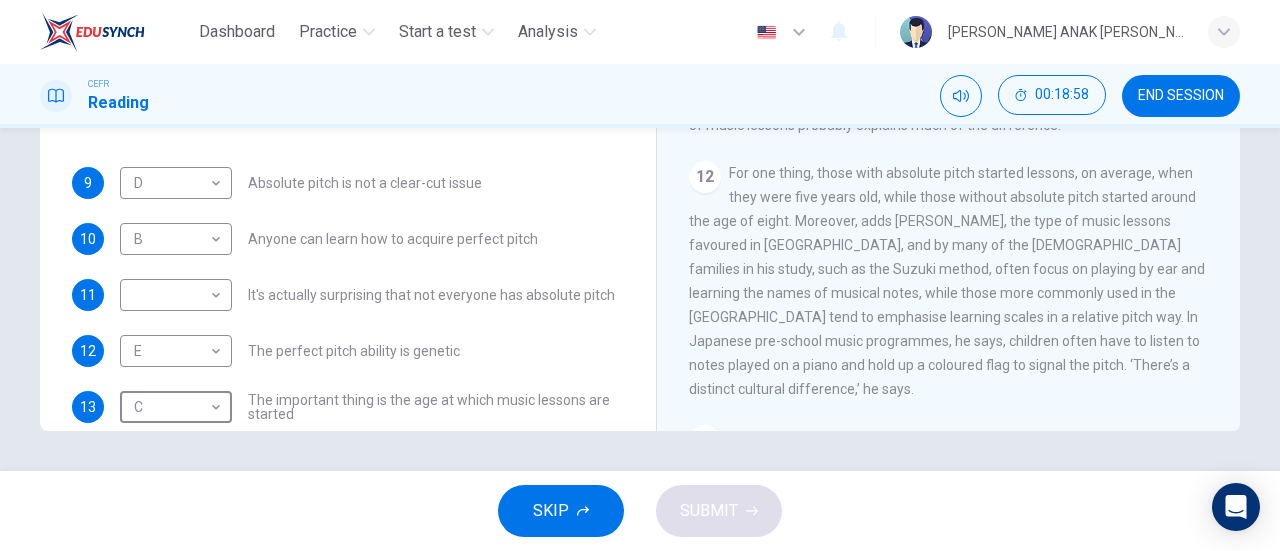 scroll, scrollTop: 0, scrollLeft: 0, axis: both 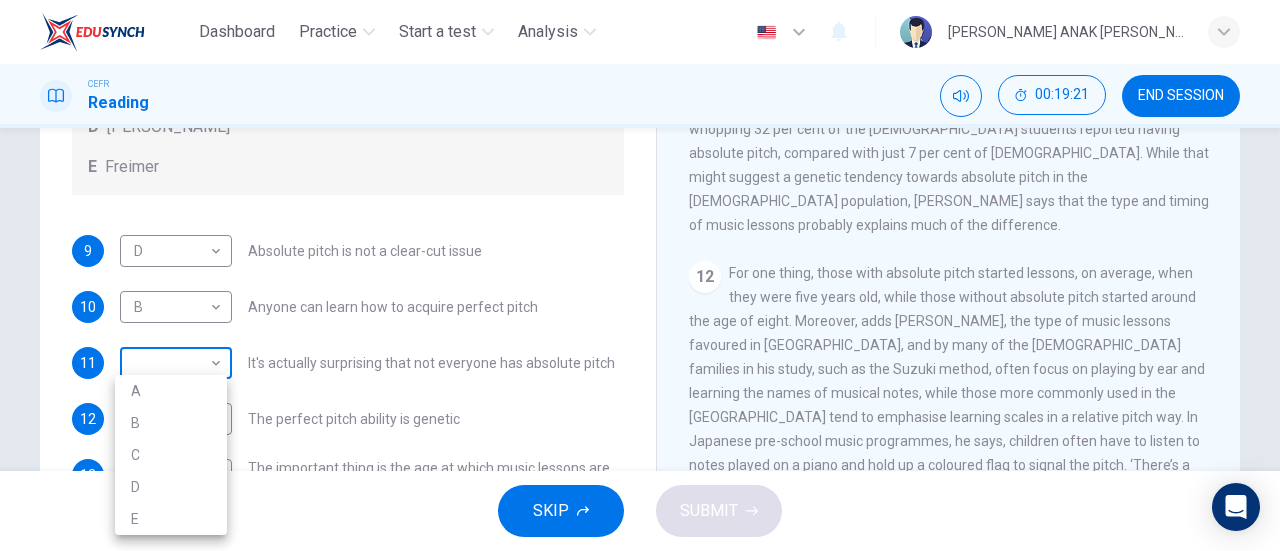 click on "Dashboard Practice Start a test Analysis English en ​ VALLERIE RACHA ANAK REAGAN CEFR Reading 00:19:21 END SESSION Questions 9 - 13 The Reading Passage contains a number of opinions provided by five different scientists. Match each opinion with one of the scientists ( A-E  below).
Write your answers in the boxes below.
NB  You may use any of the choices  A-E  more than once. A Levitin B Deutsch C Gregersen D Marvin E Freimer 9 D D ​ Absolute pitch is not a clear-cut issue 10 B B ​ Anyone can learn how to acquire perfect pitch 11 ​ ​ It's actually surprising that not everyone has absolute pitch 12 E E ​ The perfect pitch ability is genetic 13 C C ​ The important thing is the age at which music lessons are started Striking the Right Note CLICK TO ZOOM Click to Zoom 1 Is perfect pitch a rare talent possessed solely by the likes of
Beethoven? Kathryn Brown discusses this much sought-after musical ability. 2 3 4 5 6 7 8 9 10 11 12 13 SKIP SUBMIT EduSynch - Online Language Proficiency Testing" at bounding box center [640, 275] 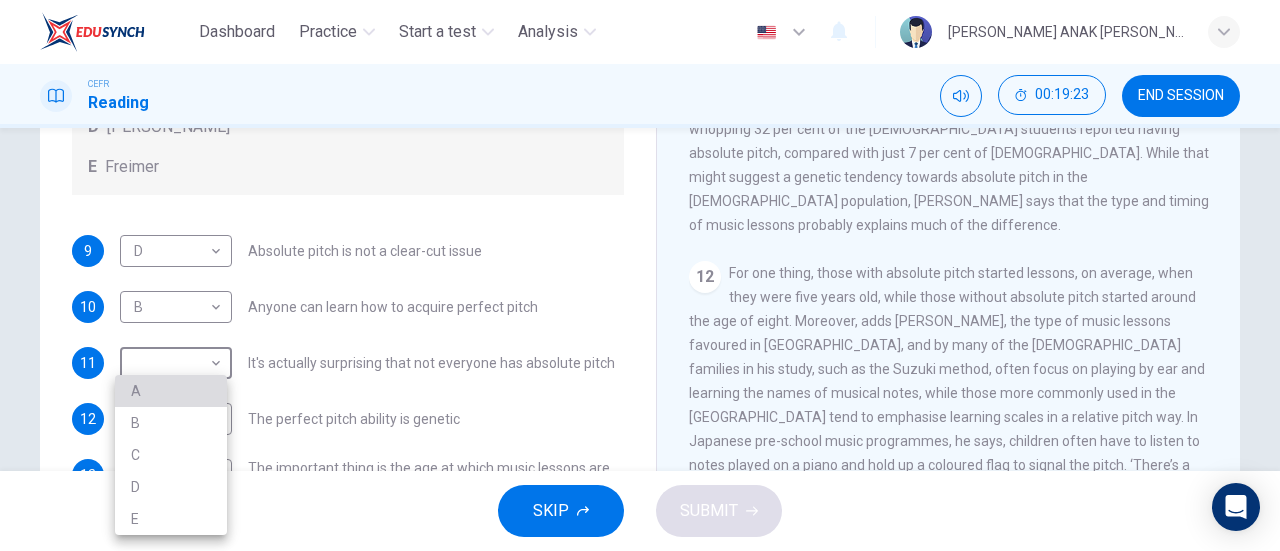 click on "A" at bounding box center (171, 391) 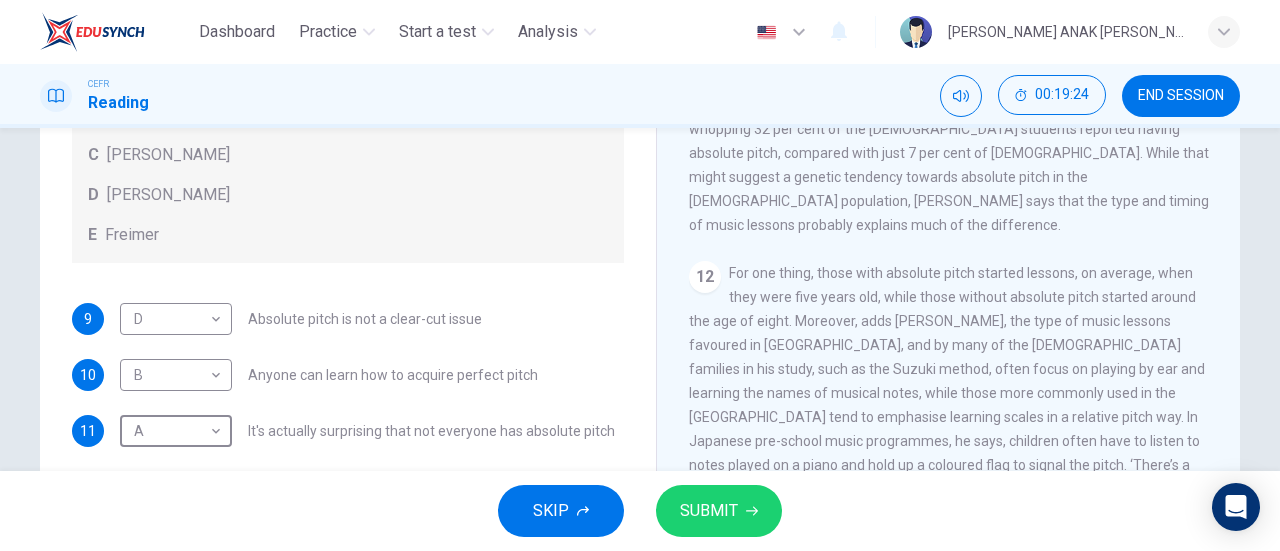 scroll, scrollTop: 0, scrollLeft: 0, axis: both 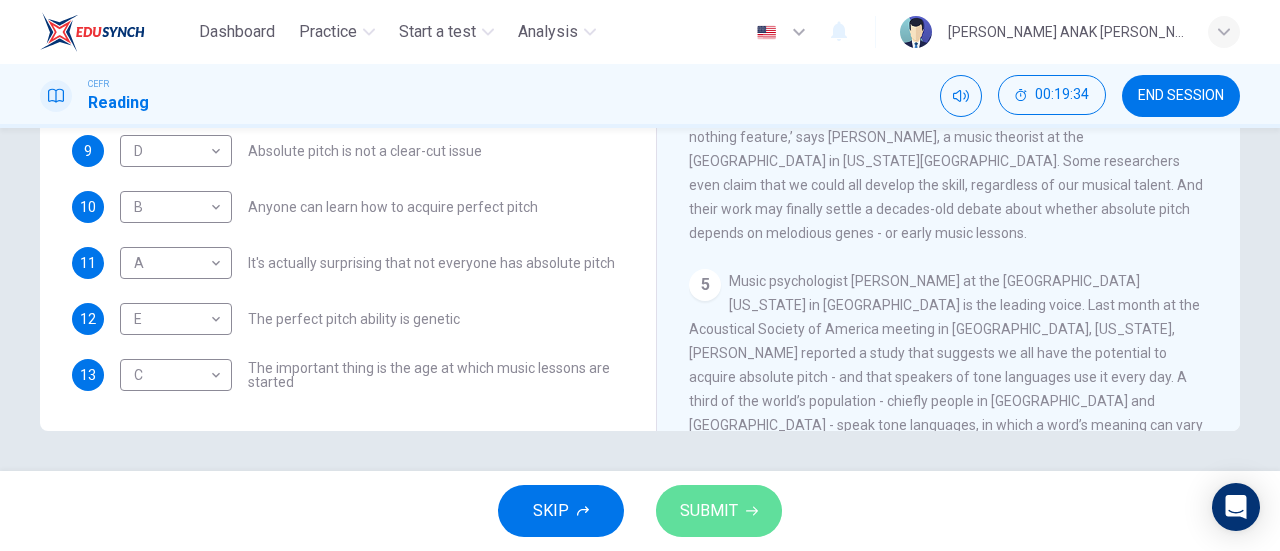 click on "SUBMIT" at bounding box center (709, 511) 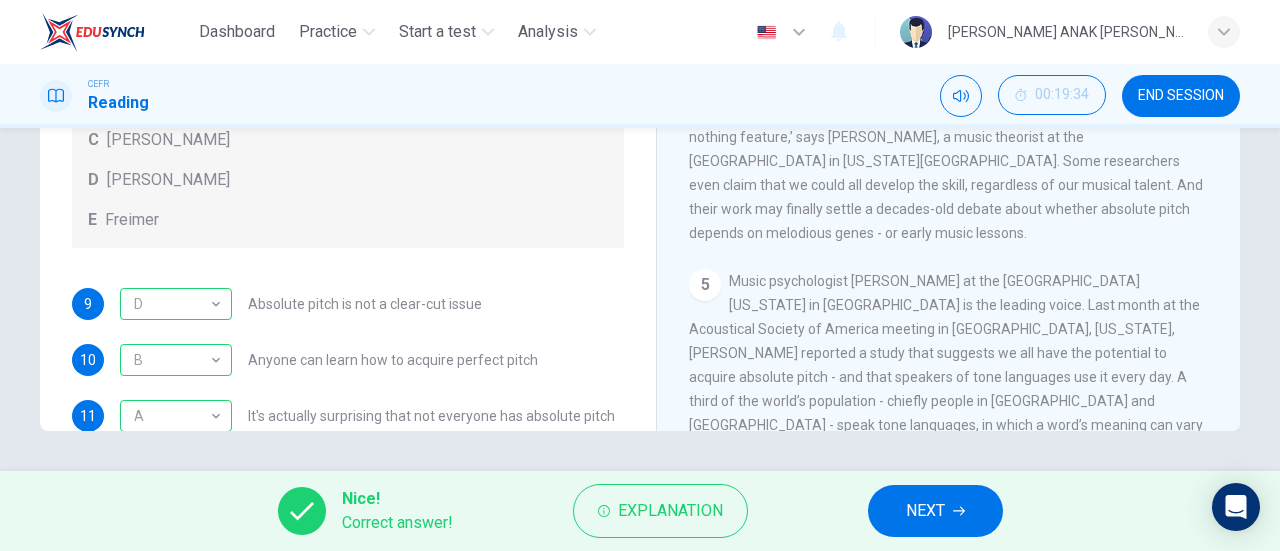 scroll, scrollTop: 176, scrollLeft: 0, axis: vertical 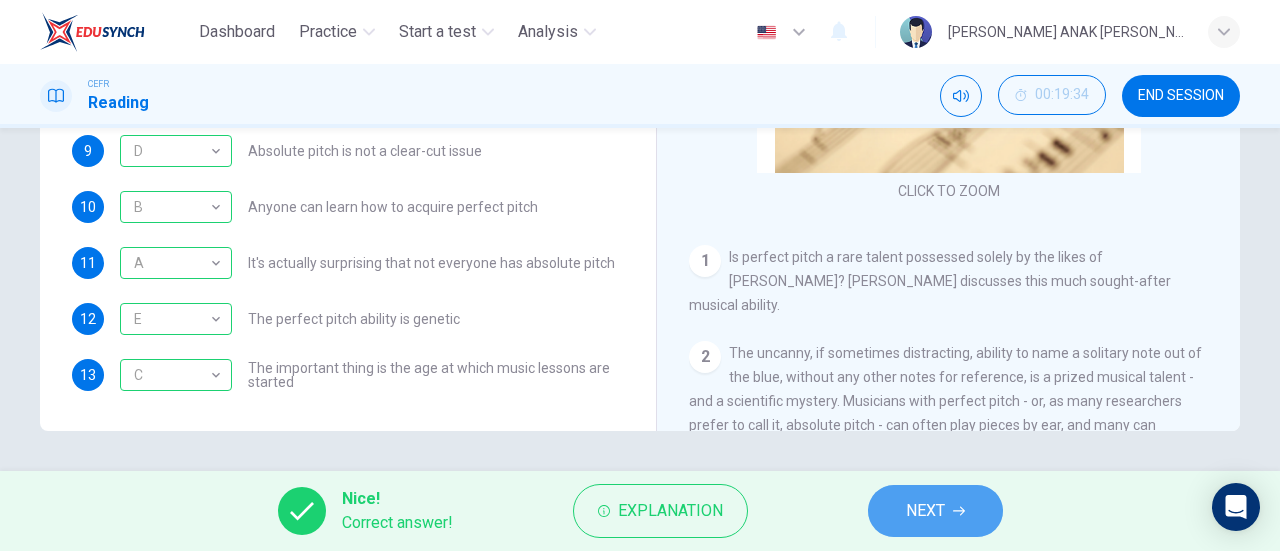 click on "NEXT" at bounding box center [935, 511] 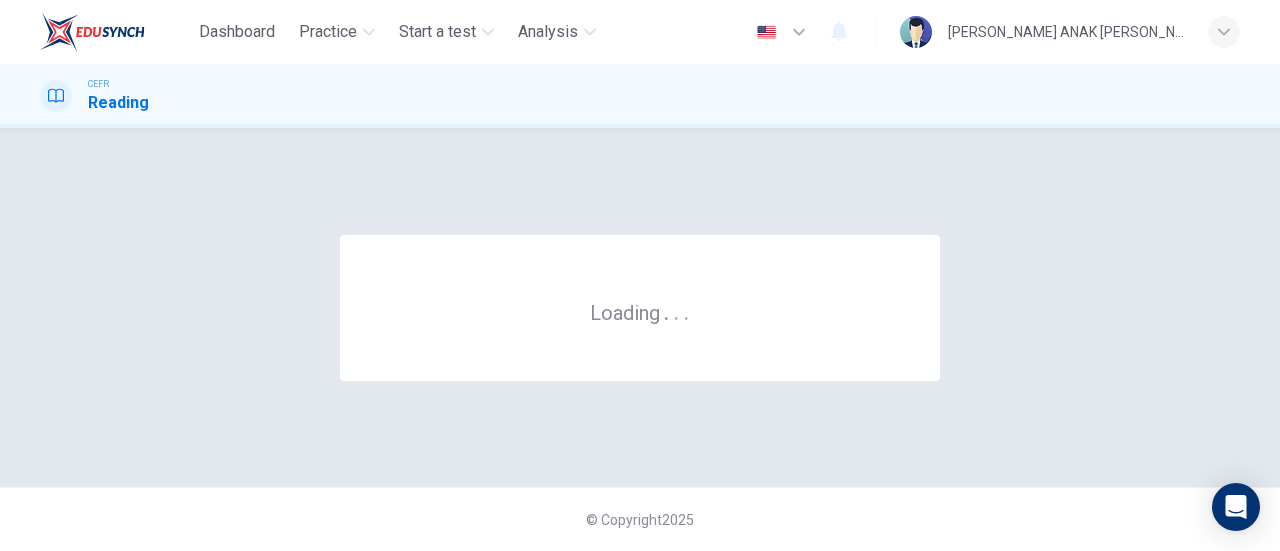 scroll, scrollTop: 0, scrollLeft: 0, axis: both 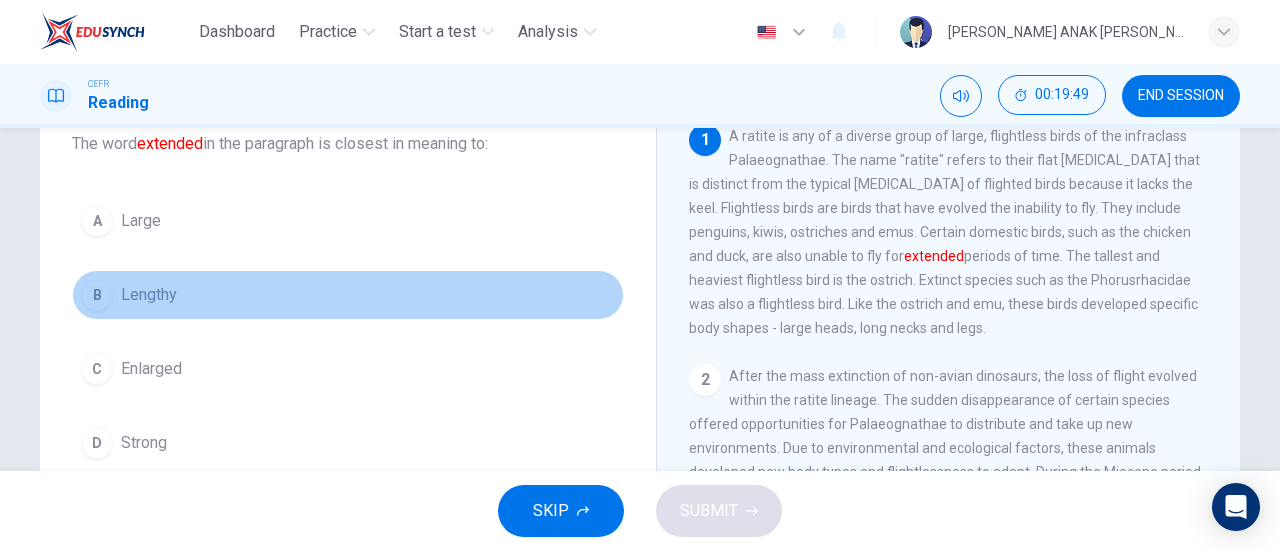 click on "Lengthy" at bounding box center [149, 295] 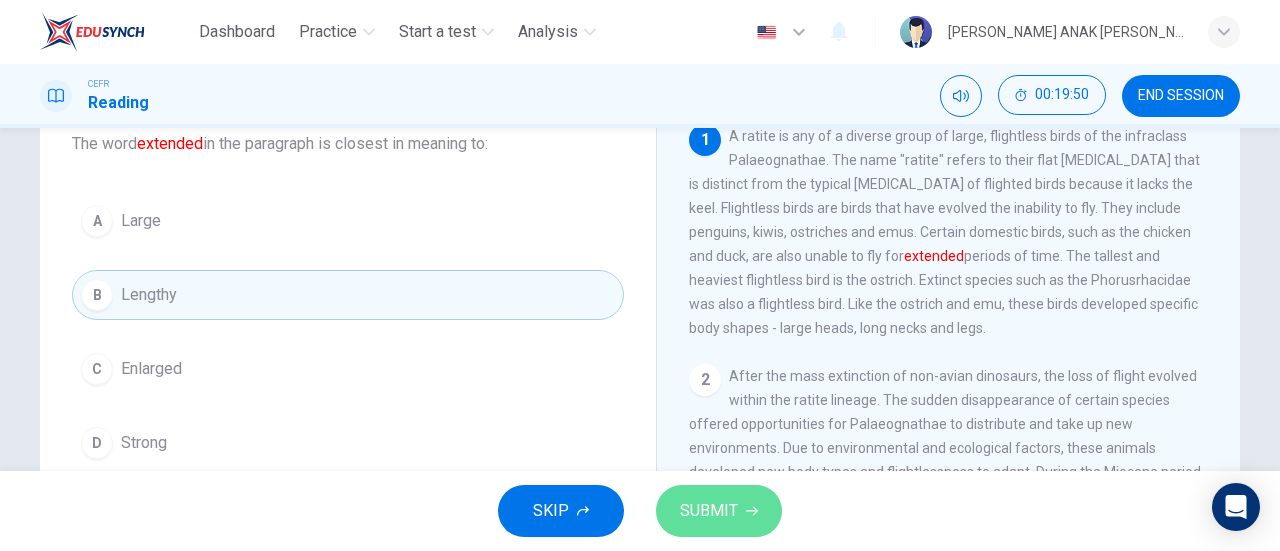 click on "SUBMIT" at bounding box center (719, 511) 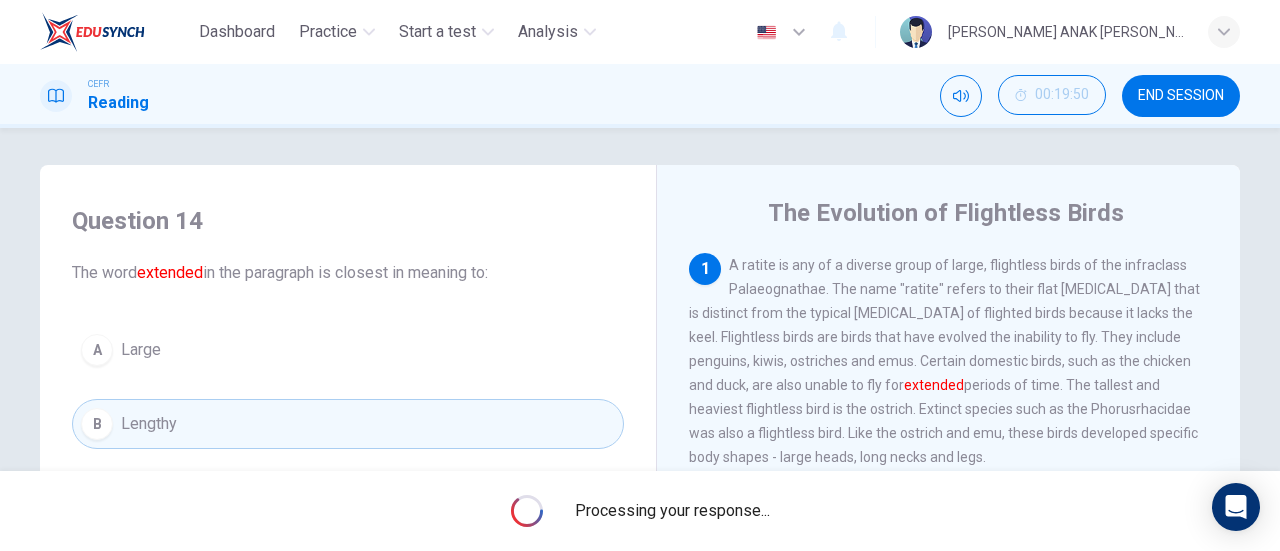 scroll, scrollTop: 0, scrollLeft: 0, axis: both 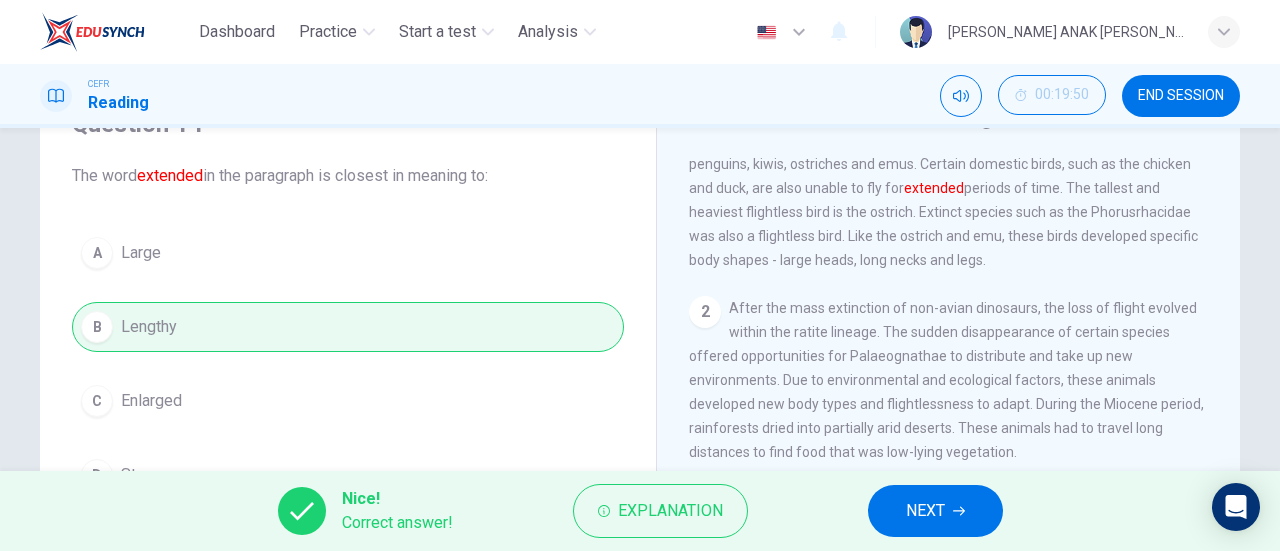 click on "NEXT" at bounding box center [935, 511] 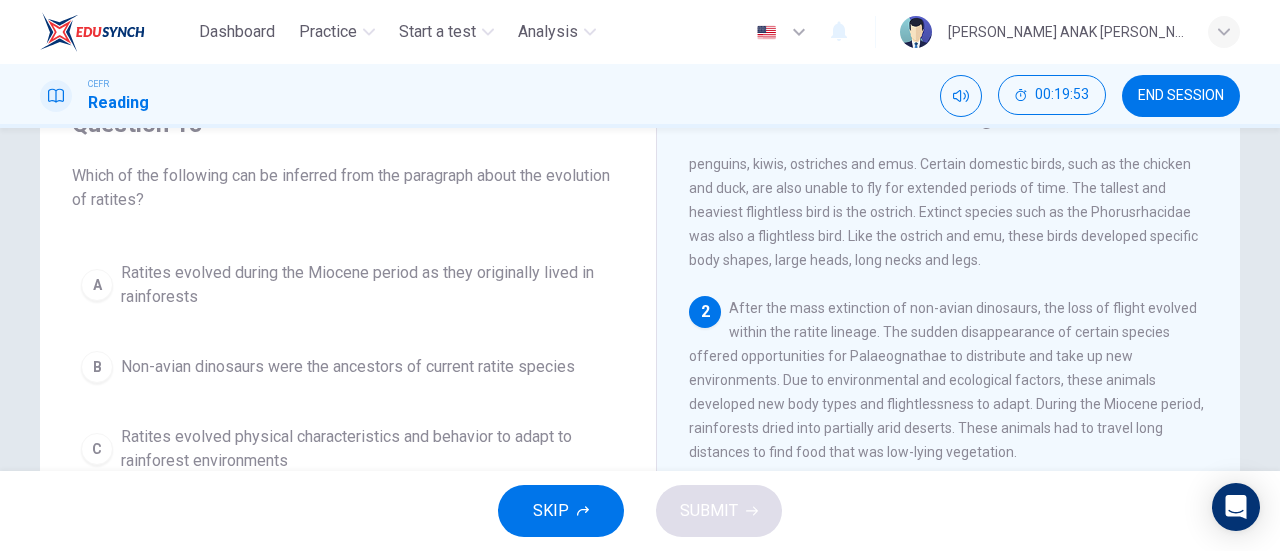 scroll, scrollTop: 0, scrollLeft: 0, axis: both 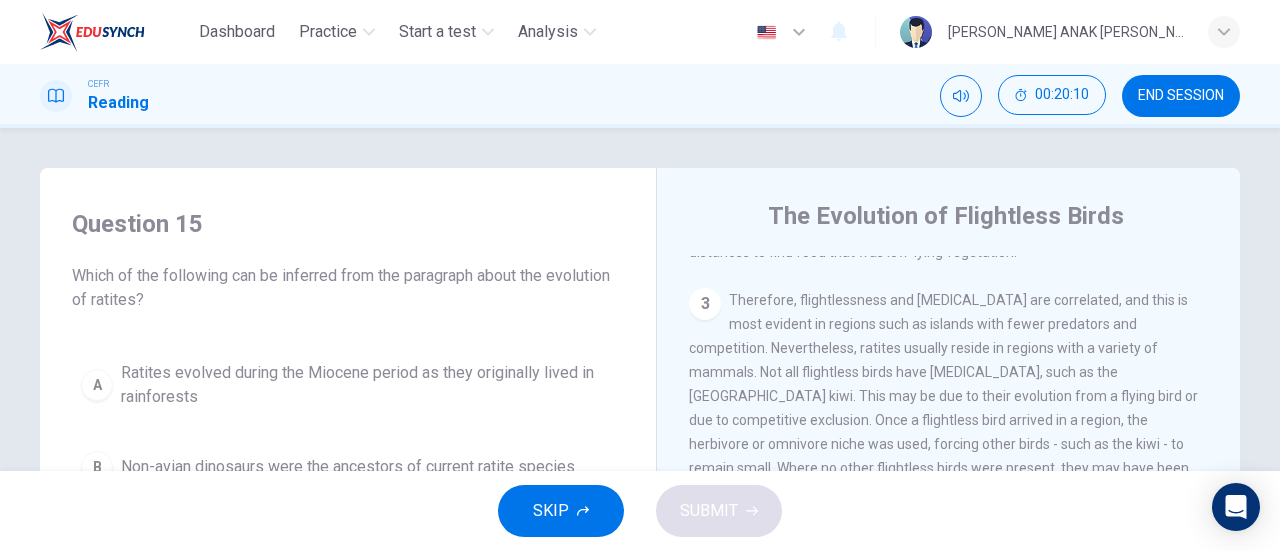 drag, startPoint x: 784, startPoint y: 359, endPoint x: 920, endPoint y: 354, distance: 136.09187 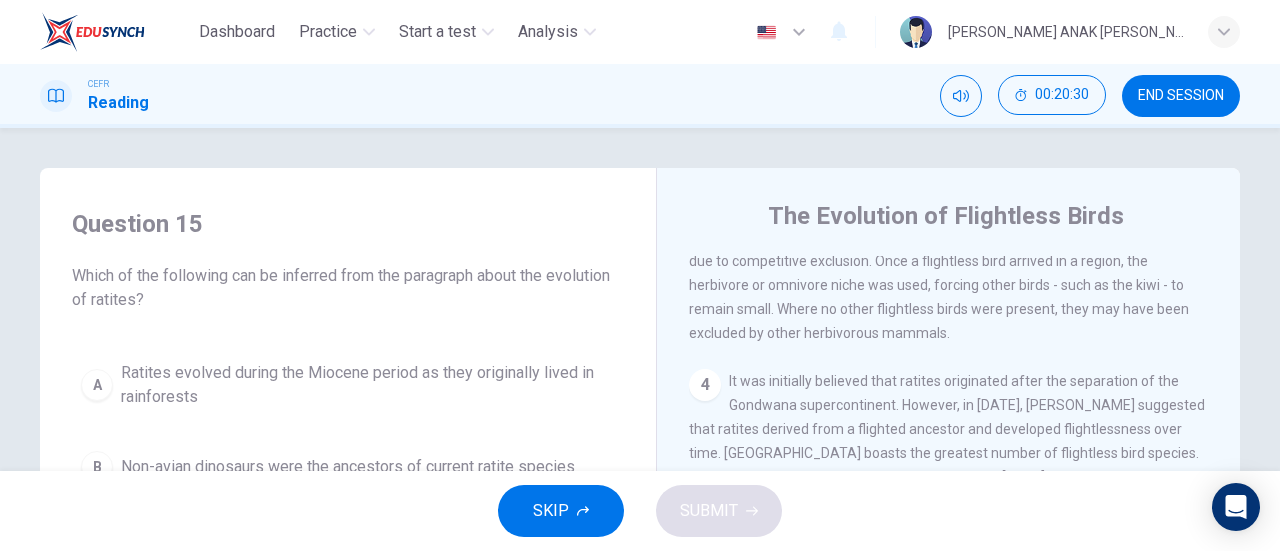 scroll, scrollTop: 600, scrollLeft: 0, axis: vertical 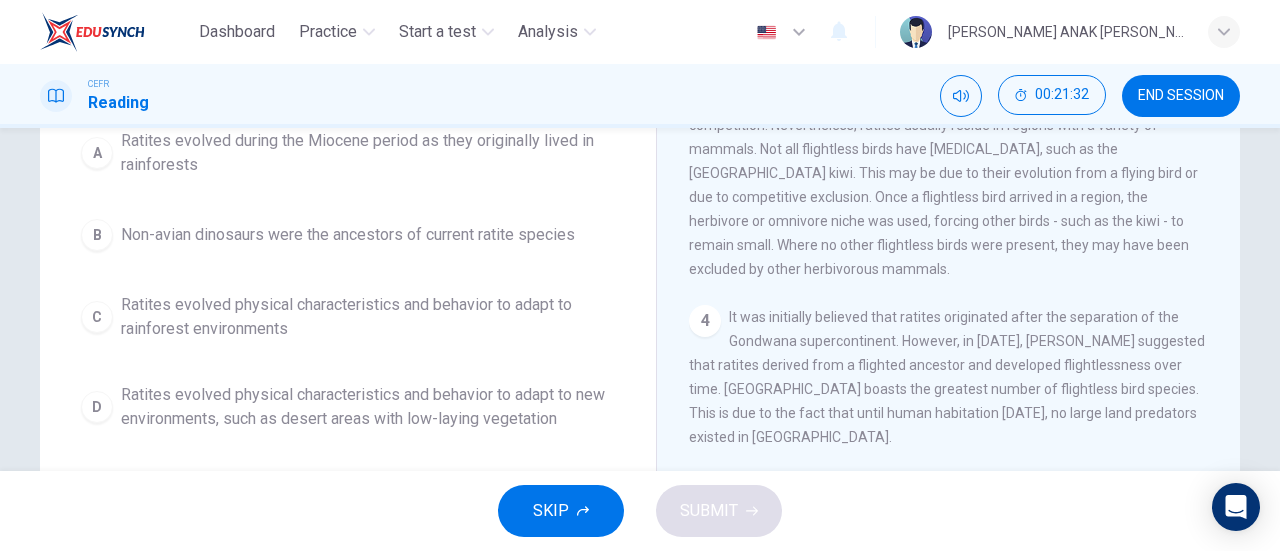 click on "Ratites evolved physical characteristics and behavior to adapt to rainforest environments" at bounding box center (368, 317) 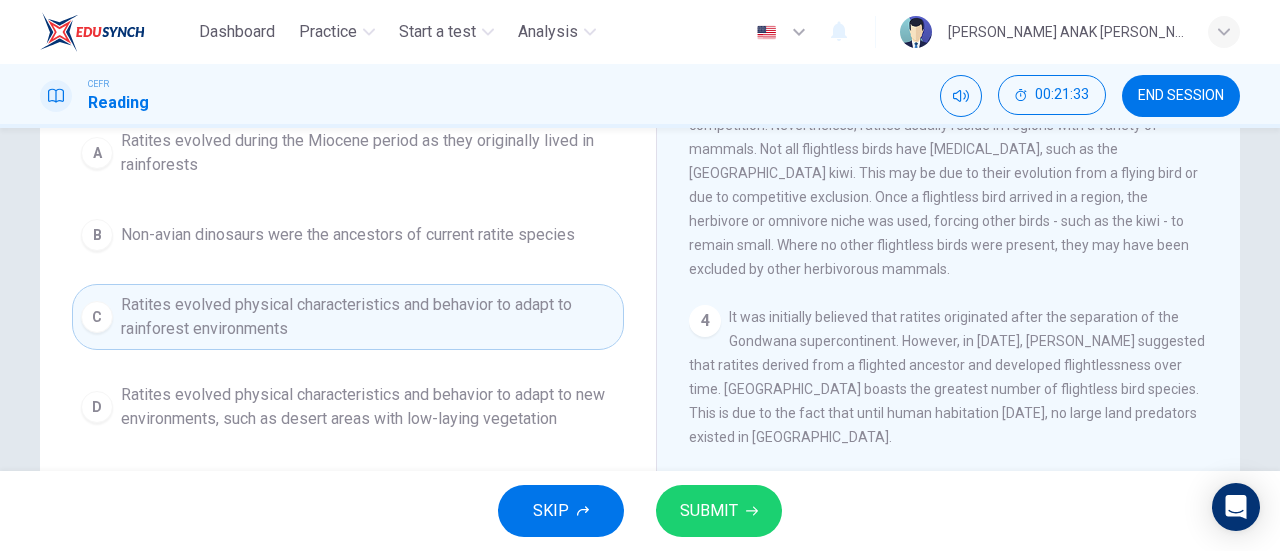 click on "SUBMIT" at bounding box center [719, 511] 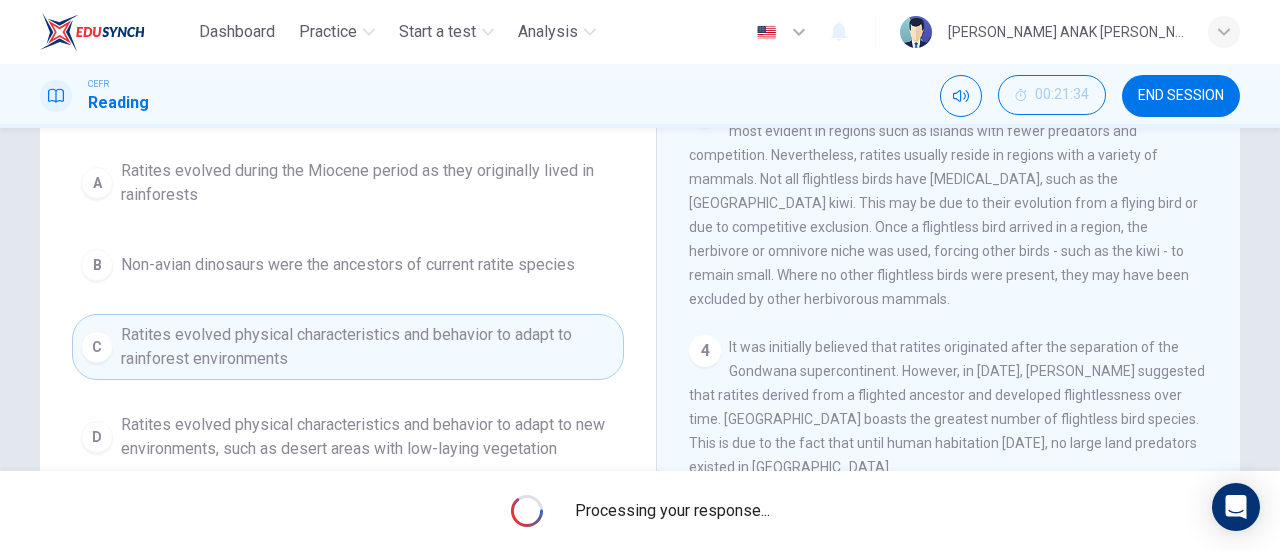 scroll, scrollTop: 232, scrollLeft: 0, axis: vertical 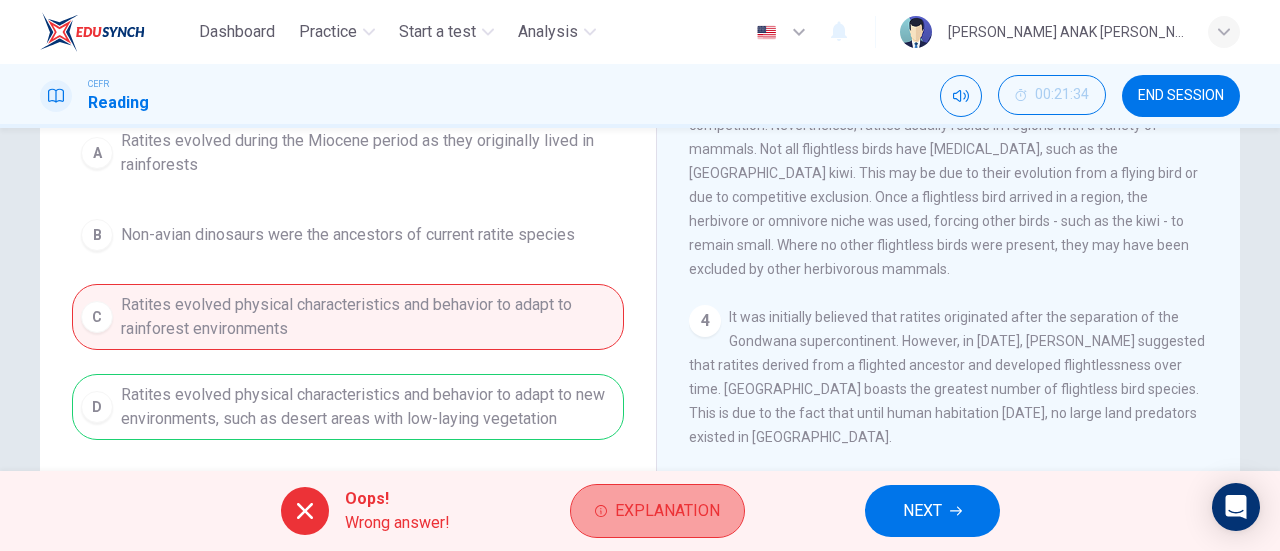 click on "Explanation" at bounding box center [667, 511] 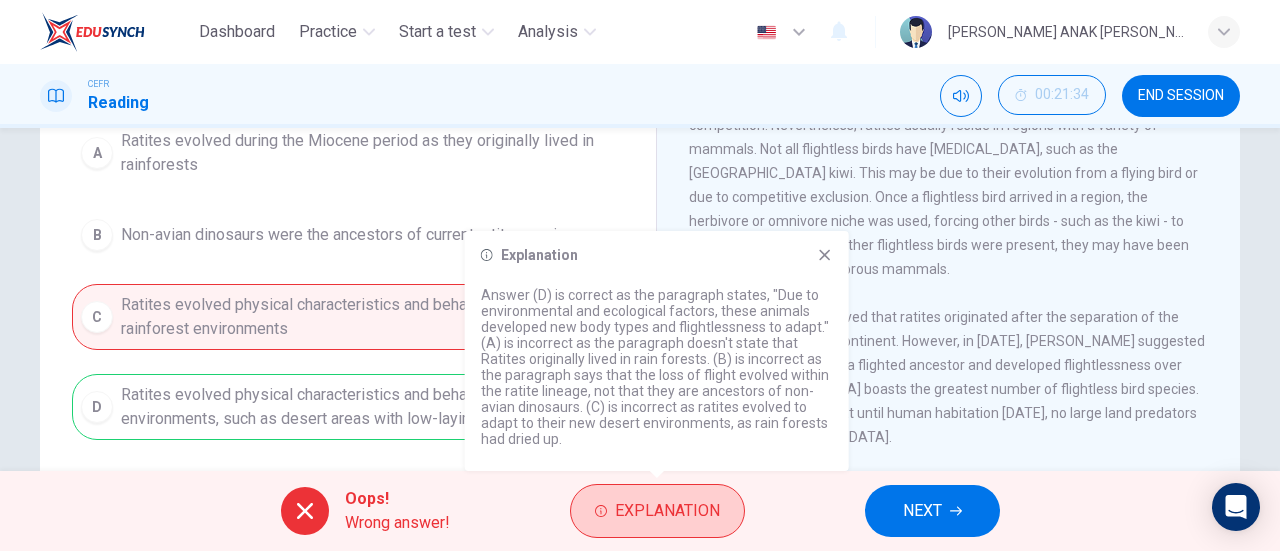 click on "Explanation" at bounding box center [657, 511] 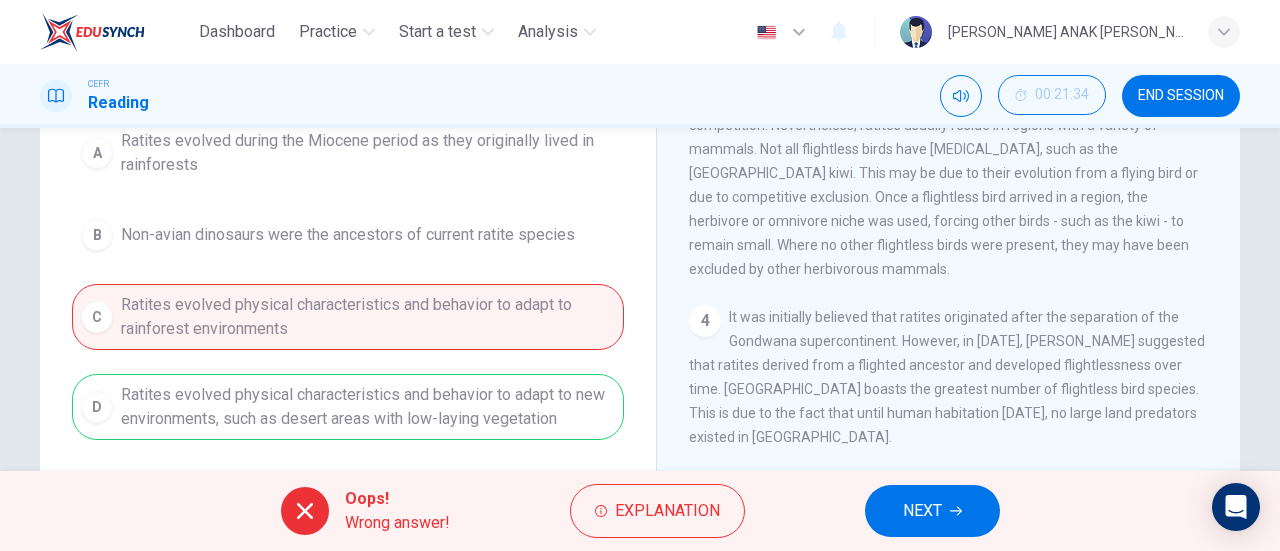 scroll, scrollTop: 332, scrollLeft: 0, axis: vertical 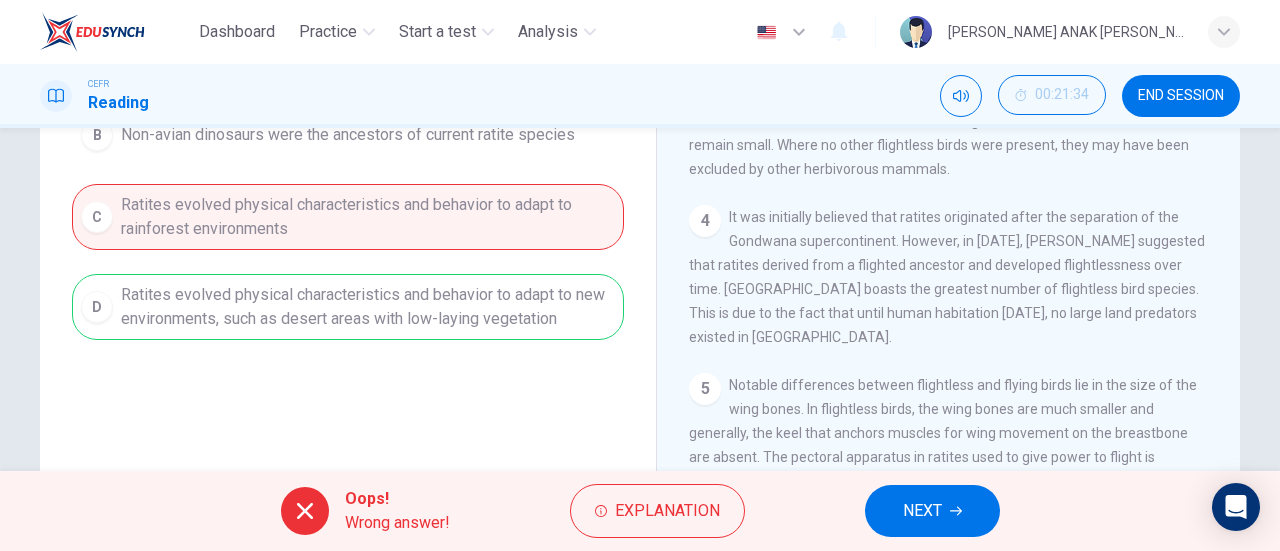 click on "NEXT" at bounding box center (922, 511) 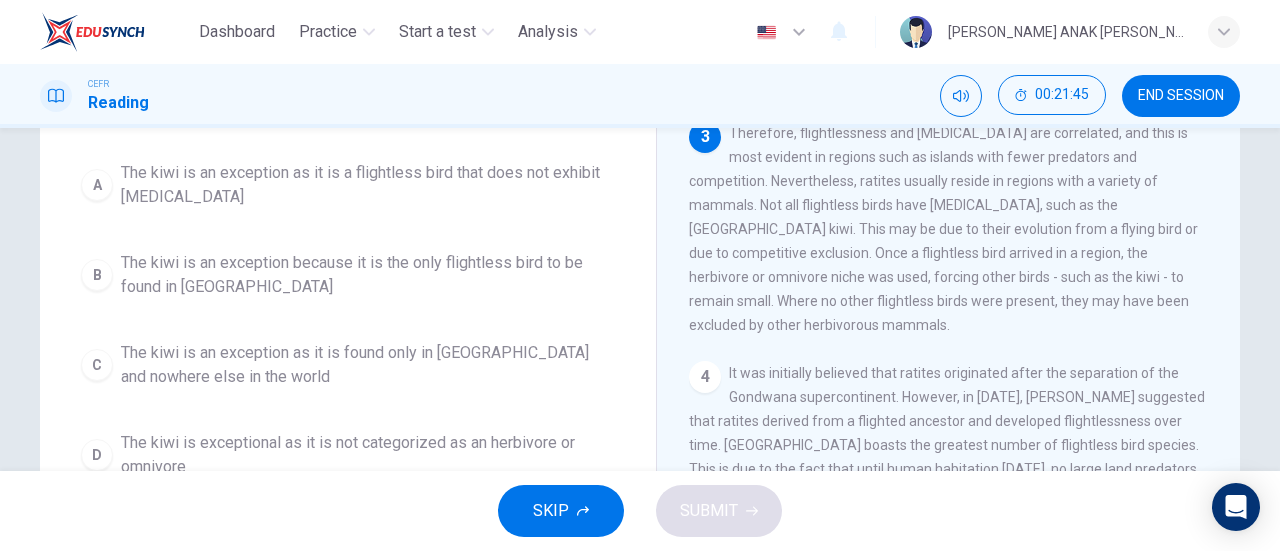 scroll, scrollTop: 208, scrollLeft: 0, axis: vertical 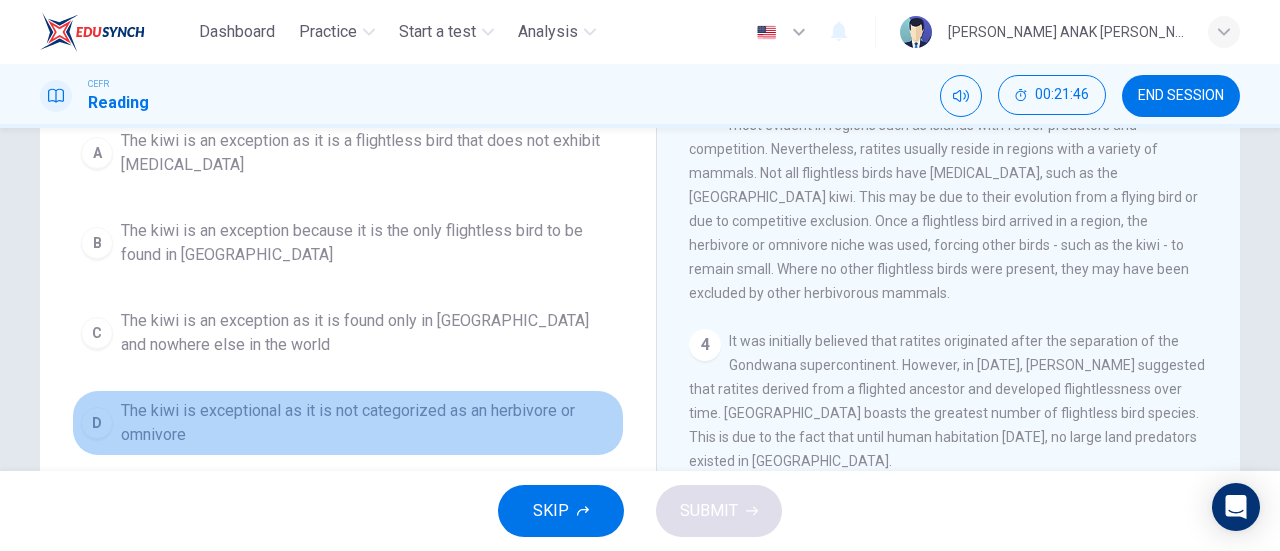 click on "The kiwi is exceptional as it is not categorized as an herbivore or omnivore" at bounding box center [368, 423] 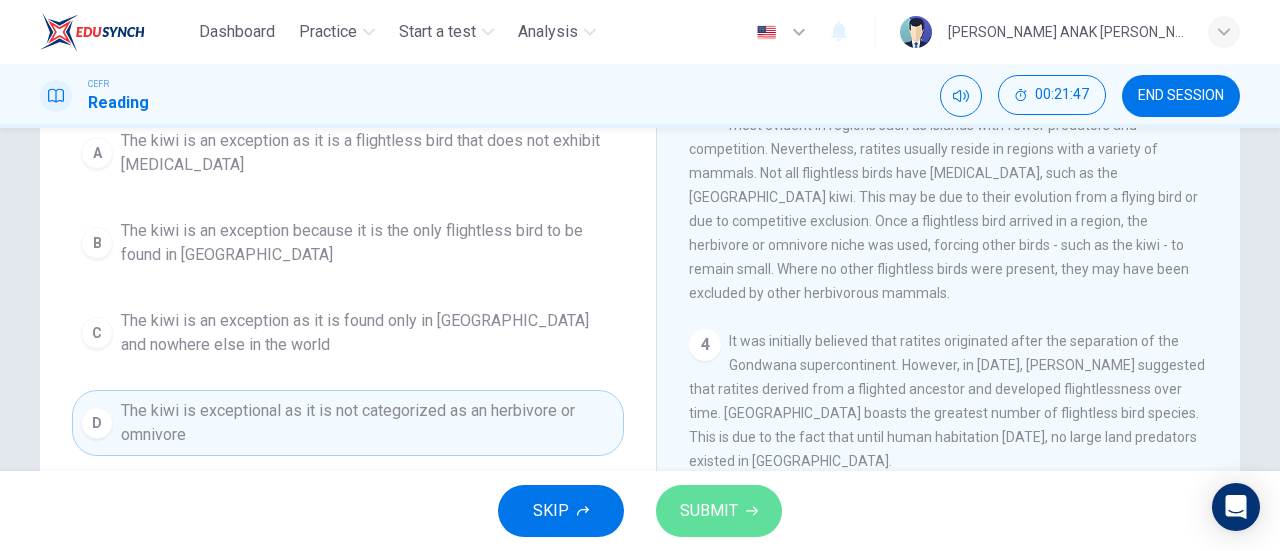 click on "SUBMIT" at bounding box center [709, 511] 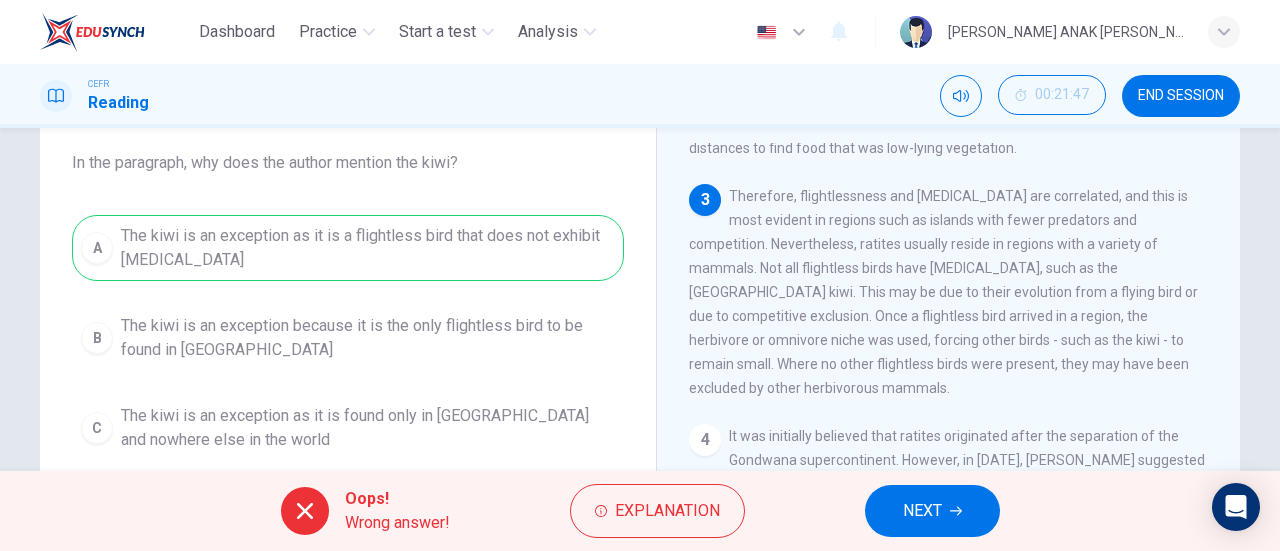 scroll, scrollTop: 208, scrollLeft: 0, axis: vertical 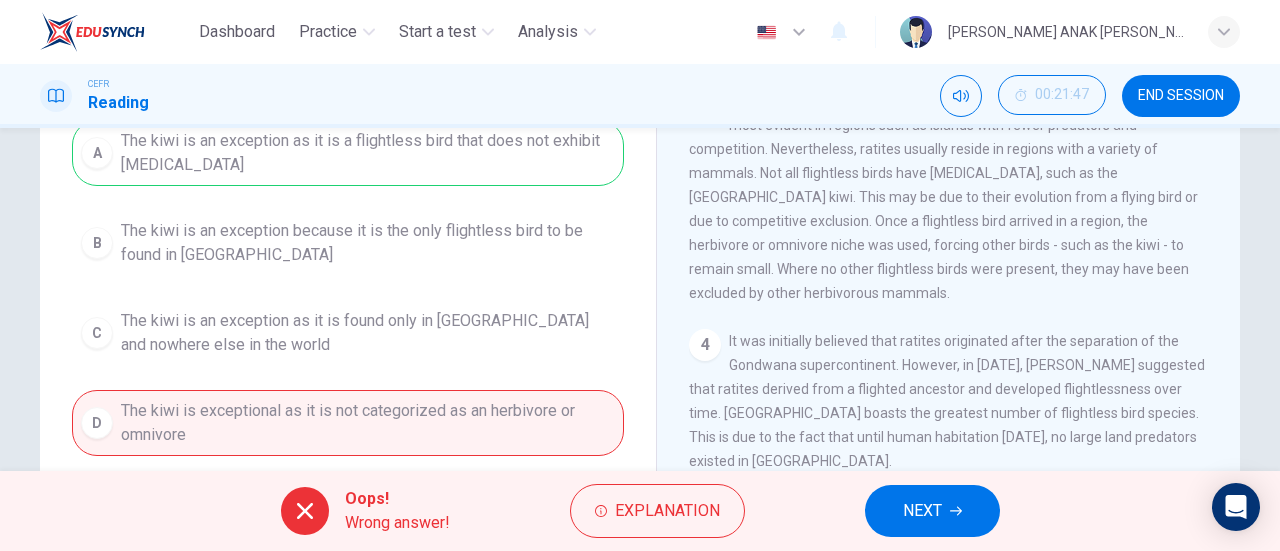 click on "END SESSION" at bounding box center [1181, 96] 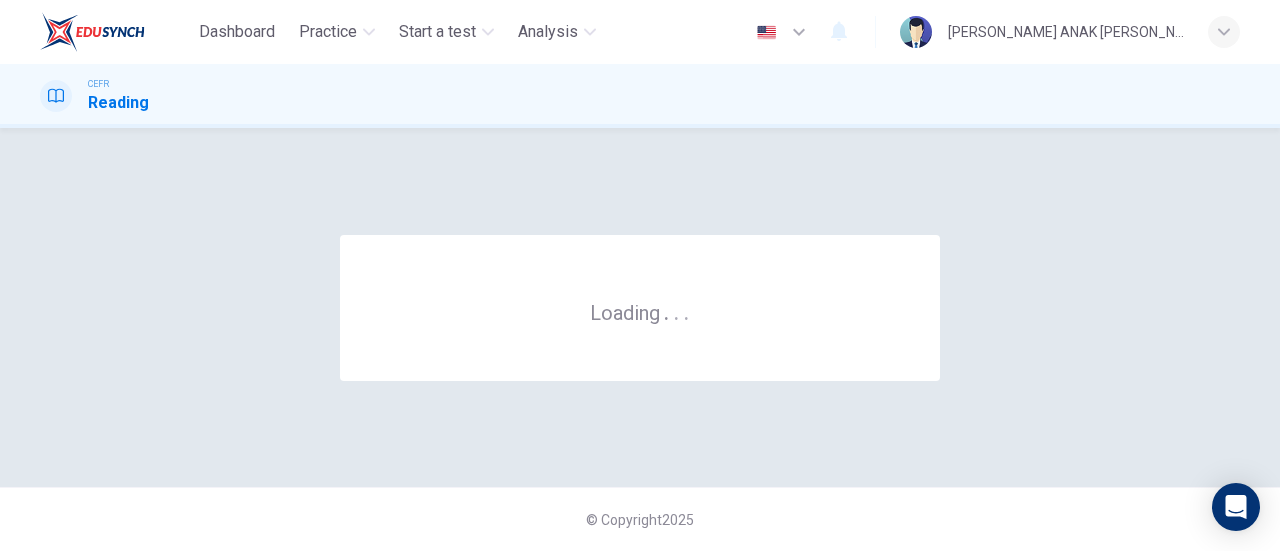 scroll, scrollTop: 0, scrollLeft: 0, axis: both 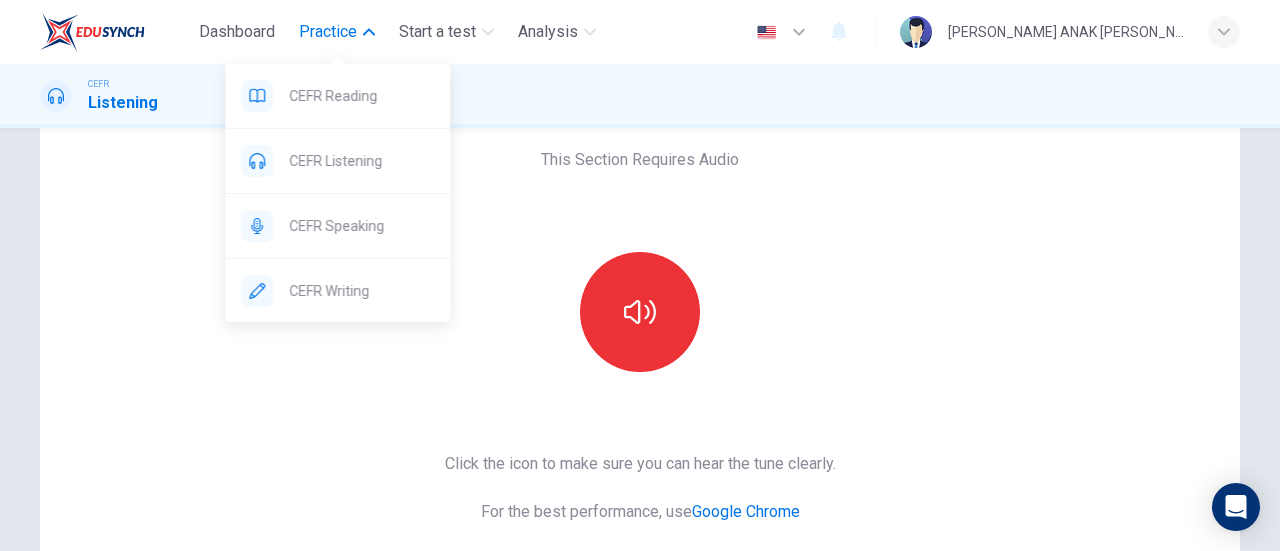 click on "CEFR Reading CEFR Listening CEFR Speaking CEFR Writing" at bounding box center (337, 186) 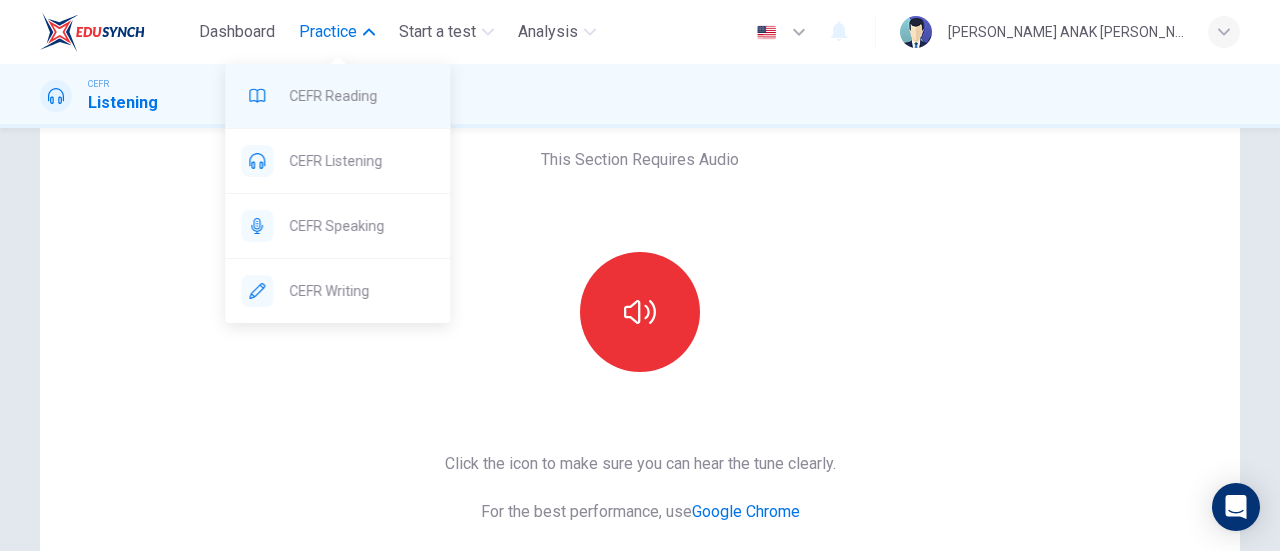 click on "CEFR Reading" at bounding box center [337, 96] 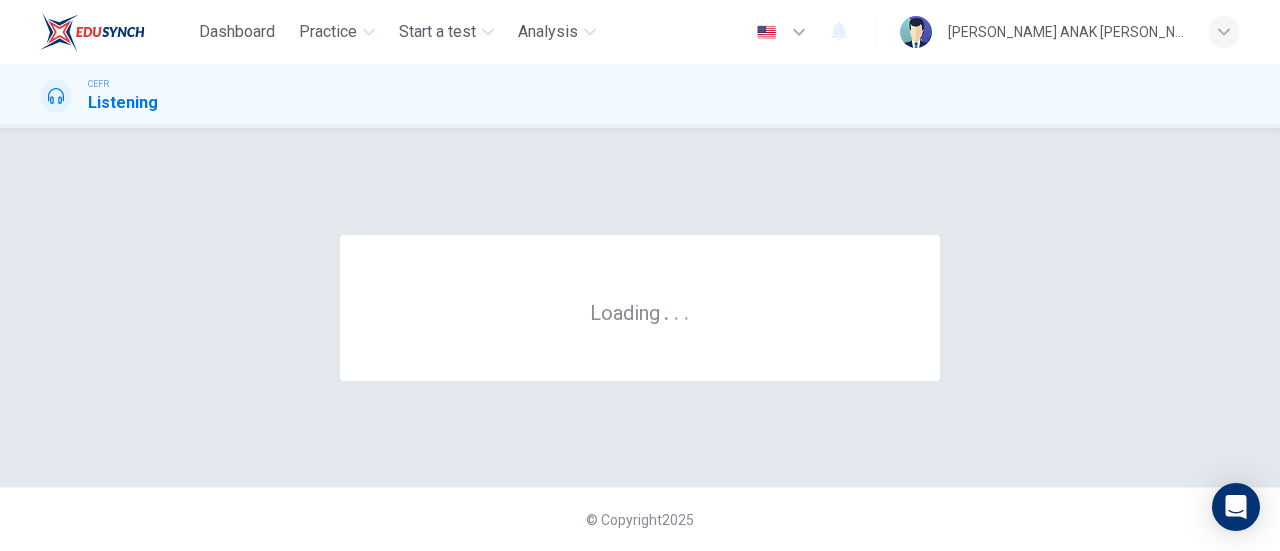 scroll, scrollTop: 0, scrollLeft: 0, axis: both 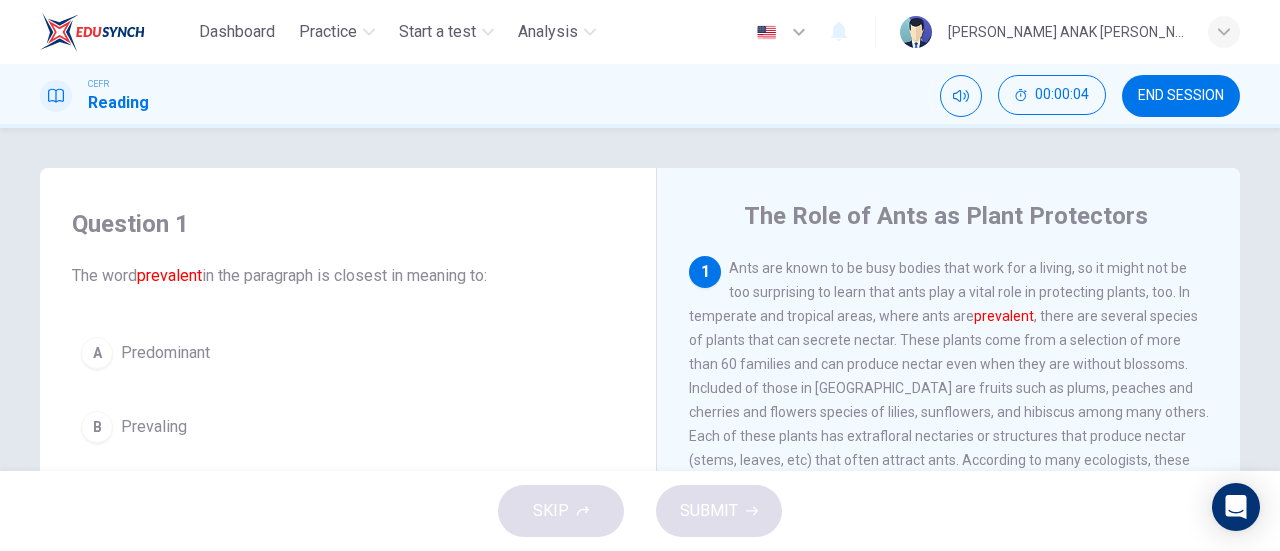 drag, startPoint x: 734, startPoint y: 262, endPoint x: 1033, endPoint y: 288, distance: 300.1283 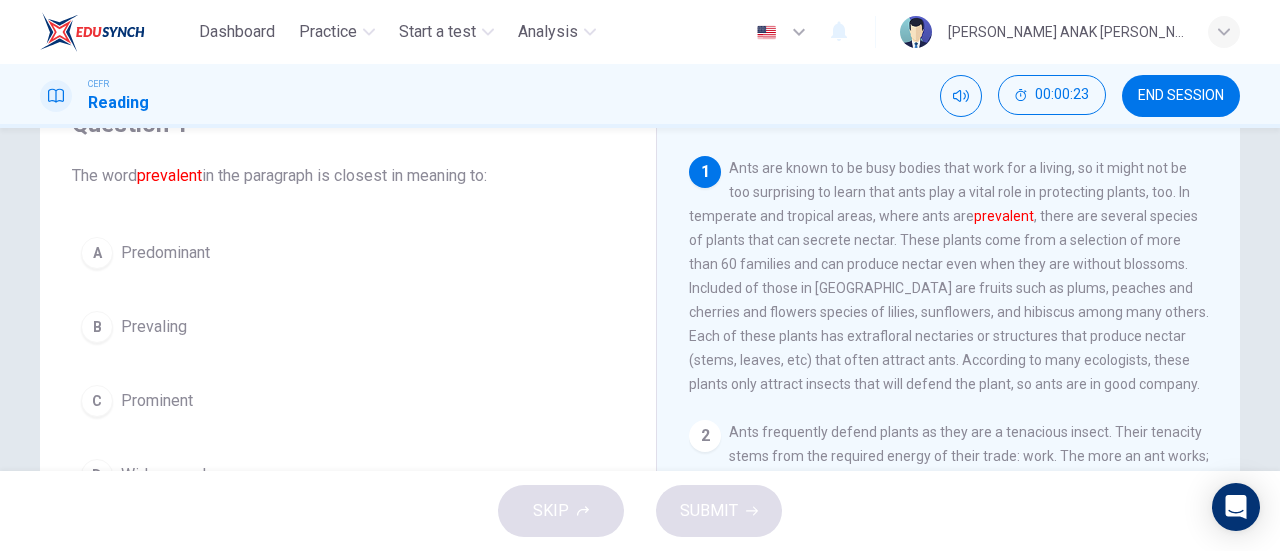 scroll, scrollTop: 200, scrollLeft: 0, axis: vertical 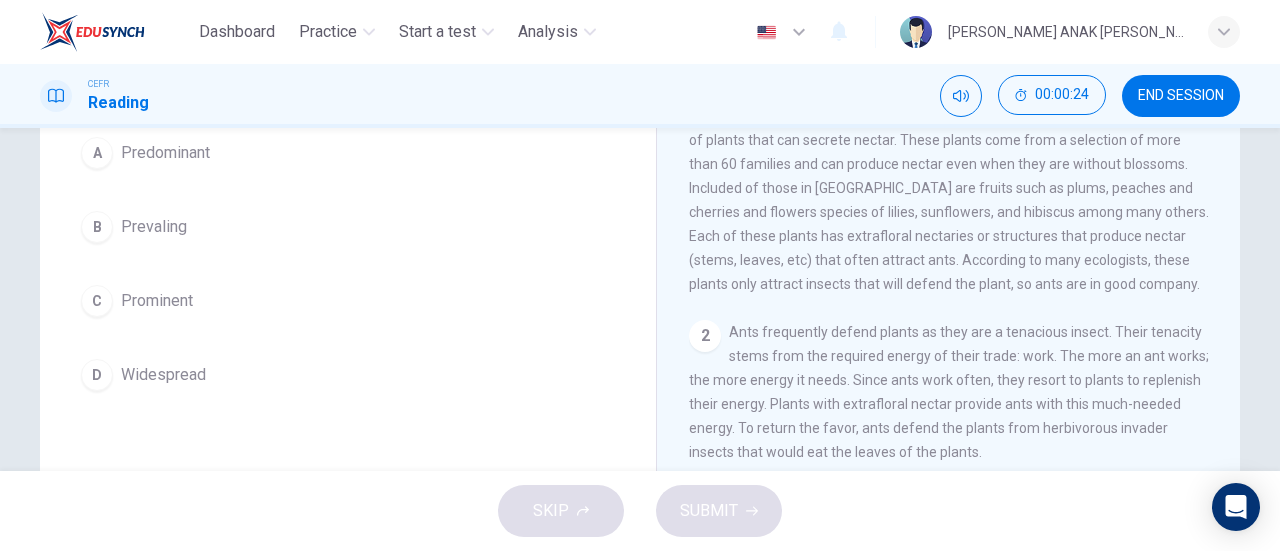 click on "Widespread" at bounding box center [163, 375] 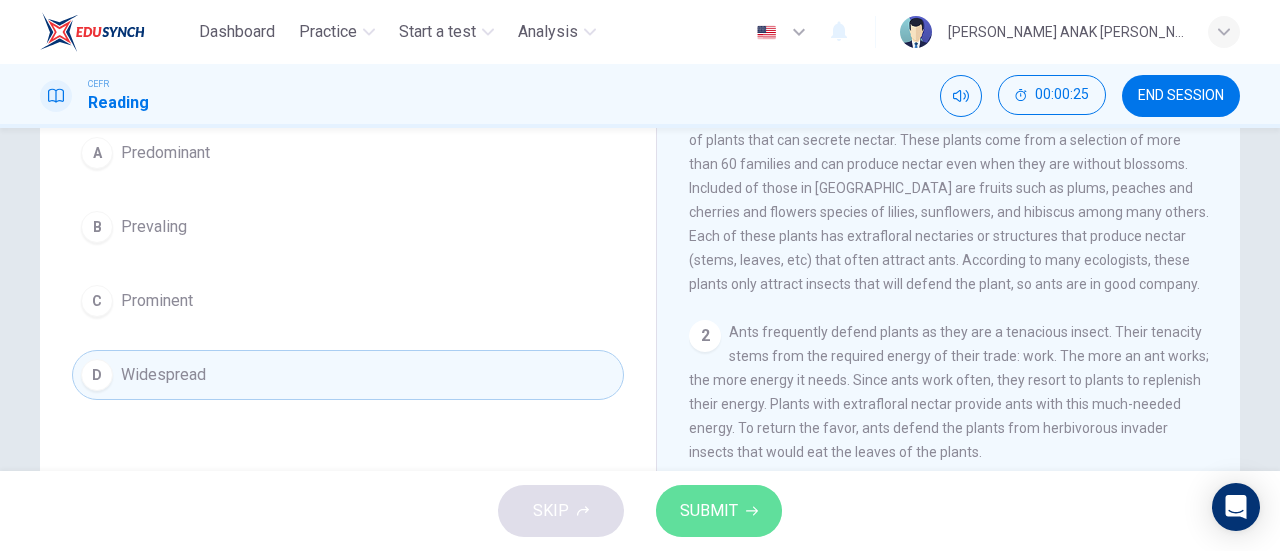 click on "SUBMIT" at bounding box center [719, 511] 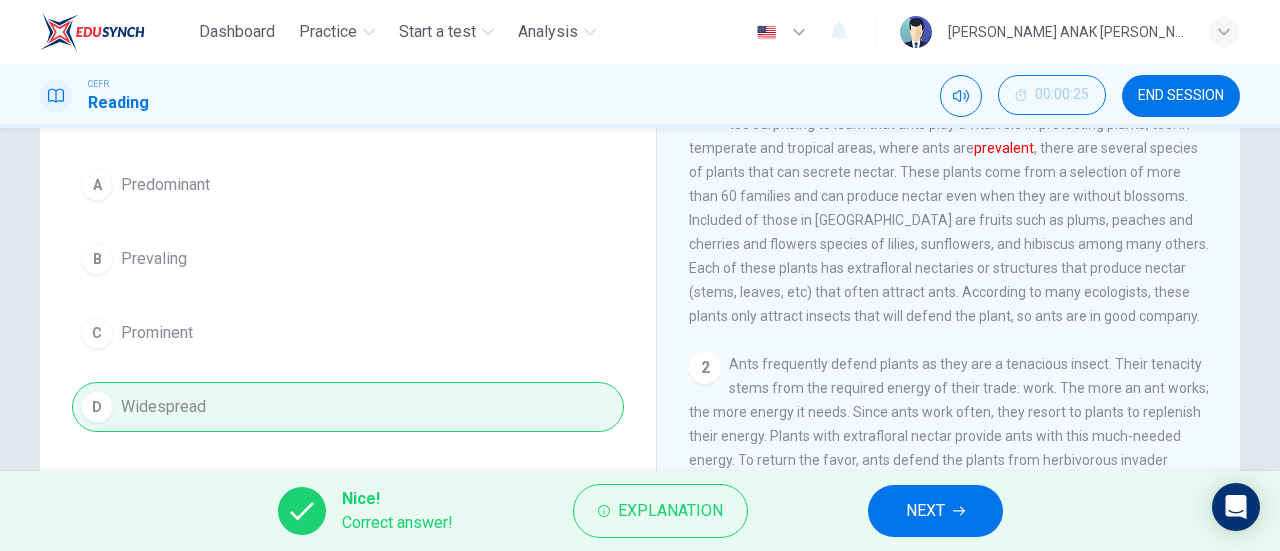 scroll, scrollTop: 200, scrollLeft: 0, axis: vertical 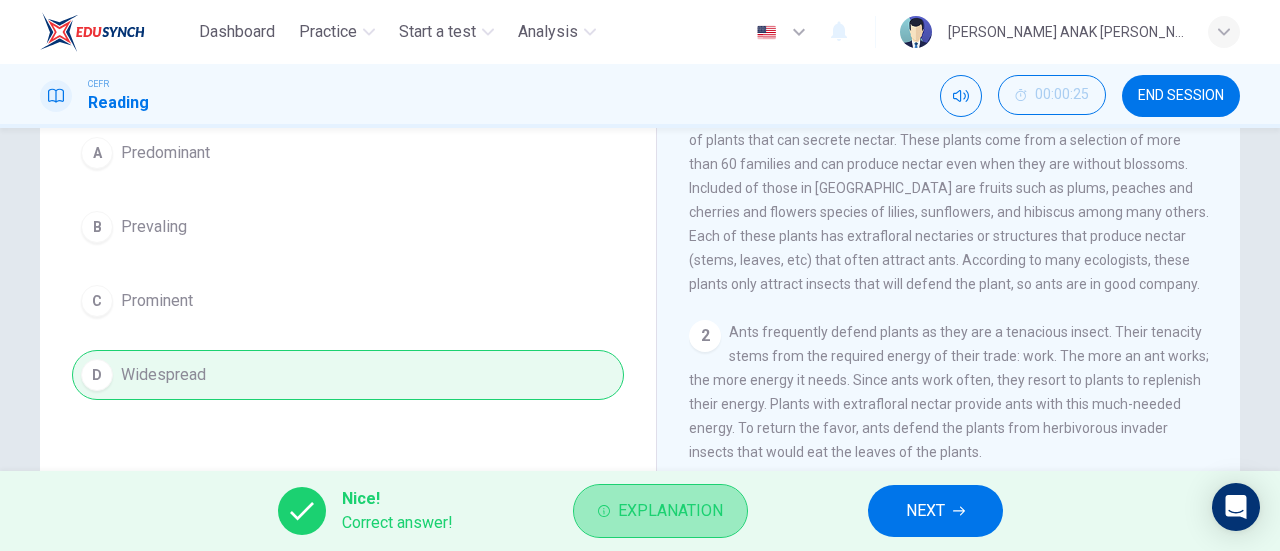click on "Explanation" at bounding box center (670, 511) 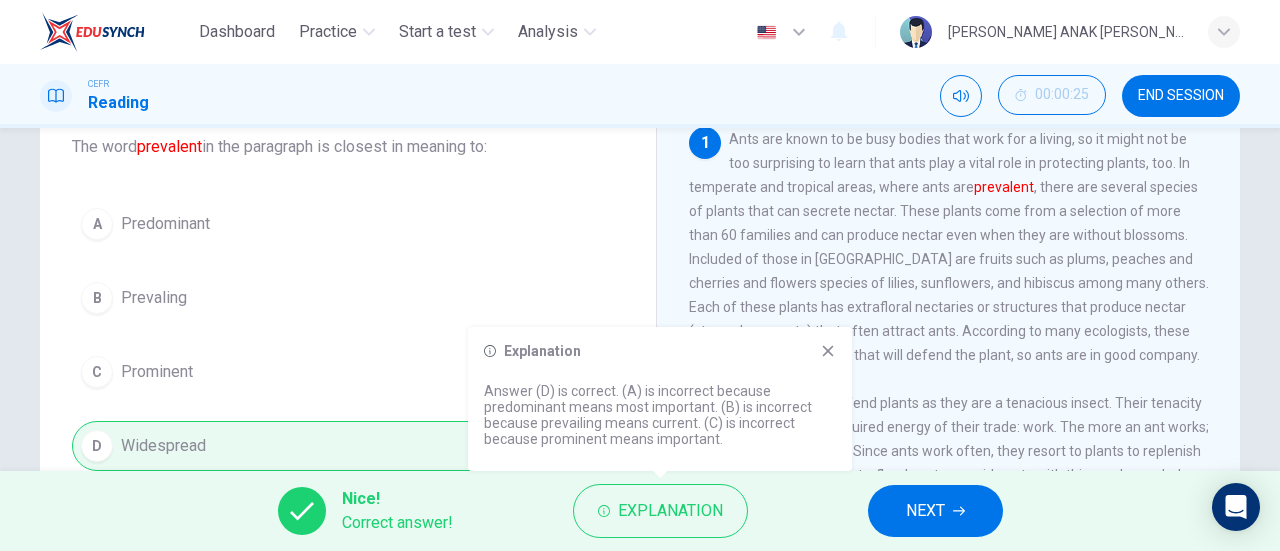 scroll, scrollTop: 100, scrollLeft: 0, axis: vertical 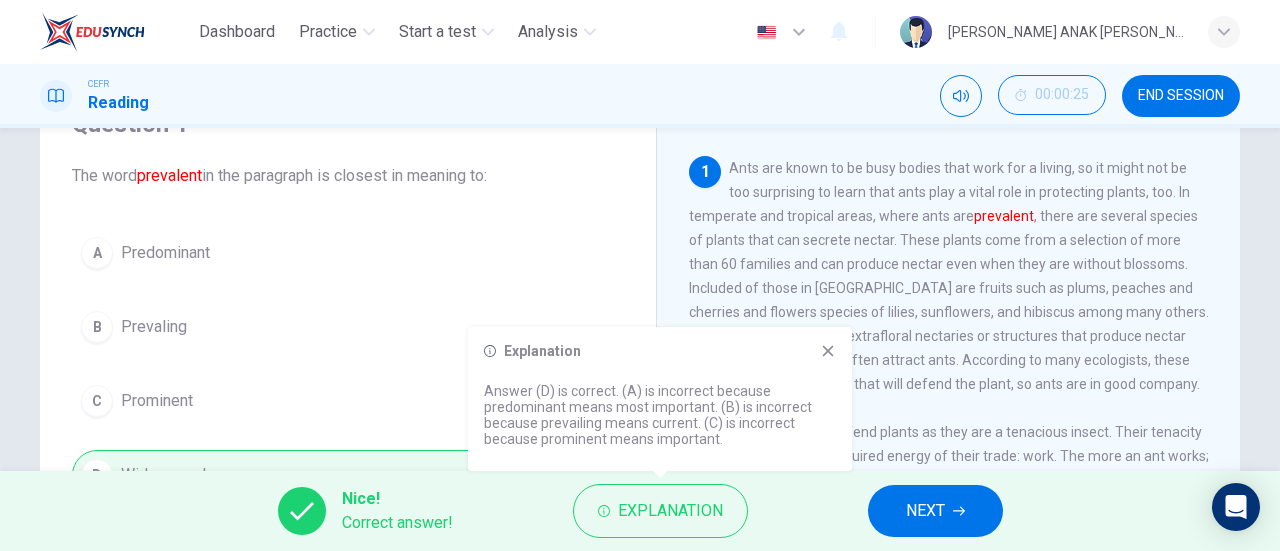 click on "Explanation" at bounding box center [660, 351] 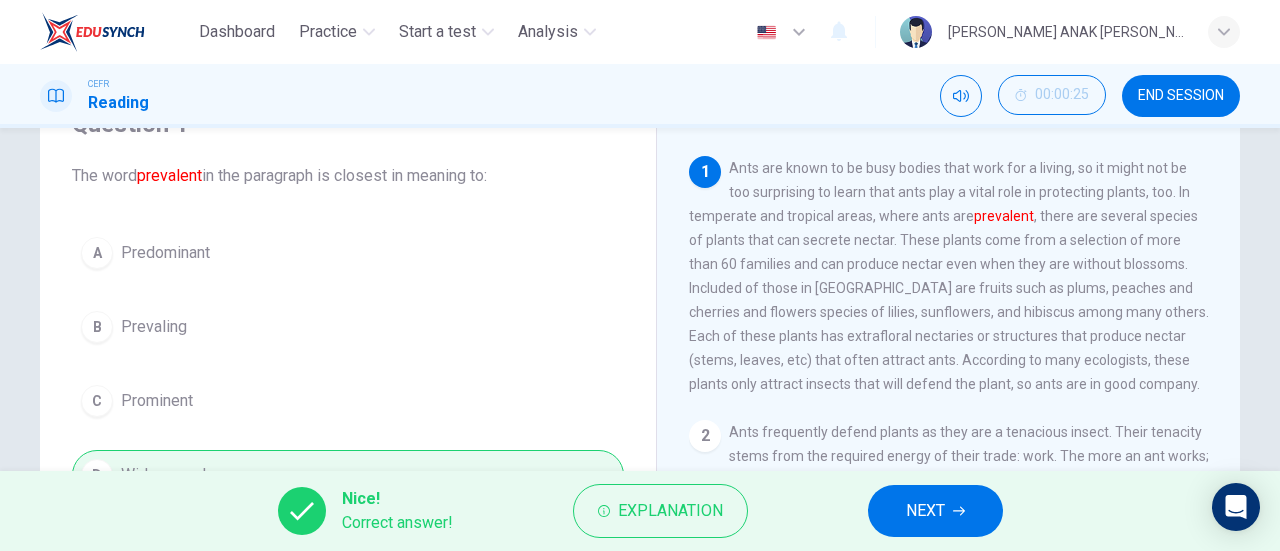 click on "NEXT" at bounding box center [925, 511] 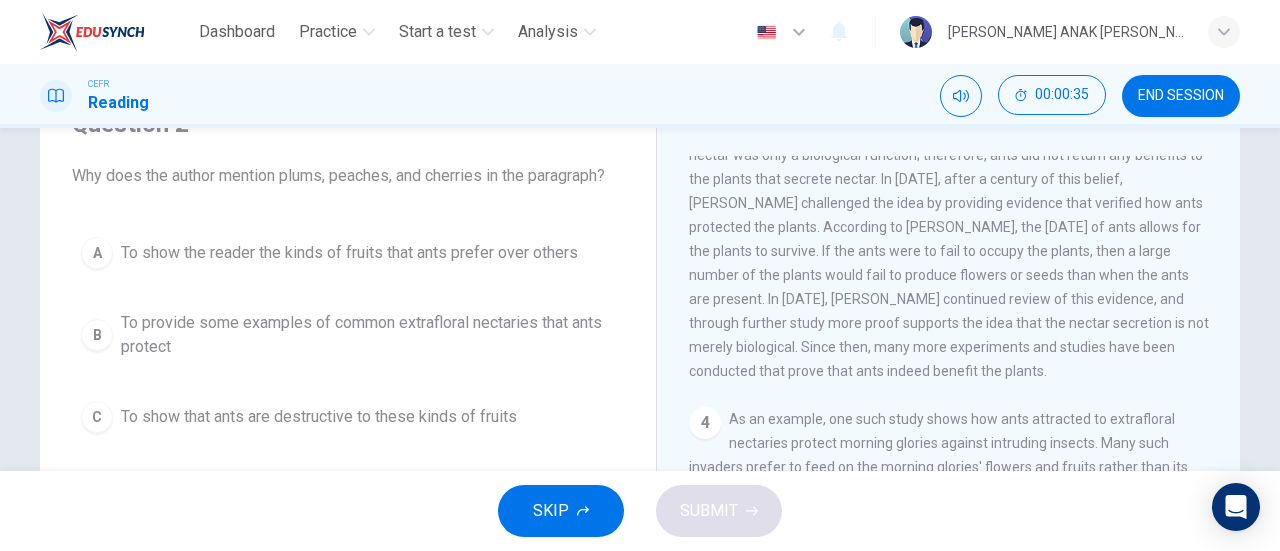 scroll, scrollTop: 696, scrollLeft: 0, axis: vertical 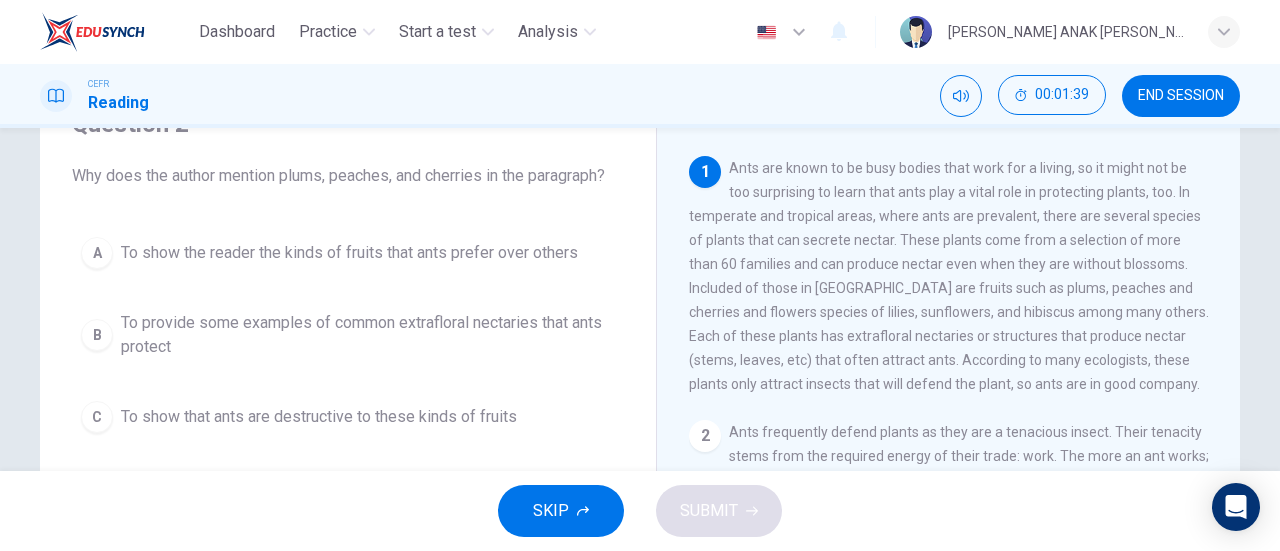 click on "To provide some examples of common extrafloral nectaries that ants protect" at bounding box center (368, 335) 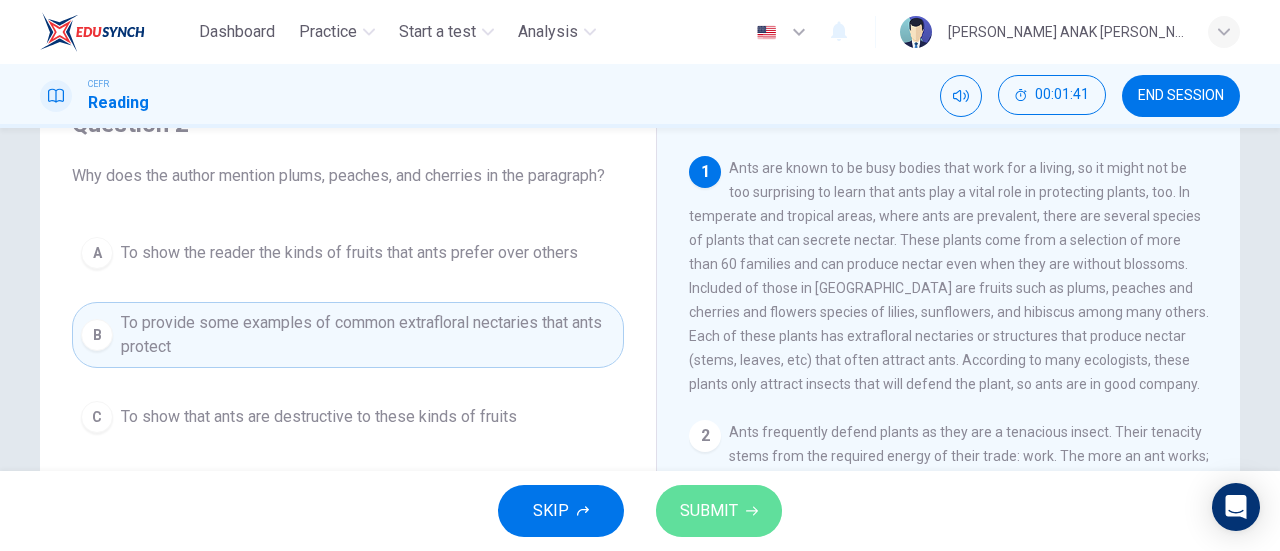 click on "SUBMIT" at bounding box center (719, 511) 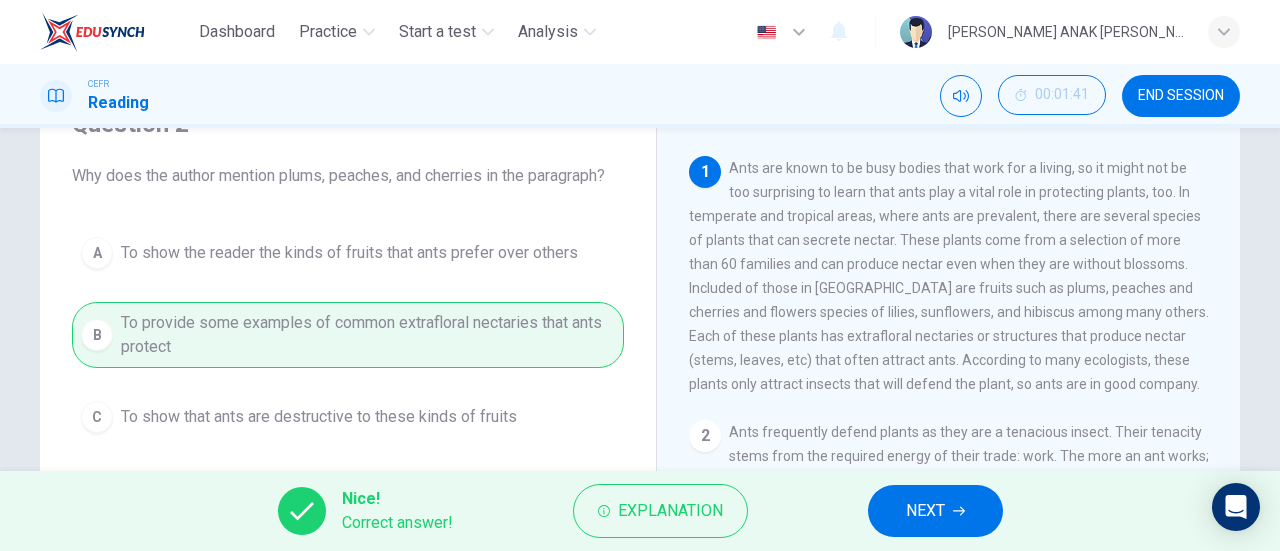scroll, scrollTop: 200, scrollLeft: 0, axis: vertical 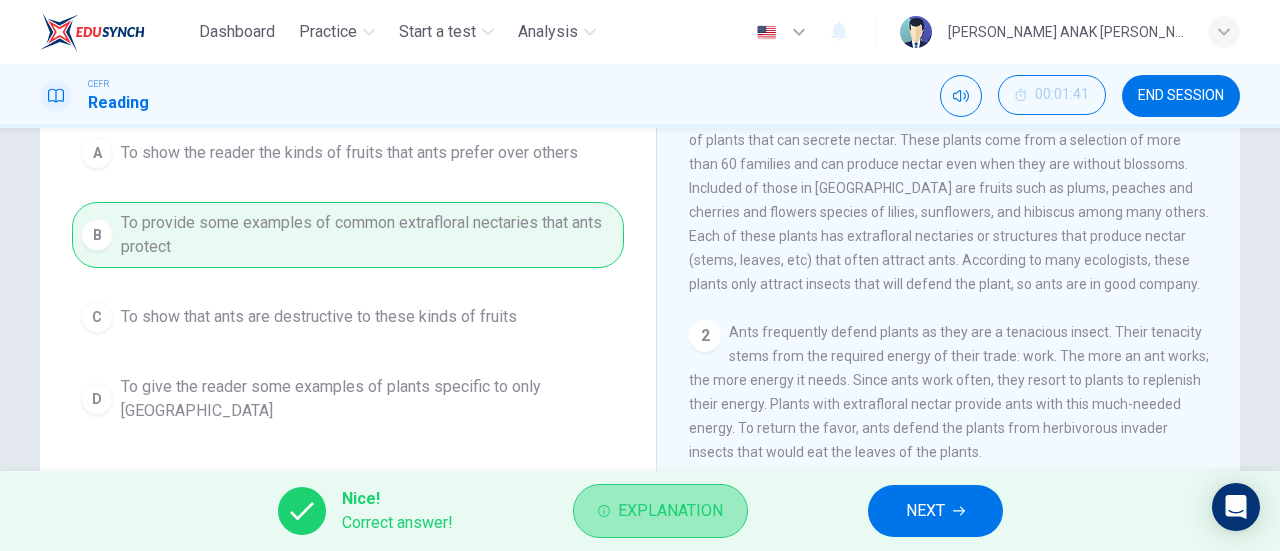 click on "Explanation" at bounding box center (670, 511) 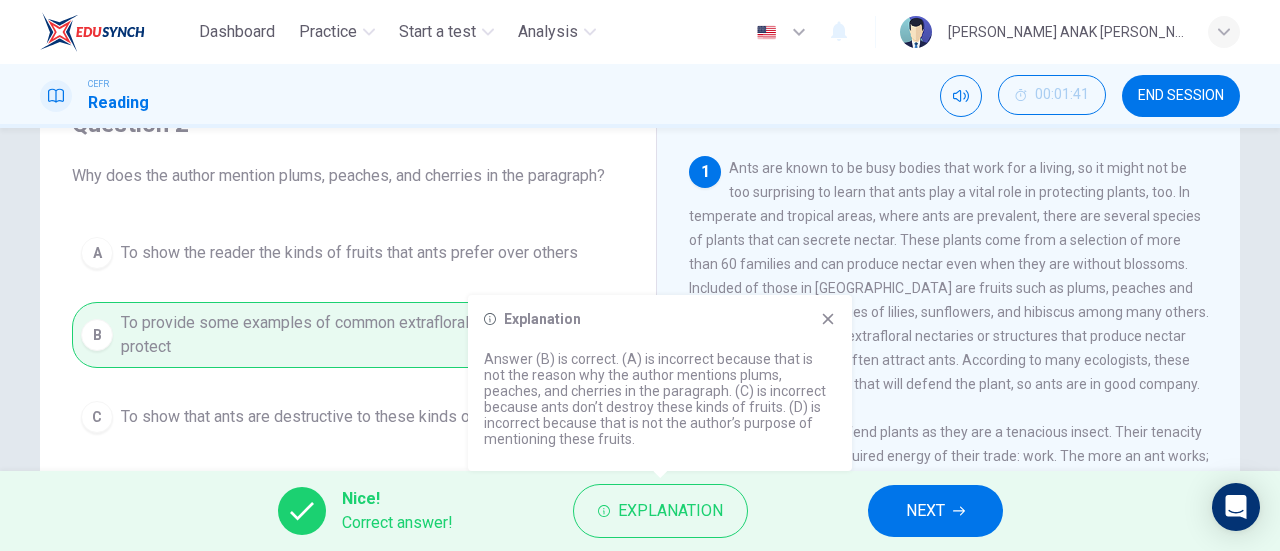 scroll, scrollTop: 200, scrollLeft: 0, axis: vertical 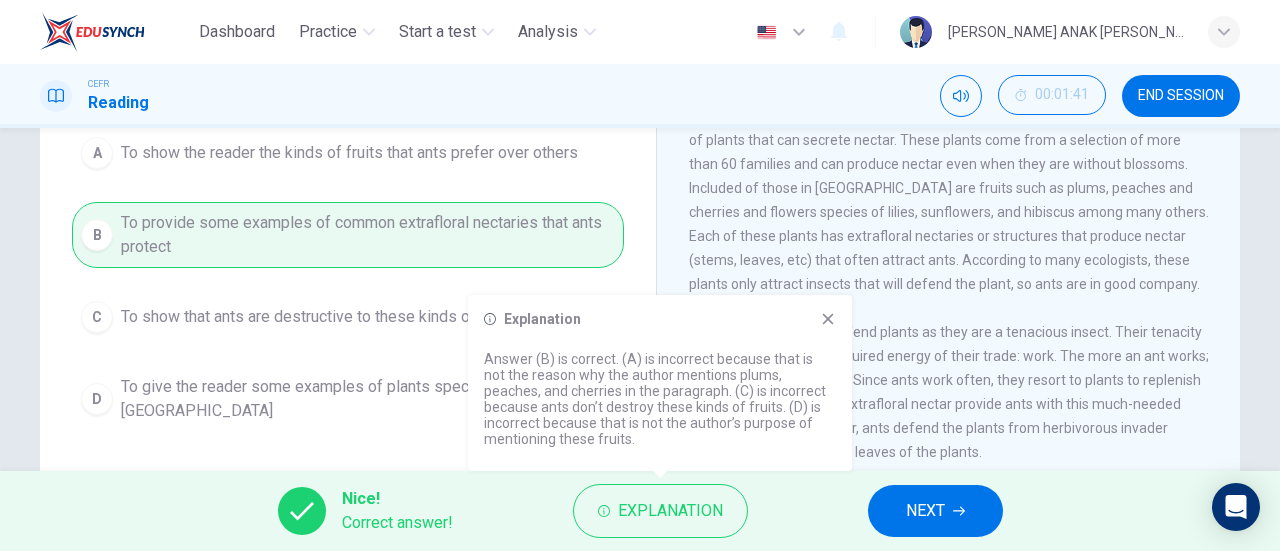 click on "Explanation Answer (B) is correct. (A) is incorrect because that is not the reason why the author mentions plums, peaches, and cherries in the paragraph. (C) is incorrect because ants don’t destroy these kinds of fruits. (D) is incorrect because that is not the author’s purpose of mentioning these fruits." at bounding box center (660, 383) 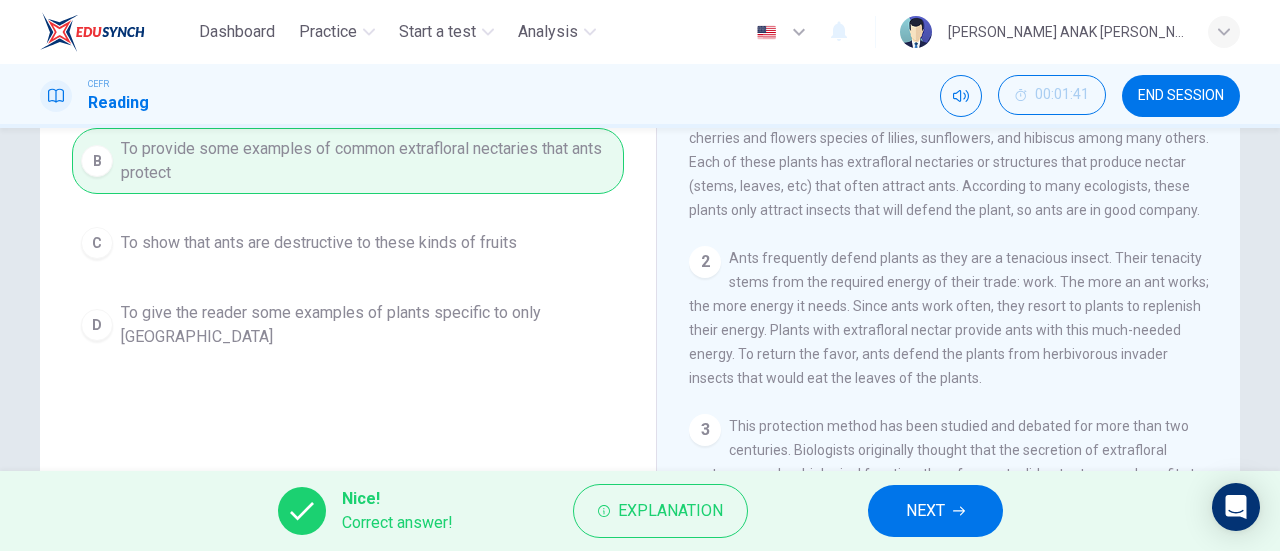scroll, scrollTop: 300, scrollLeft: 0, axis: vertical 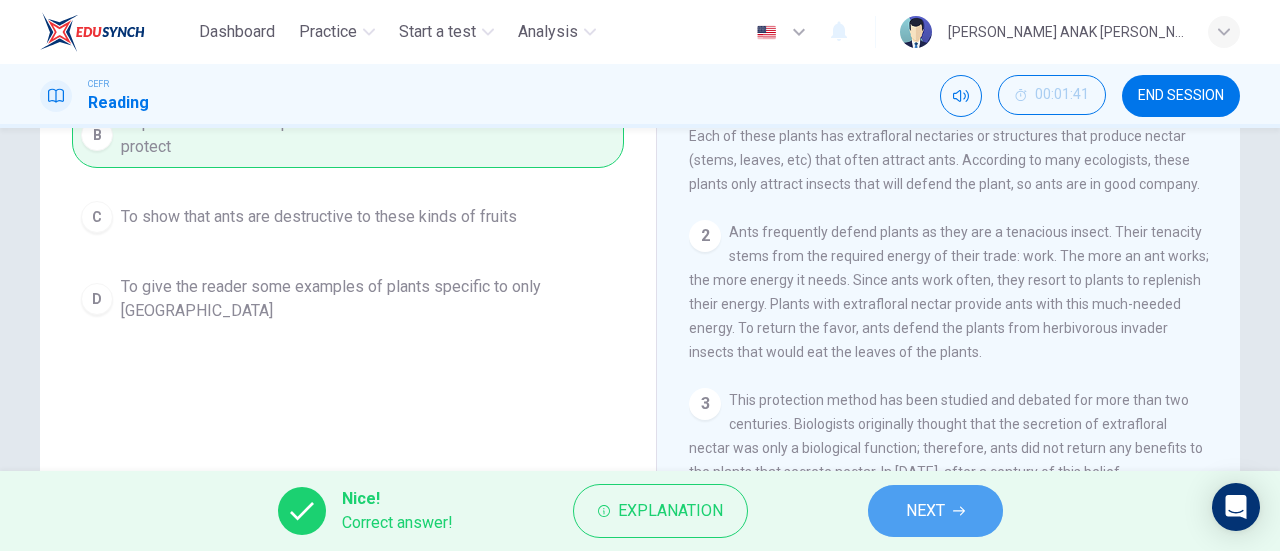 click on "NEXT" at bounding box center [925, 511] 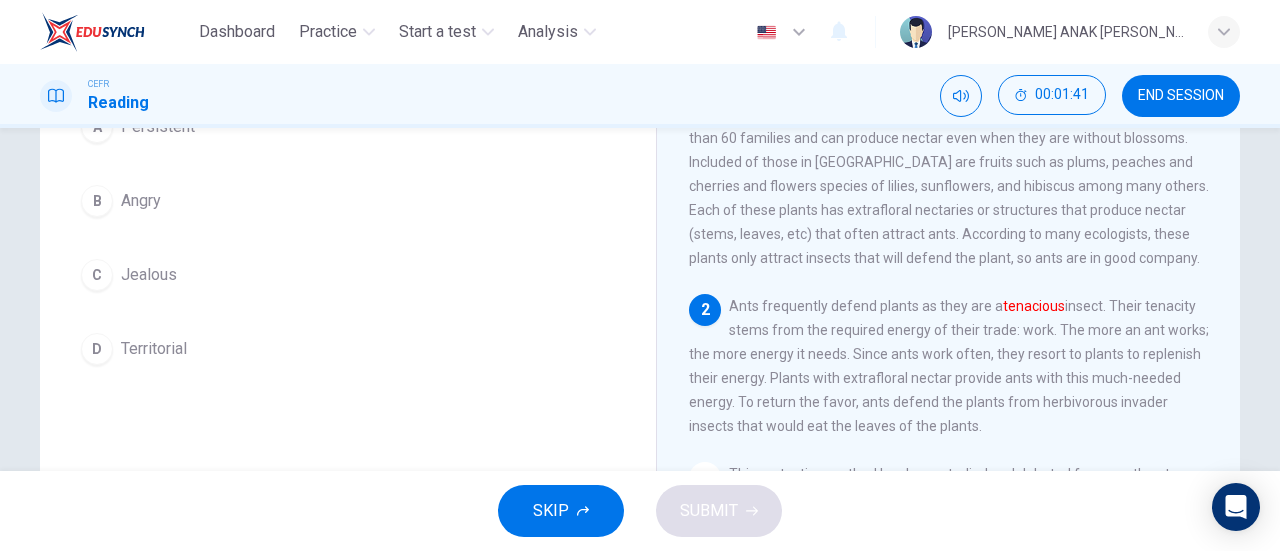scroll, scrollTop: 100, scrollLeft: 0, axis: vertical 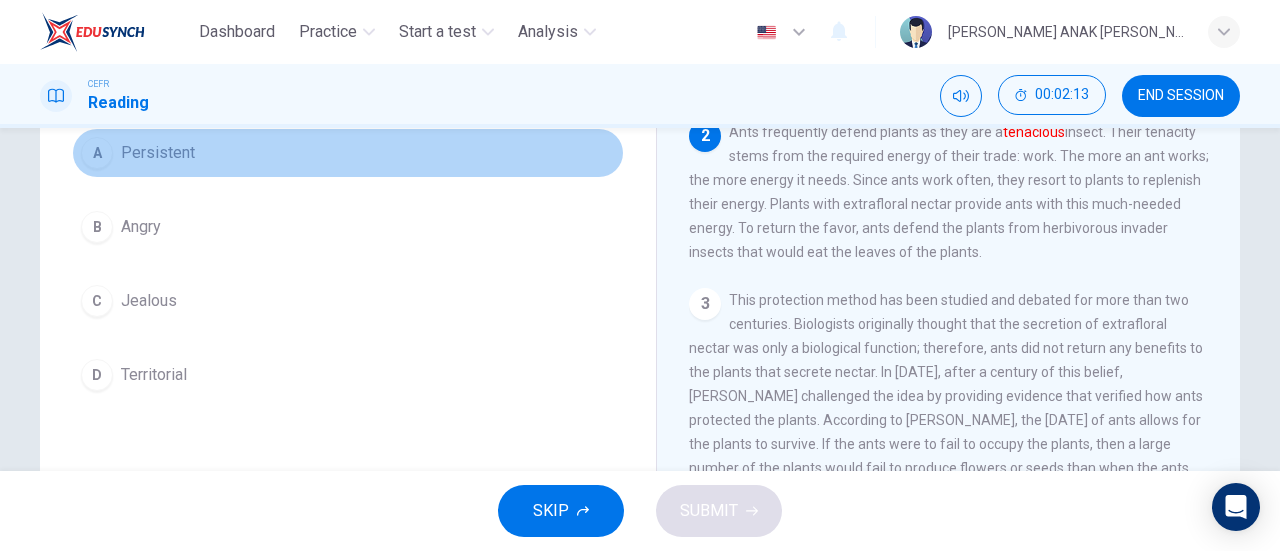 click on "A  Persistent" at bounding box center (348, 153) 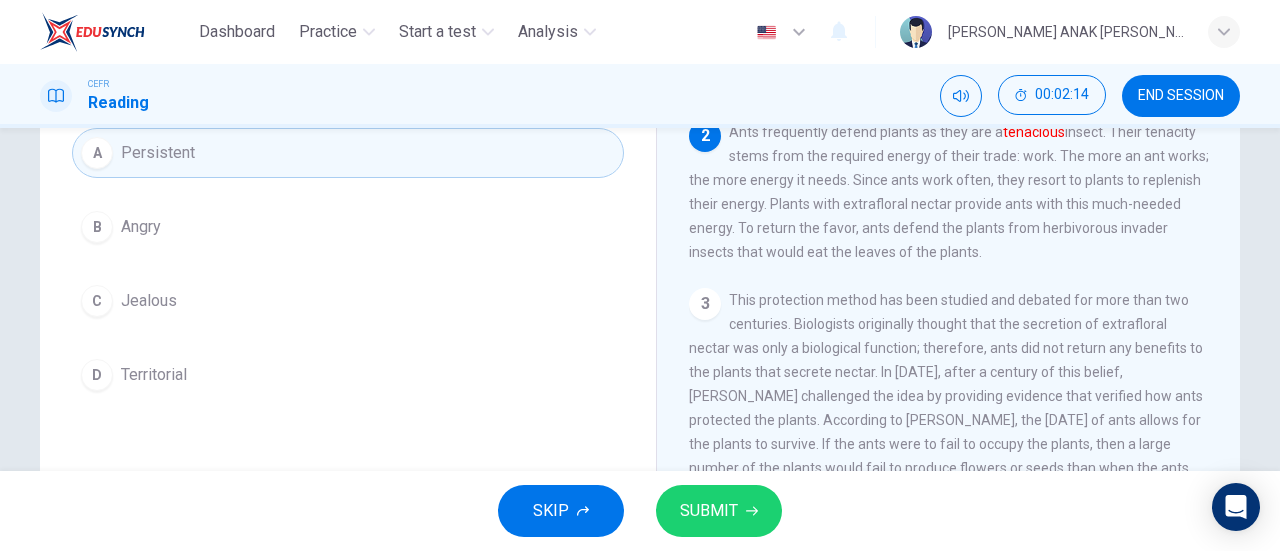 click on "SKIP SUBMIT" at bounding box center (640, 511) 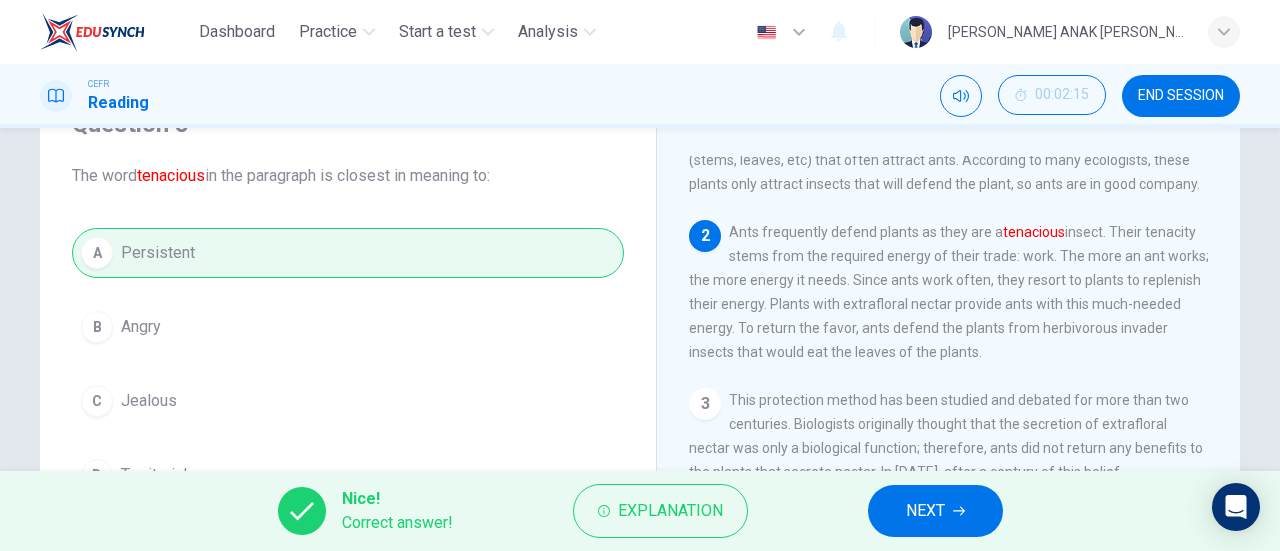 scroll, scrollTop: 200, scrollLeft: 0, axis: vertical 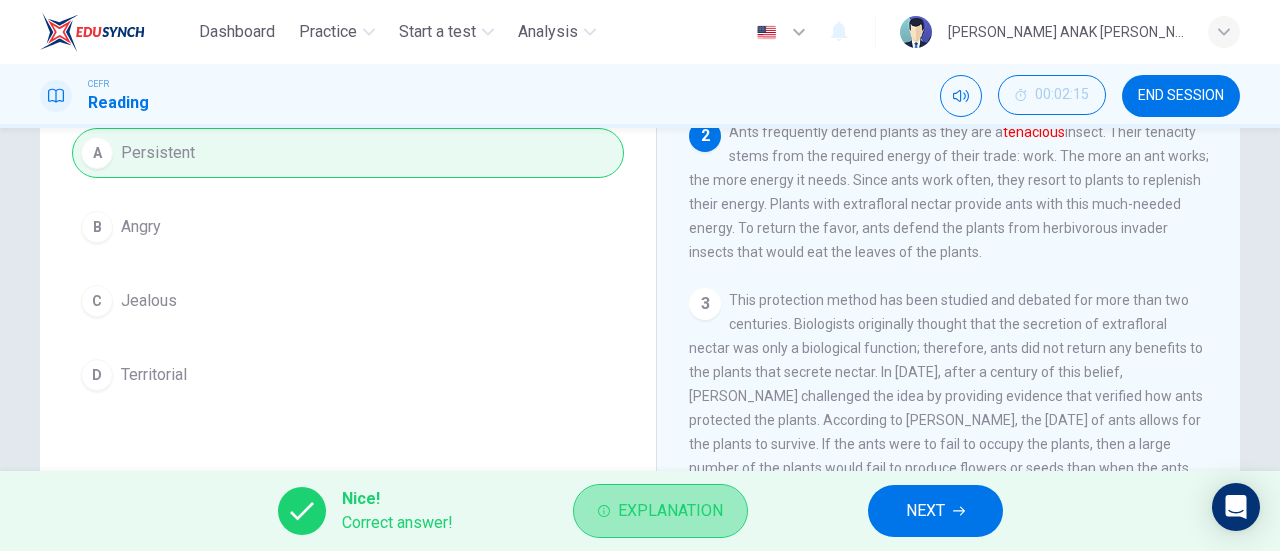 click on "Explanation" at bounding box center [670, 511] 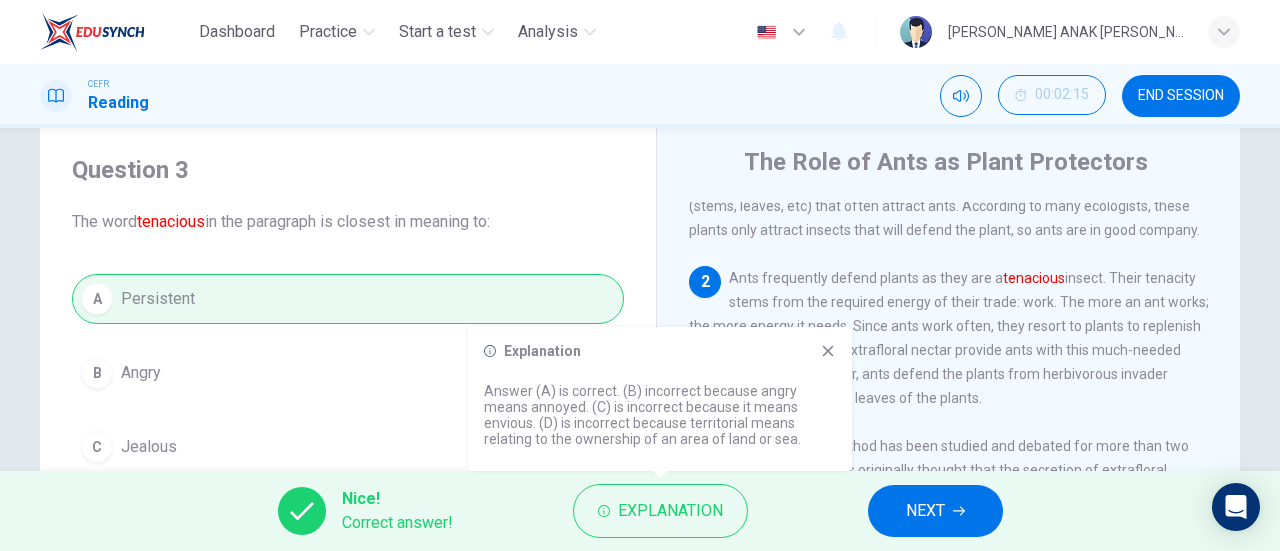 scroll, scrollTop: 100, scrollLeft: 0, axis: vertical 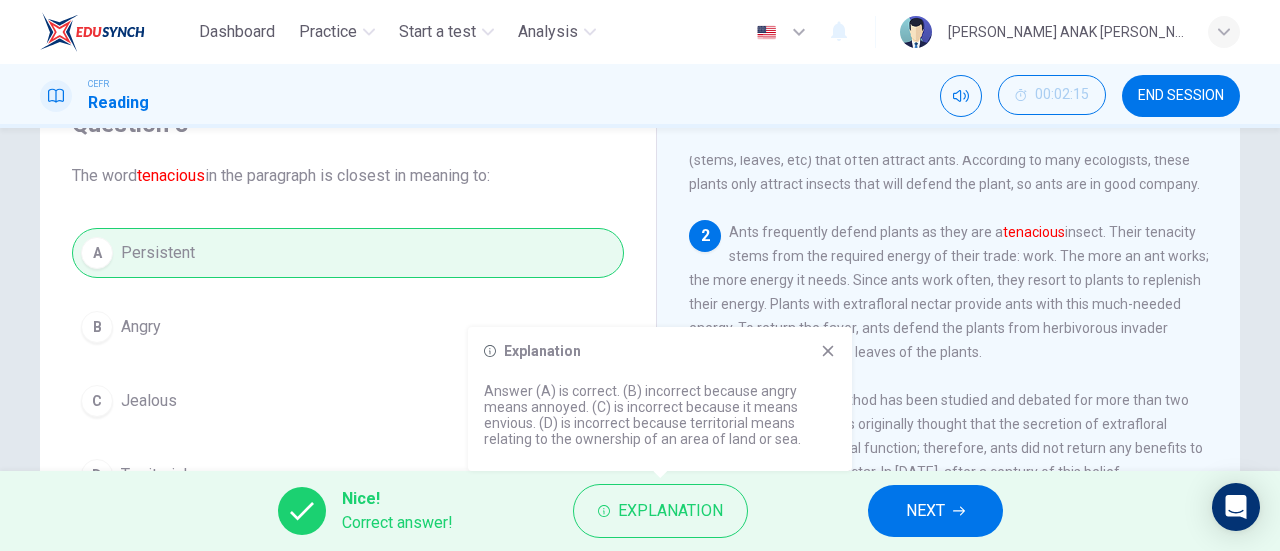 click on "Explanation Answer (A) is correct. (B) incorrect because angry means annoyed. (C) is incorrect because it means envious. (D) is incorrect because territorial means relating to the ownership of an area of land or sea." at bounding box center [660, 399] 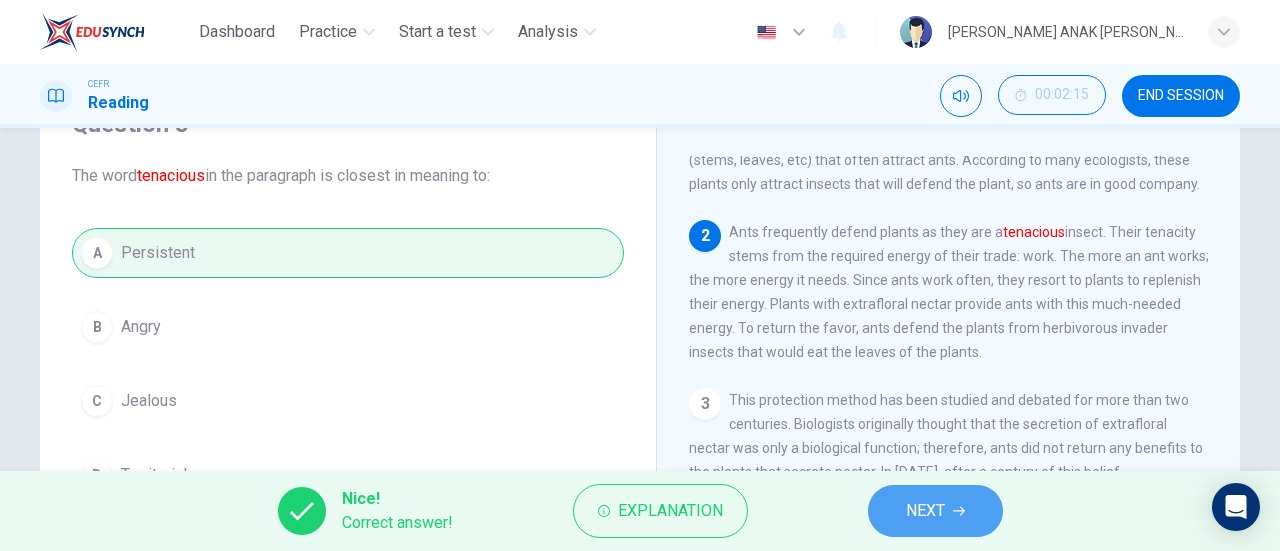 drag, startPoint x: 960, startPoint y: 520, endPoint x: 944, endPoint y: 496, distance: 28.84441 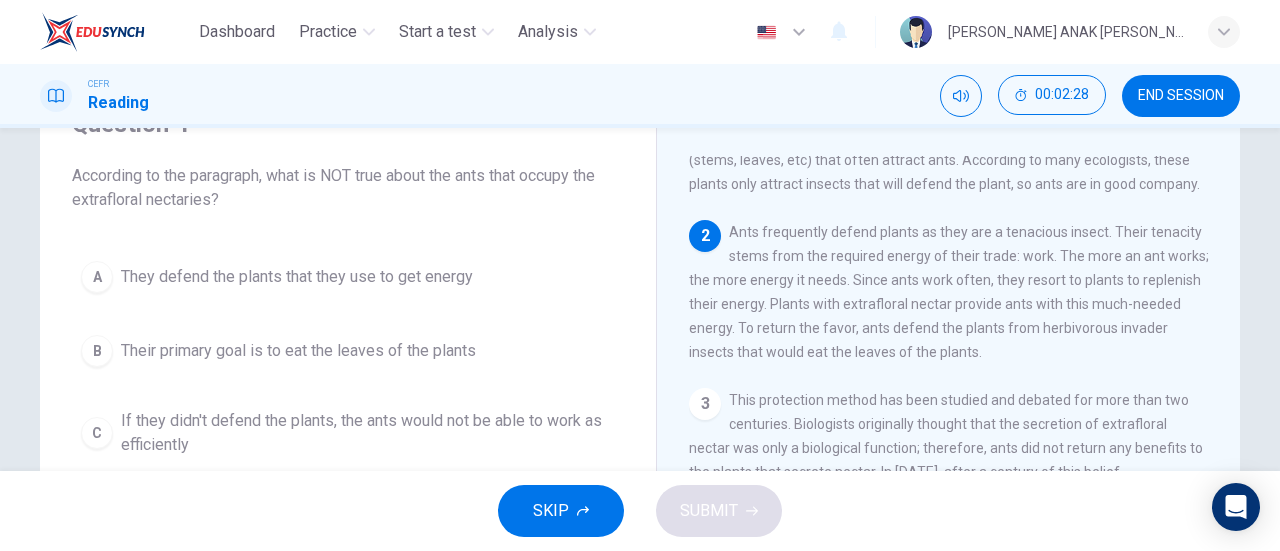 scroll, scrollTop: 200, scrollLeft: 0, axis: vertical 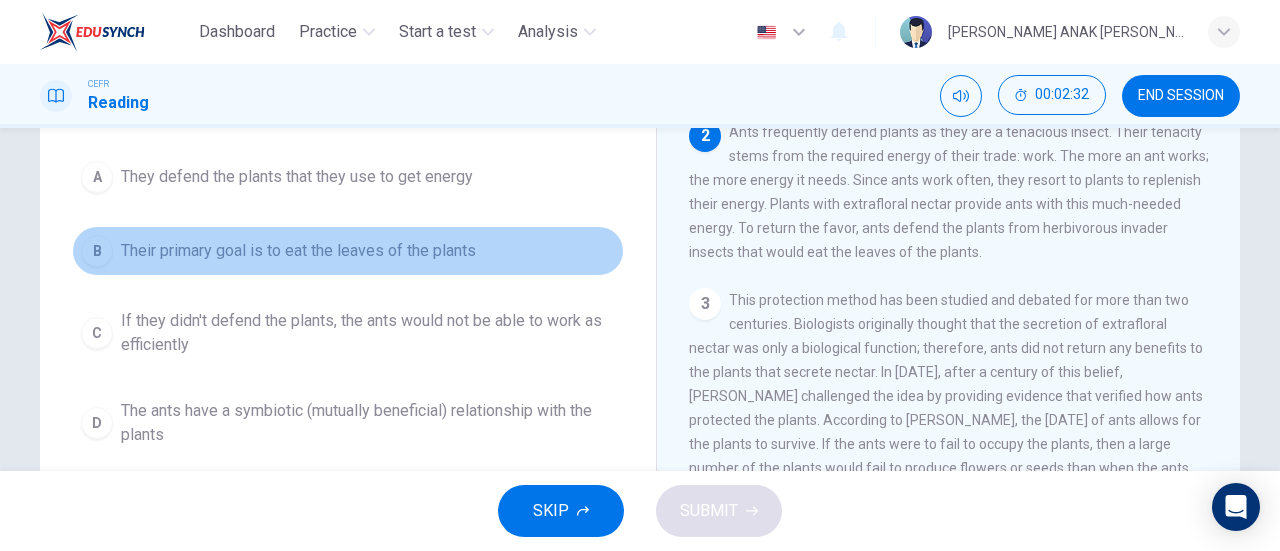 click on "Their primary goal is to eat the leaves of the plants" at bounding box center [298, 251] 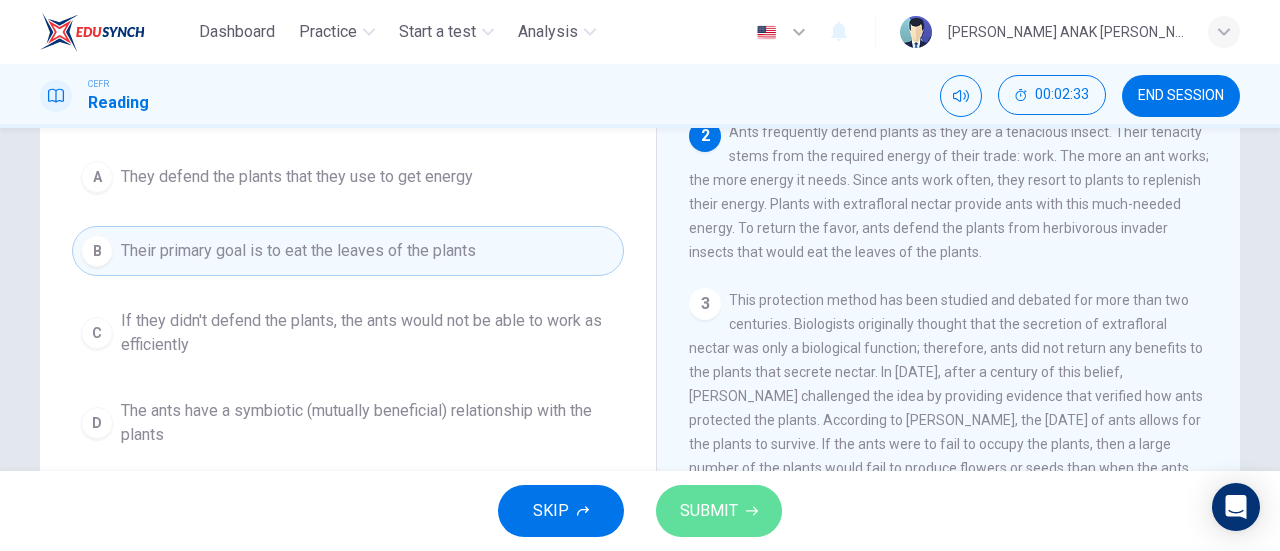 click on "SUBMIT" at bounding box center [719, 511] 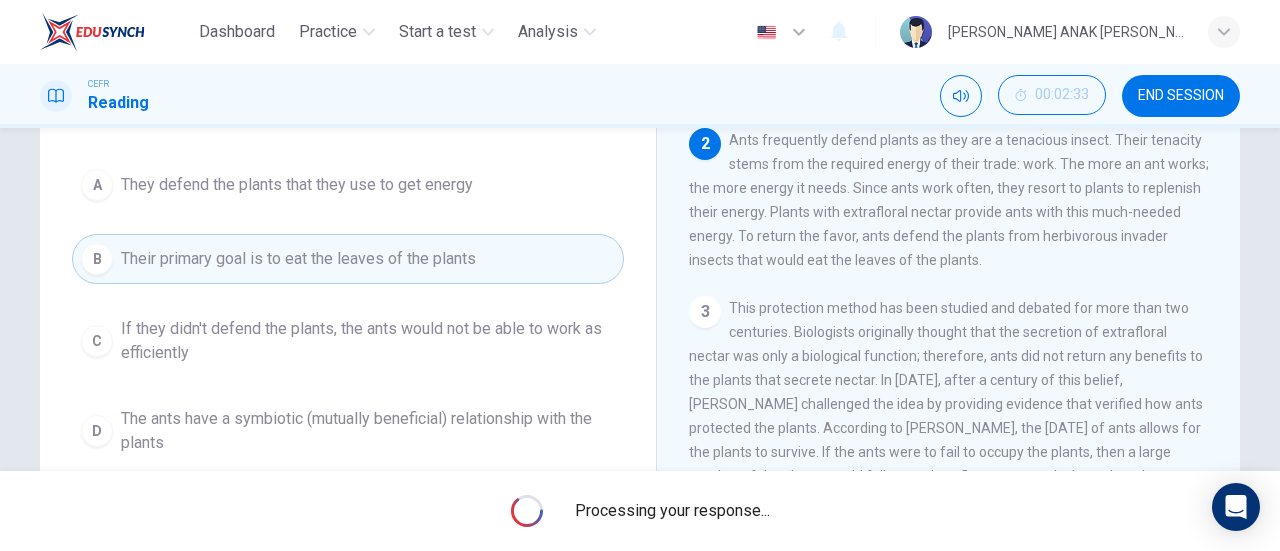 scroll, scrollTop: 200, scrollLeft: 0, axis: vertical 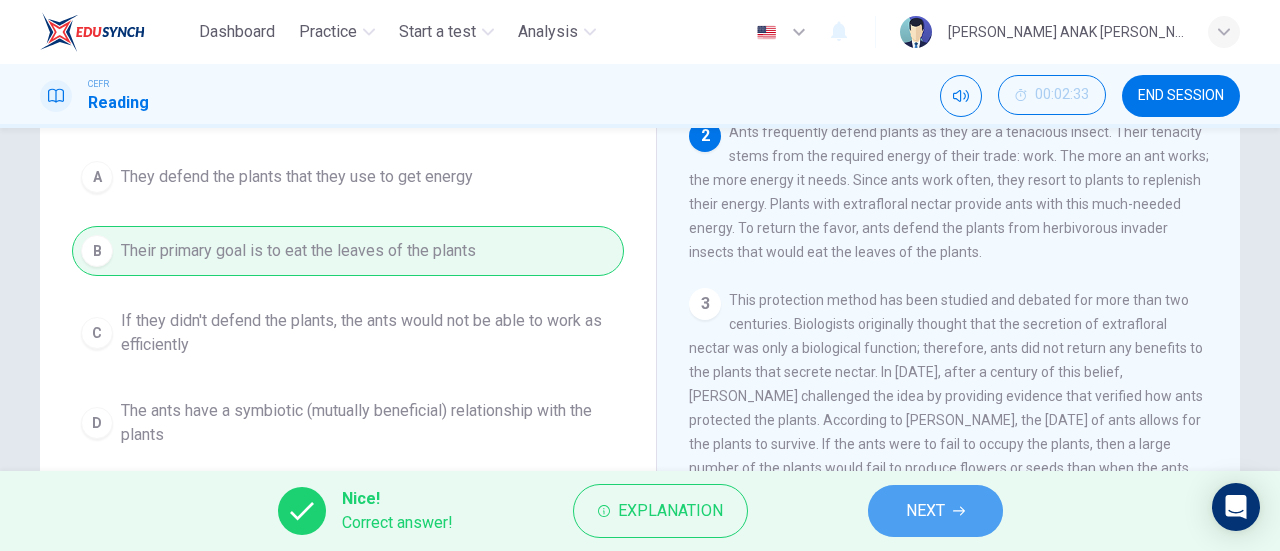 click on "NEXT" at bounding box center [935, 511] 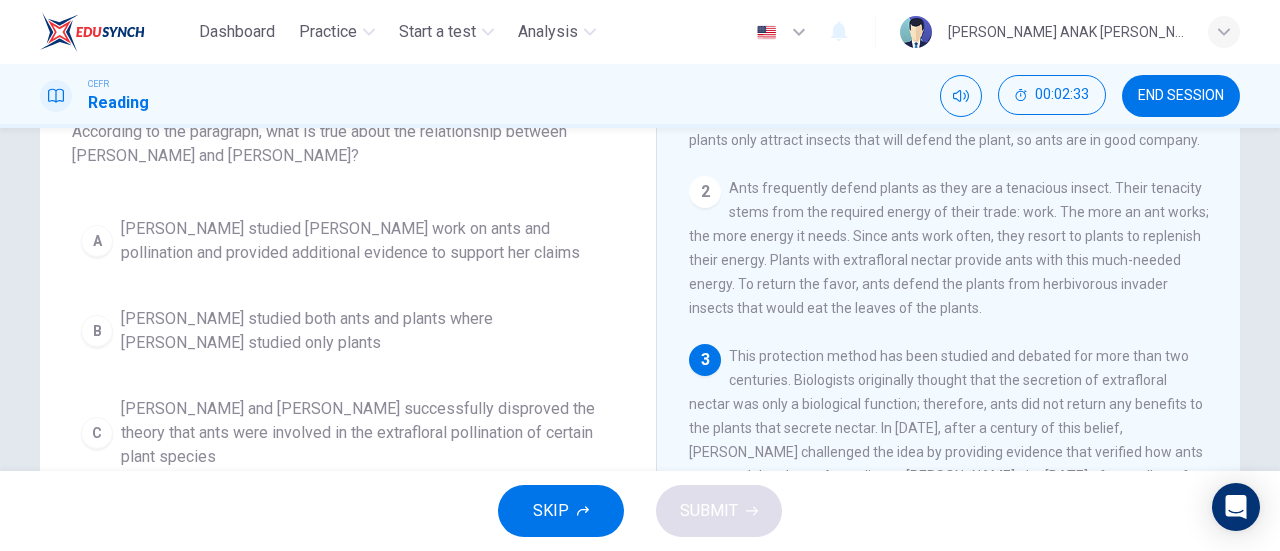scroll, scrollTop: 100, scrollLeft: 0, axis: vertical 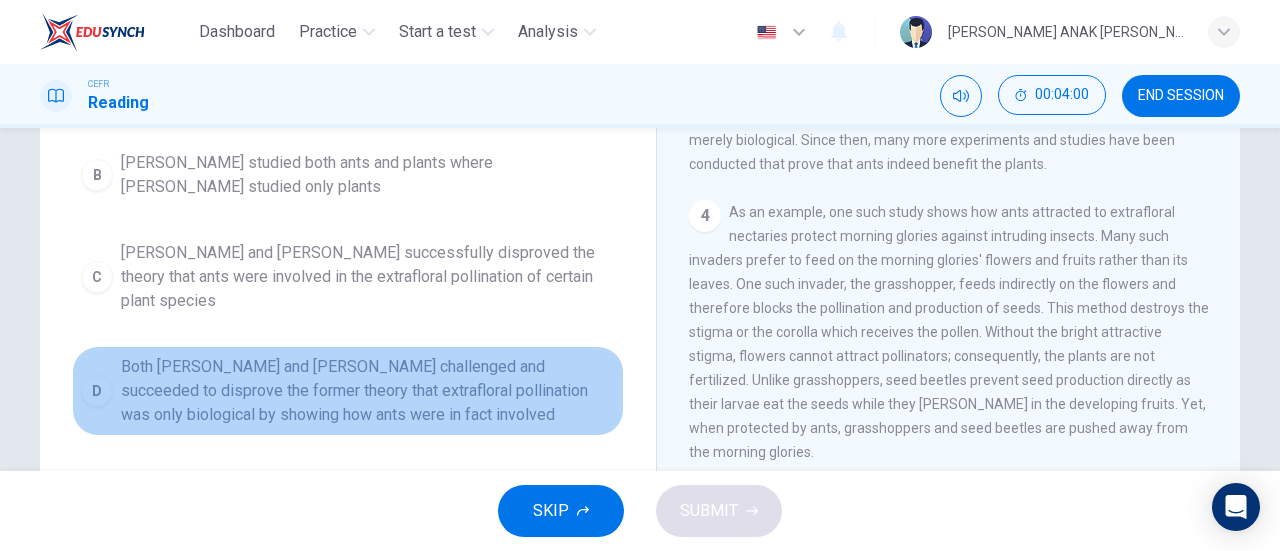 click on "Both Wheeler and Bentley challenged and succeeded to disprove the former theory that extrafloral pollination was only biological by showing how ants were in fact involved" at bounding box center (368, 391) 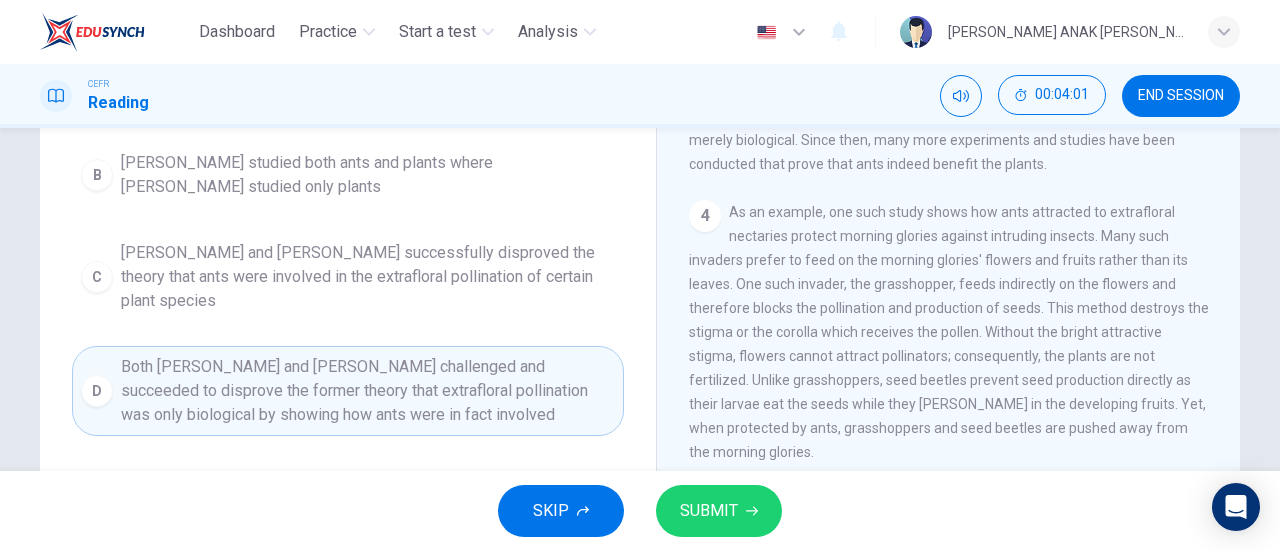 click on "SUBMIT" at bounding box center [709, 511] 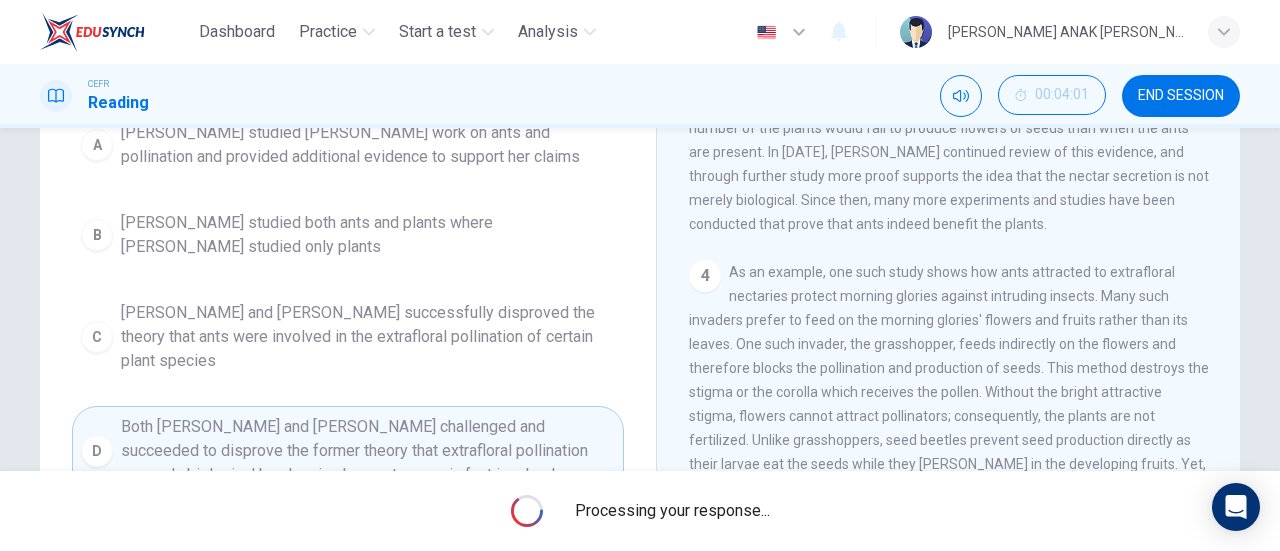 scroll, scrollTop: 300, scrollLeft: 0, axis: vertical 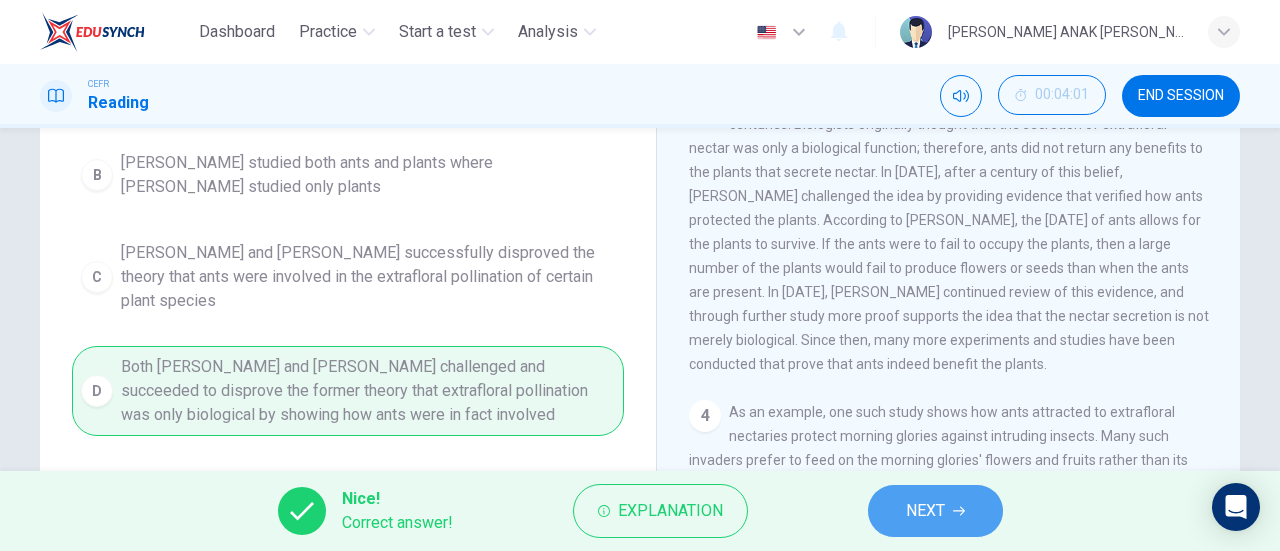 click on "NEXT" at bounding box center (925, 511) 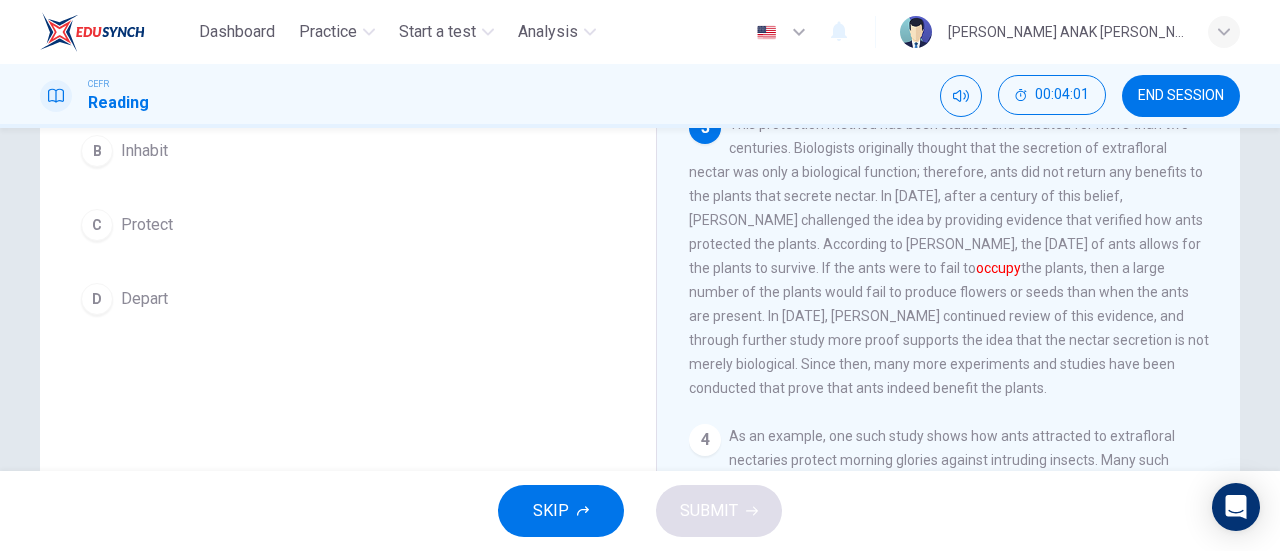 scroll, scrollTop: 76, scrollLeft: 0, axis: vertical 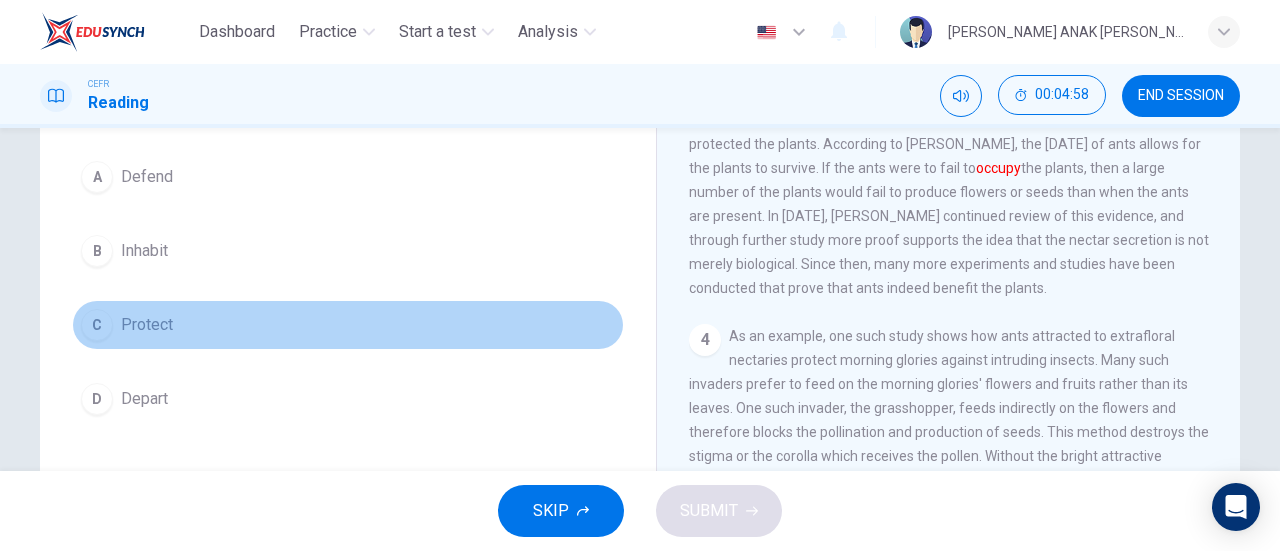click on "C Protect" at bounding box center (348, 325) 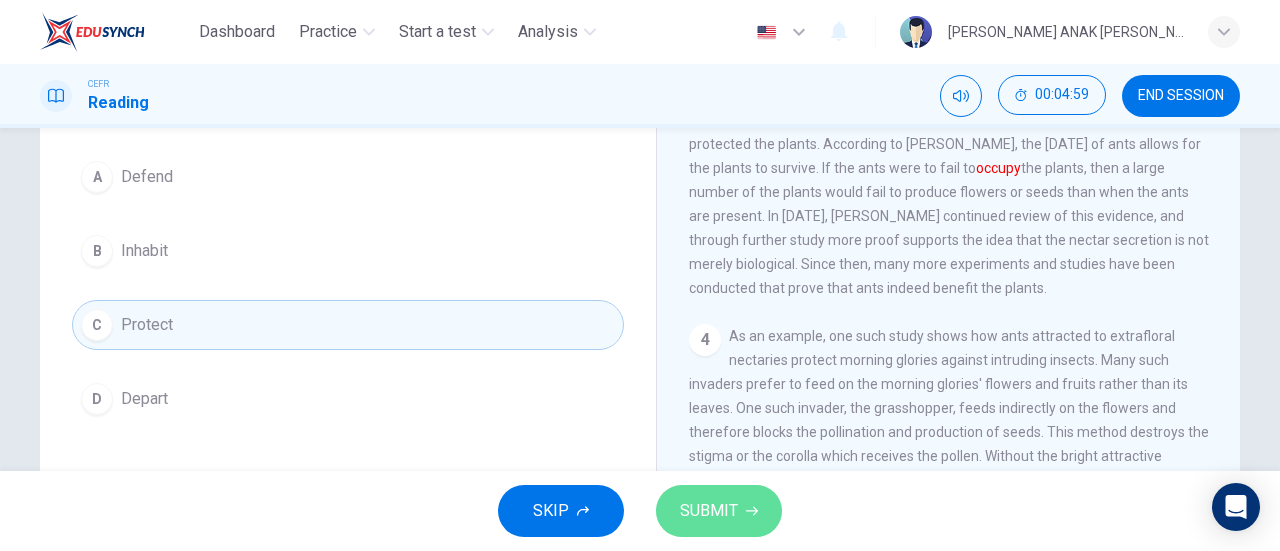 click on "SUBMIT" at bounding box center (719, 511) 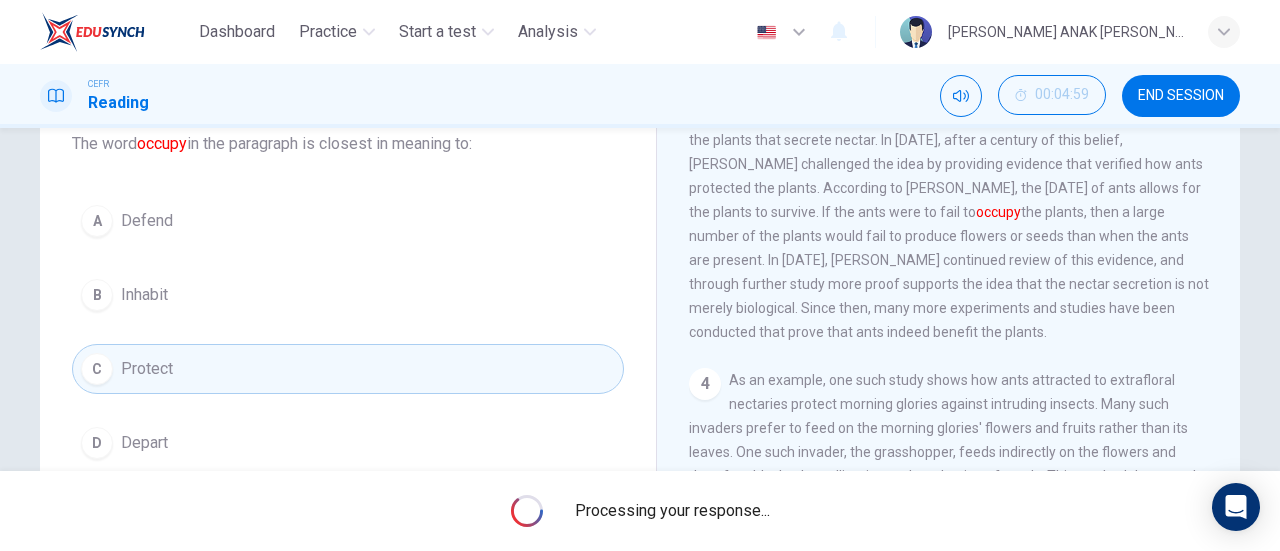 scroll, scrollTop: 176, scrollLeft: 0, axis: vertical 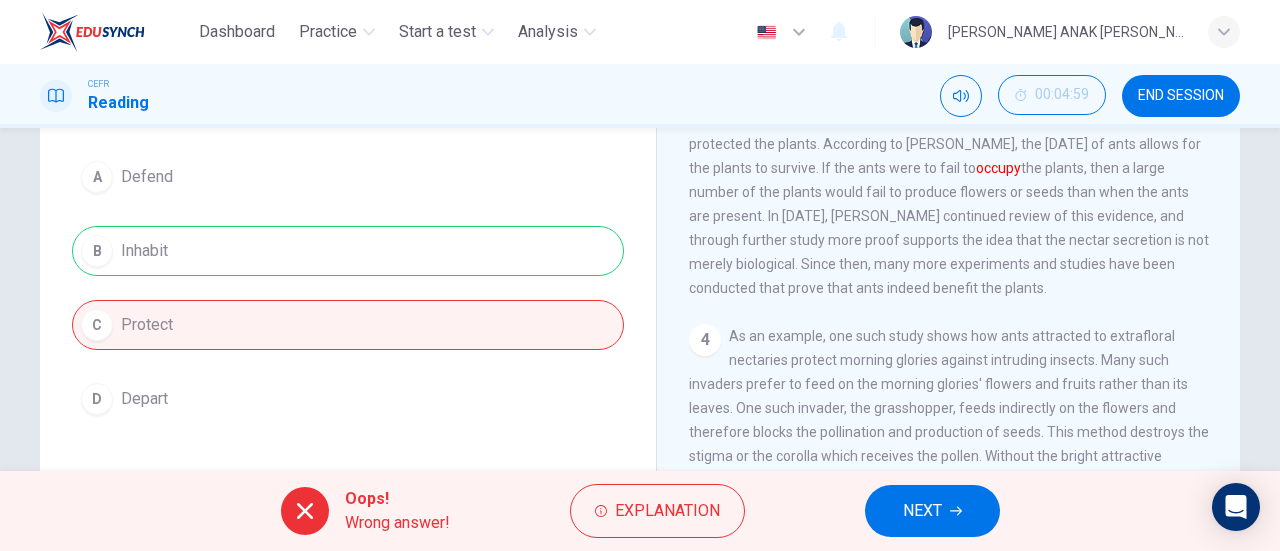 click on "A Defend B Inhabit C Protect D Depart" at bounding box center (348, 288) 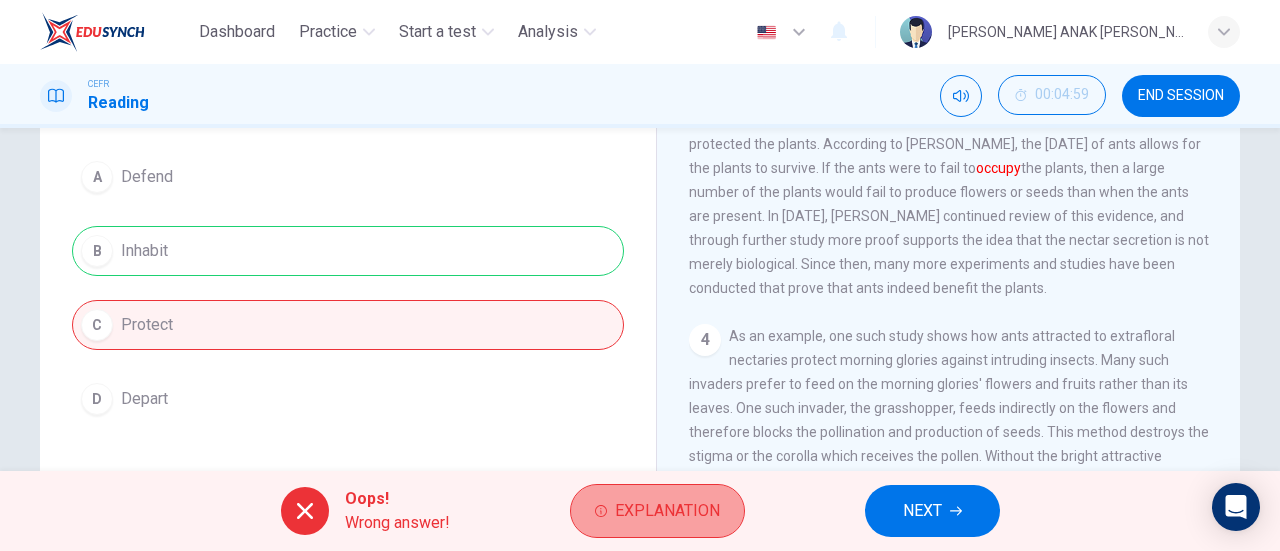 click on "Explanation" at bounding box center [667, 511] 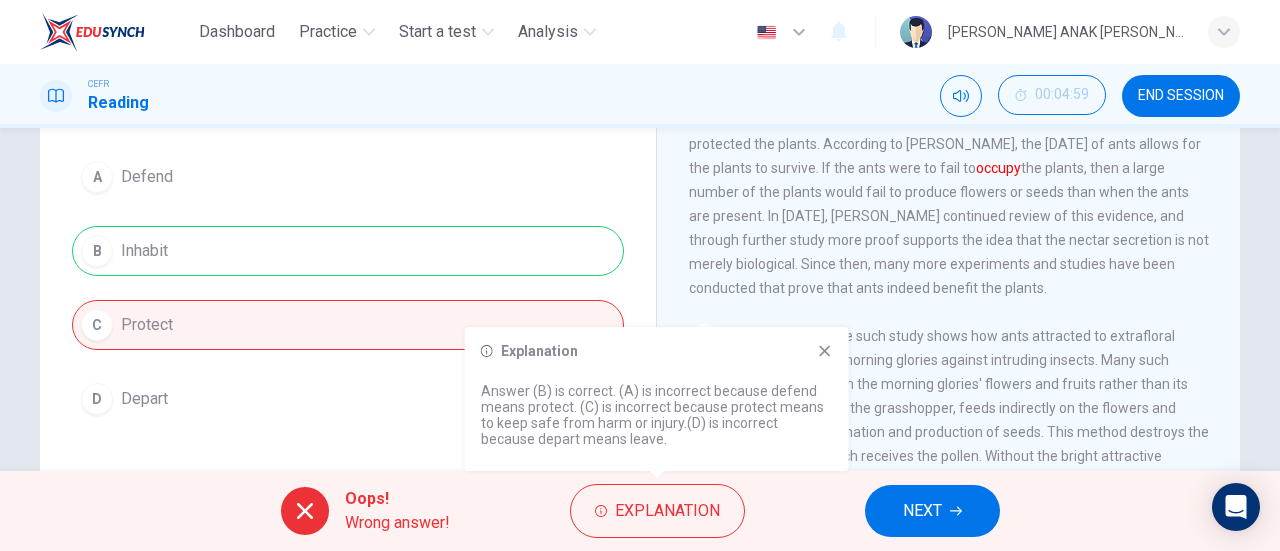 click 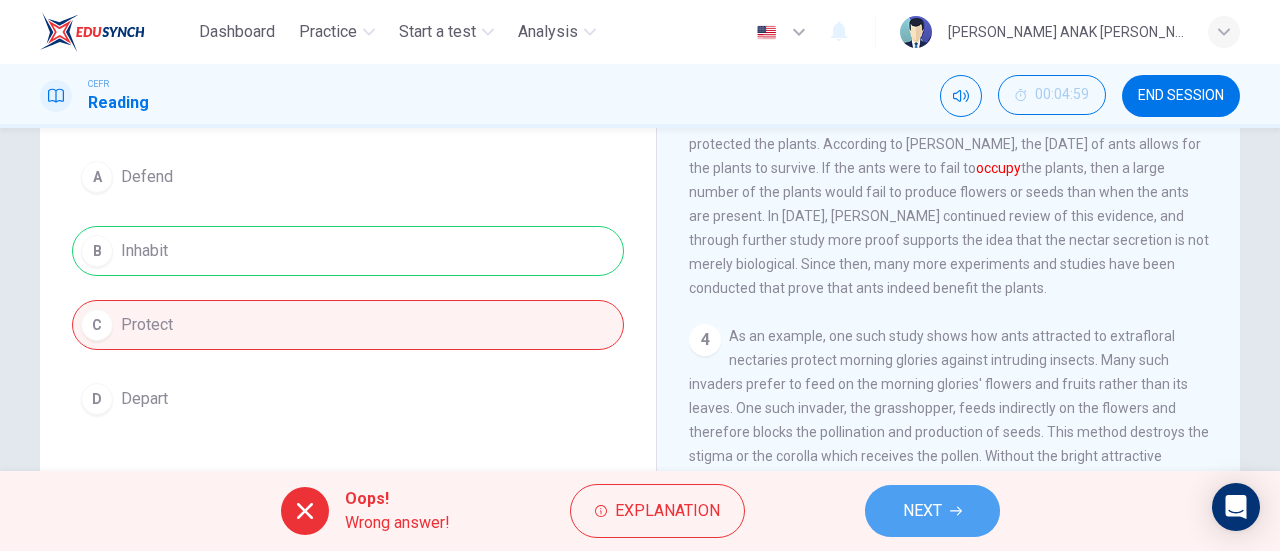 click on "NEXT" at bounding box center (932, 511) 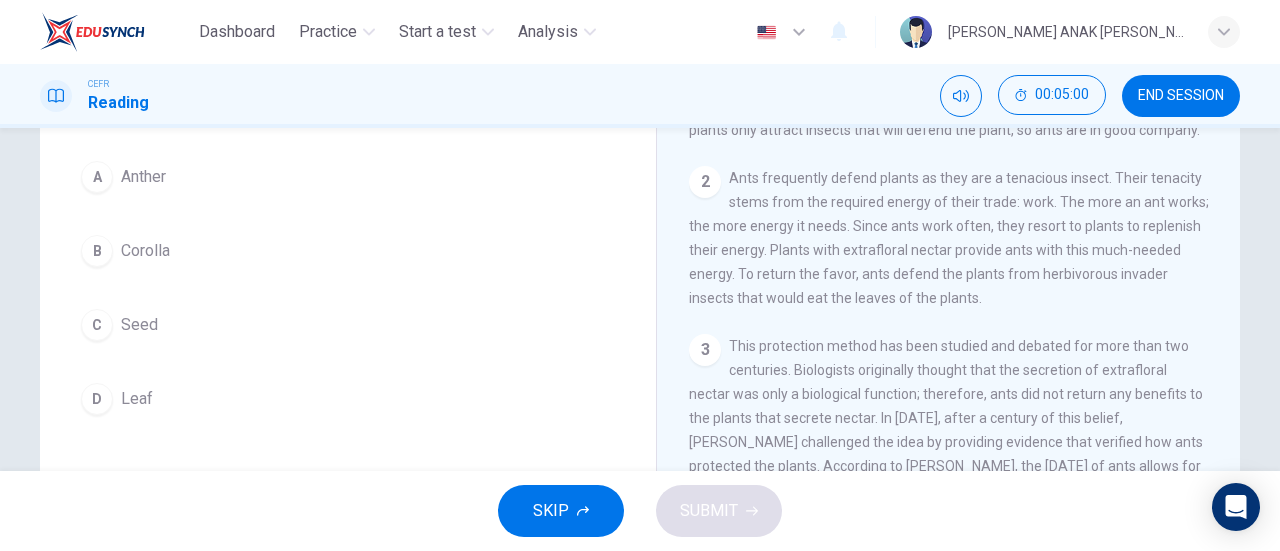 scroll, scrollTop: 100, scrollLeft: 0, axis: vertical 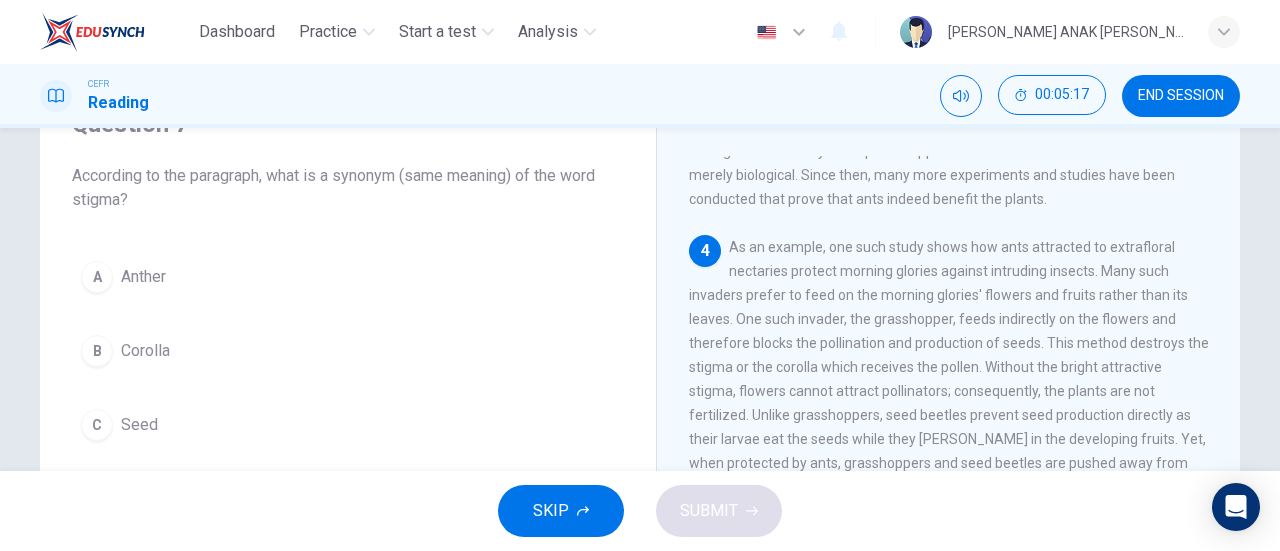 click on "B Corolla" at bounding box center [348, 351] 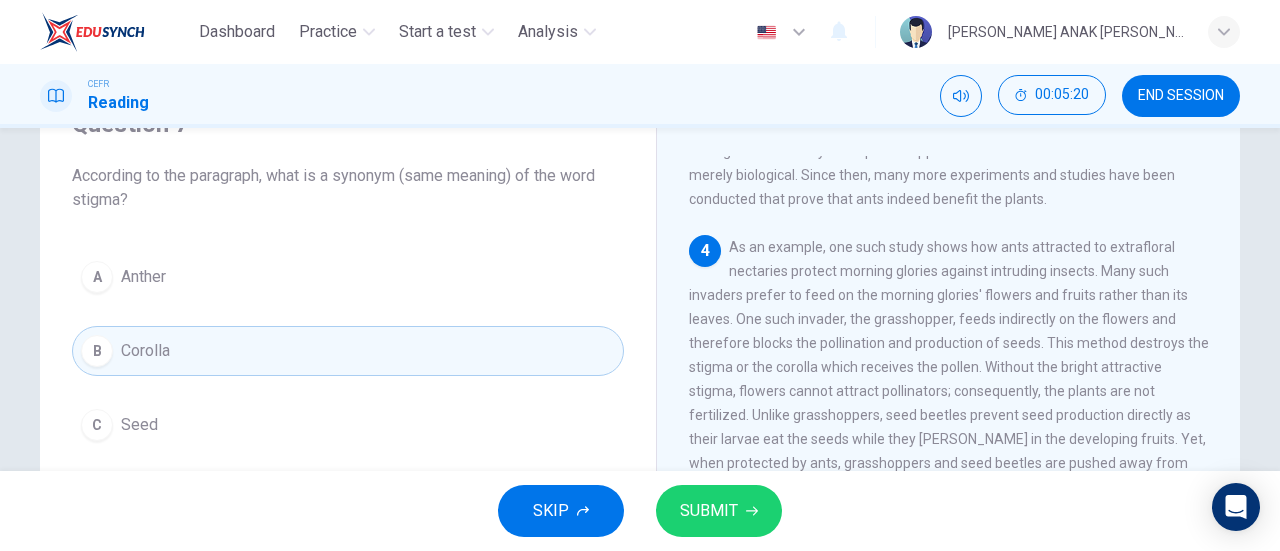 scroll, scrollTop: 200, scrollLeft: 0, axis: vertical 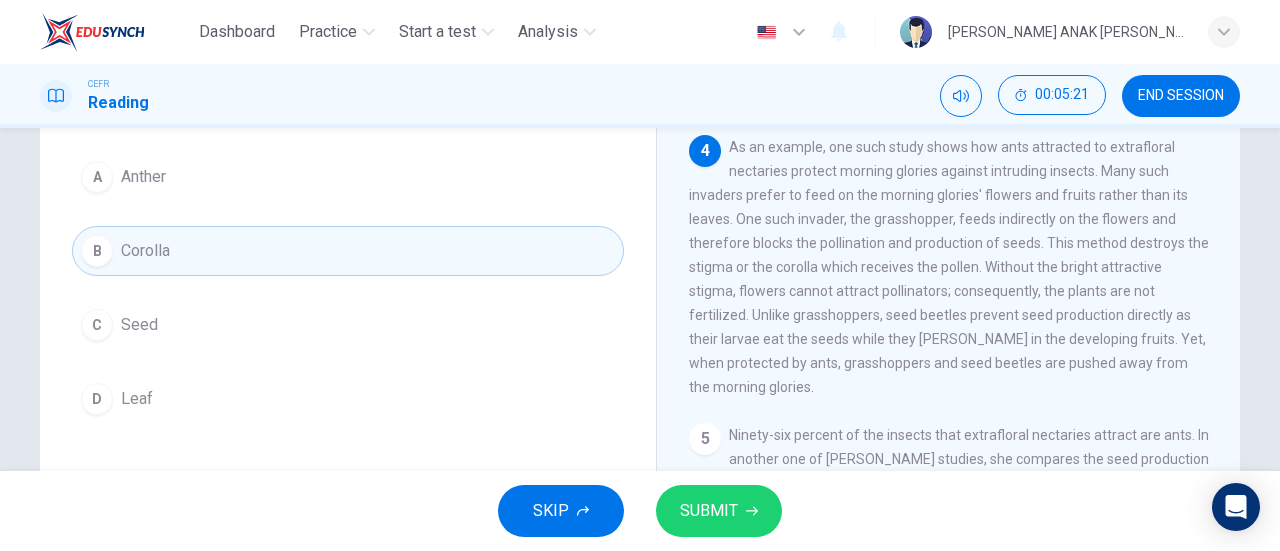 click on "SUBMIT" at bounding box center (719, 511) 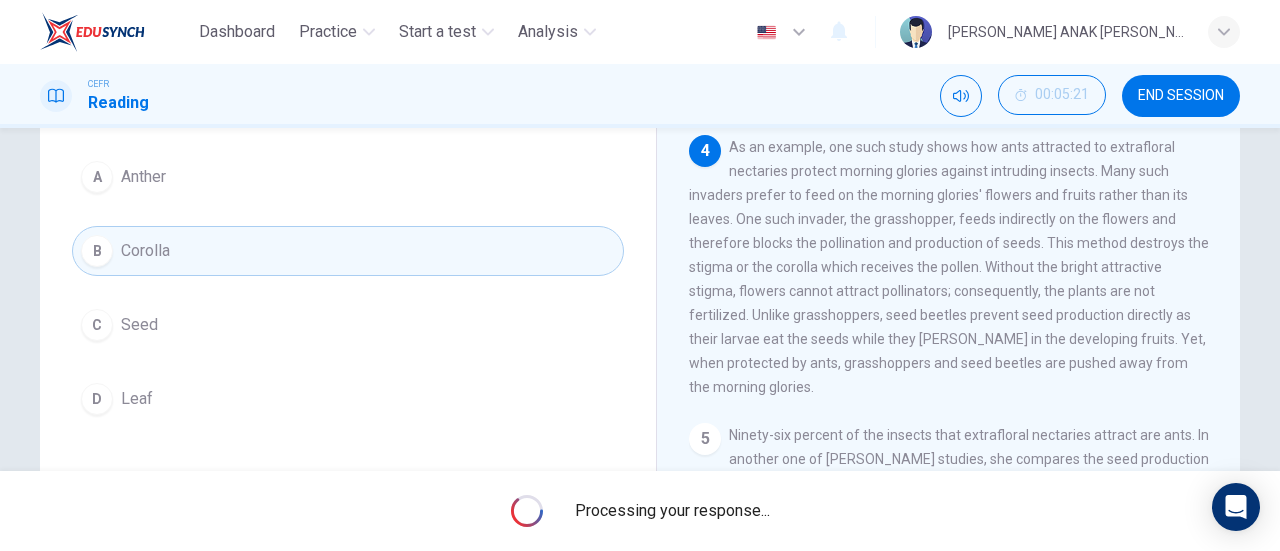 scroll, scrollTop: 300, scrollLeft: 0, axis: vertical 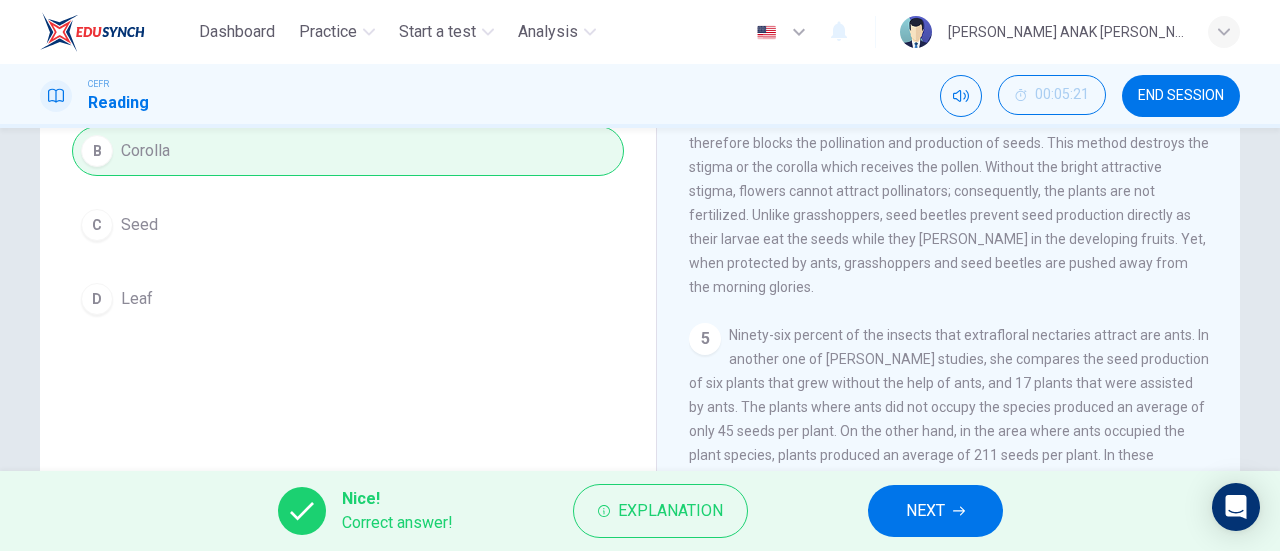 click on "NEXT" at bounding box center [925, 511] 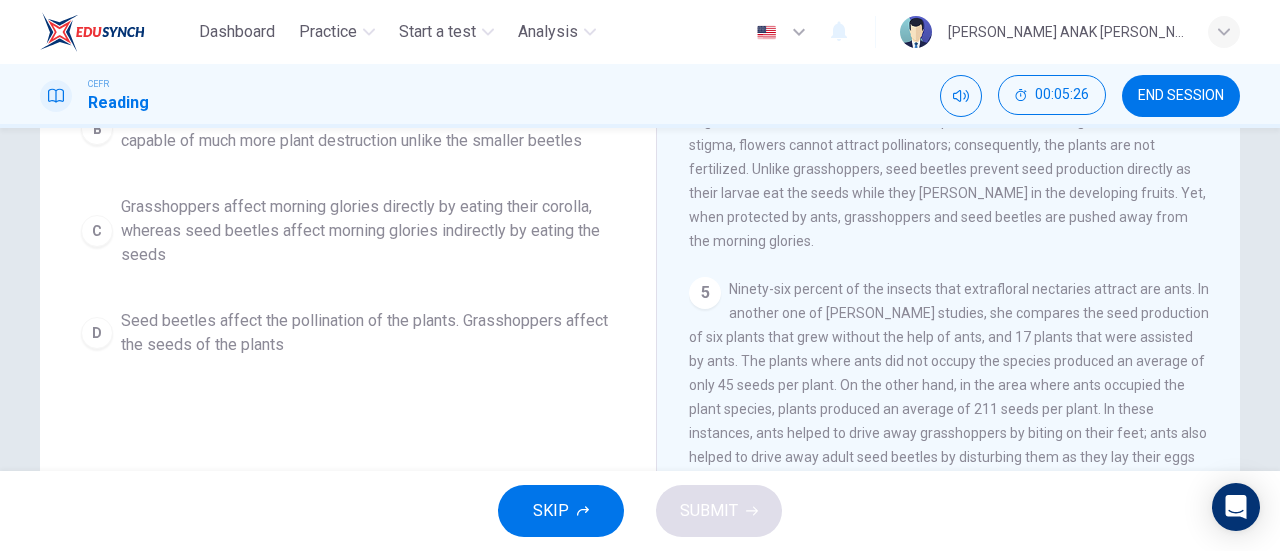 scroll, scrollTop: 376, scrollLeft: 0, axis: vertical 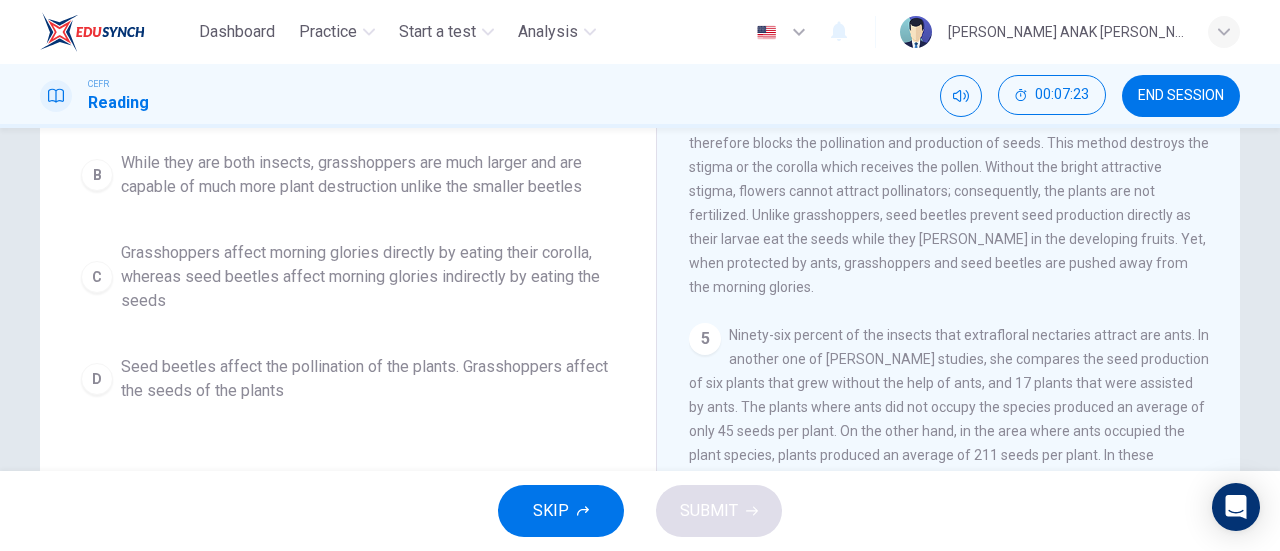 click on "Grasshoppers affect morning glories directly by eating their corolla, whereas seed beetles affect morning glories indirectly by eating the seeds" at bounding box center [368, 277] 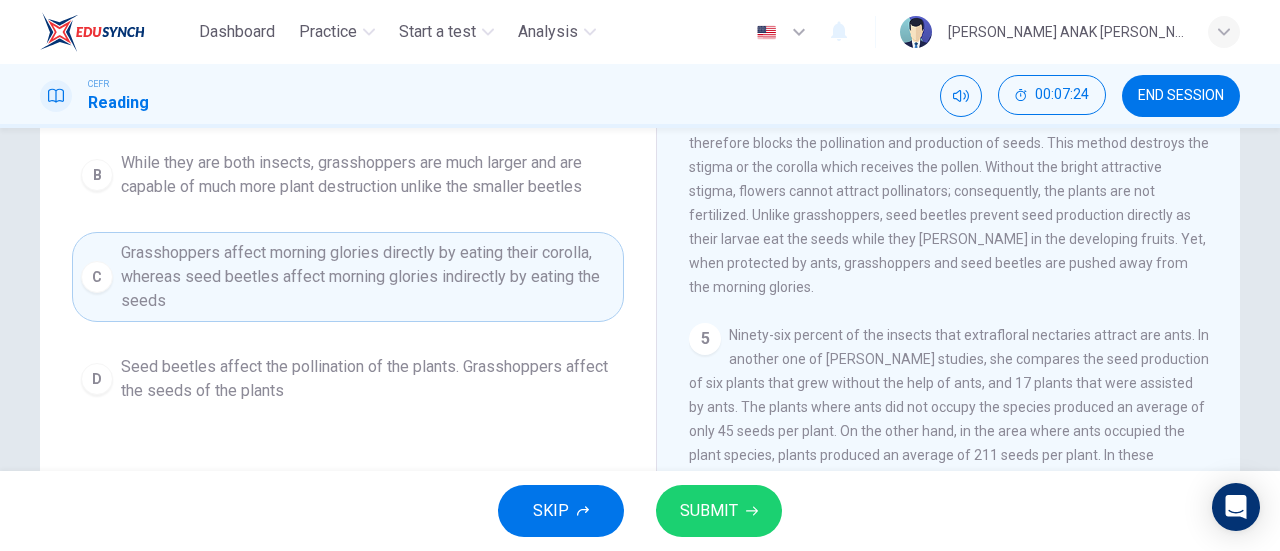 click on "SUBMIT" at bounding box center (719, 511) 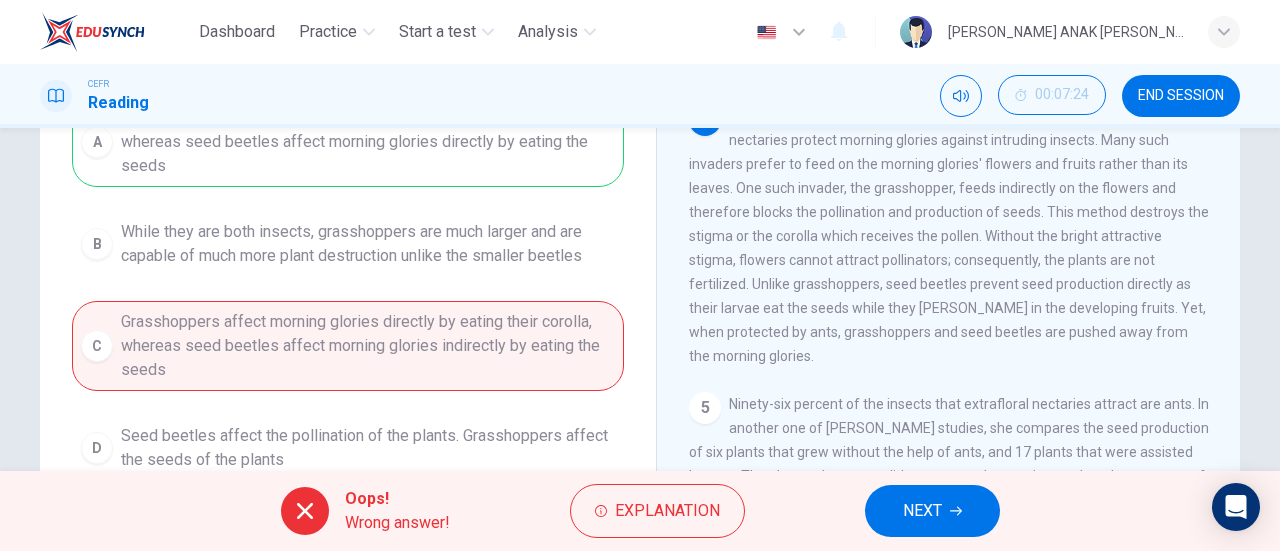 scroll, scrollTop: 200, scrollLeft: 0, axis: vertical 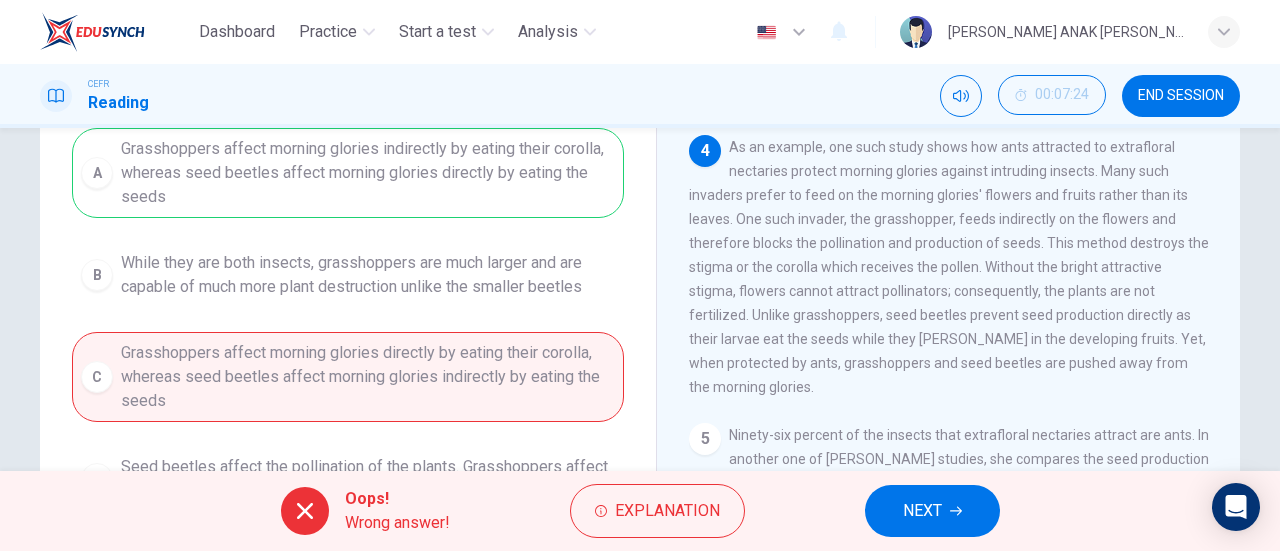 click on "NEXT" at bounding box center [932, 511] 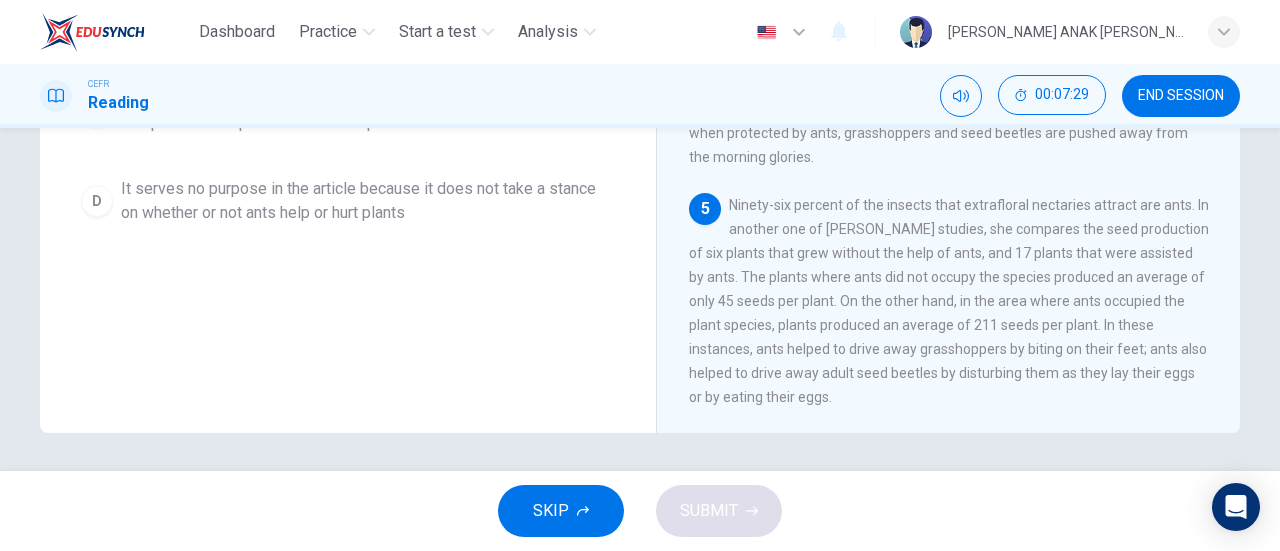 scroll, scrollTop: 432, scrollLeft: 0, axis: vertical 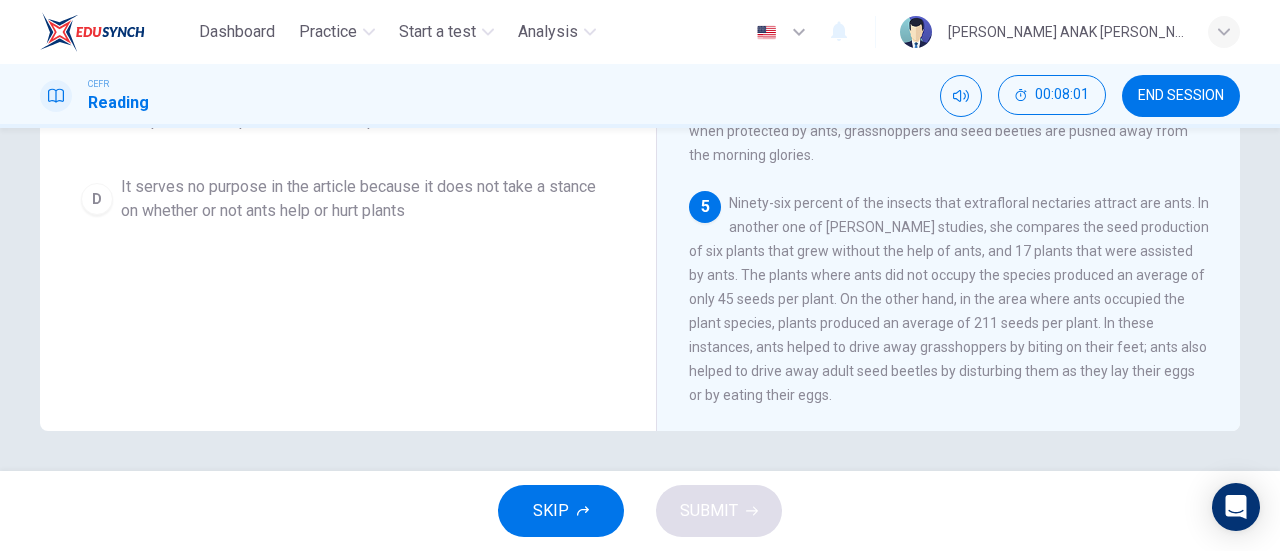 click on "Ninety-six percent of the insects that extrafloral nectaries attract are ants. In another one of Bentley's studies, she compares the seed production of six plants that grew without the help of ants, and 17 plants that were assisted by ants. The plants where ants did not occupy the species produced an average of only 45 seeds per plant. On the other hand, in the area where ants occupied the plant species, plants produced an average of 211 seeds per plant. In these instances, ants helped to drive away grasshoppers by biting on their feet; ants also helped to drive away adult seed beetles by disturbing them as they lay their eggs or by eating their eggs." at bounding box center (949, 299) 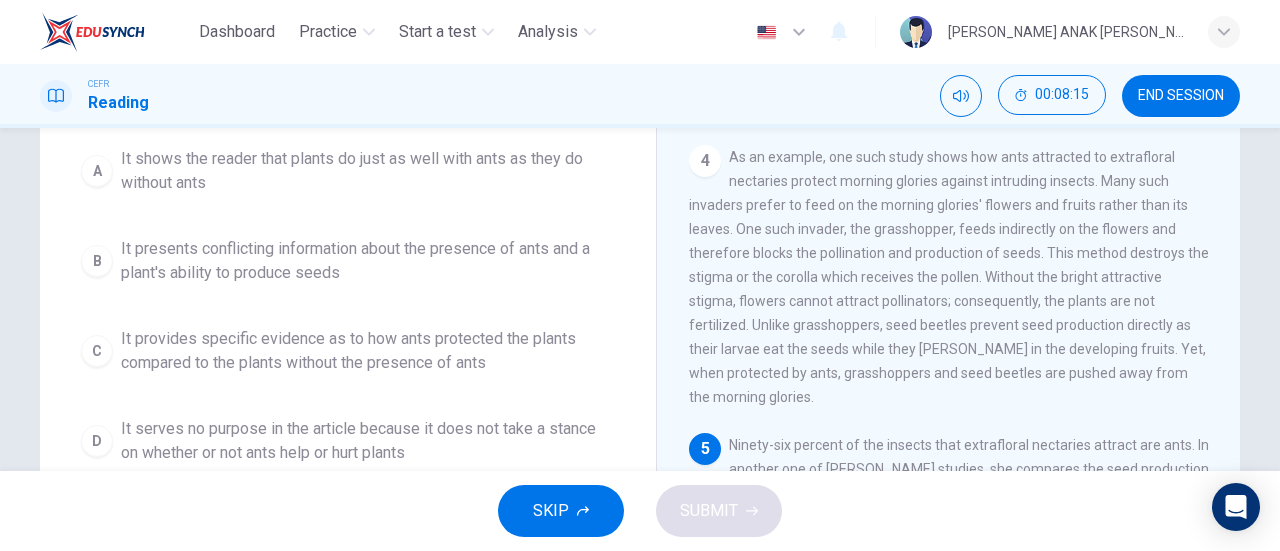 scroll, scrollTop: 232, scrollLeft: 0, axis: vertical 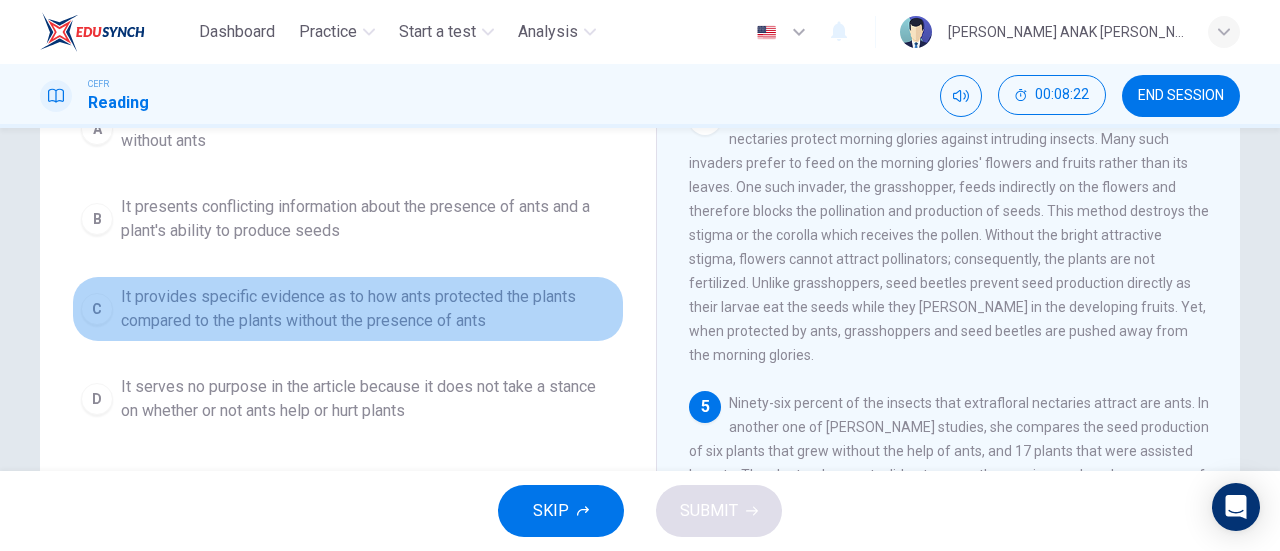 click on "It provides specific evidence as to how ants protected the plants compared to the plants without the presence of ants" at bounding box center (368, 309) 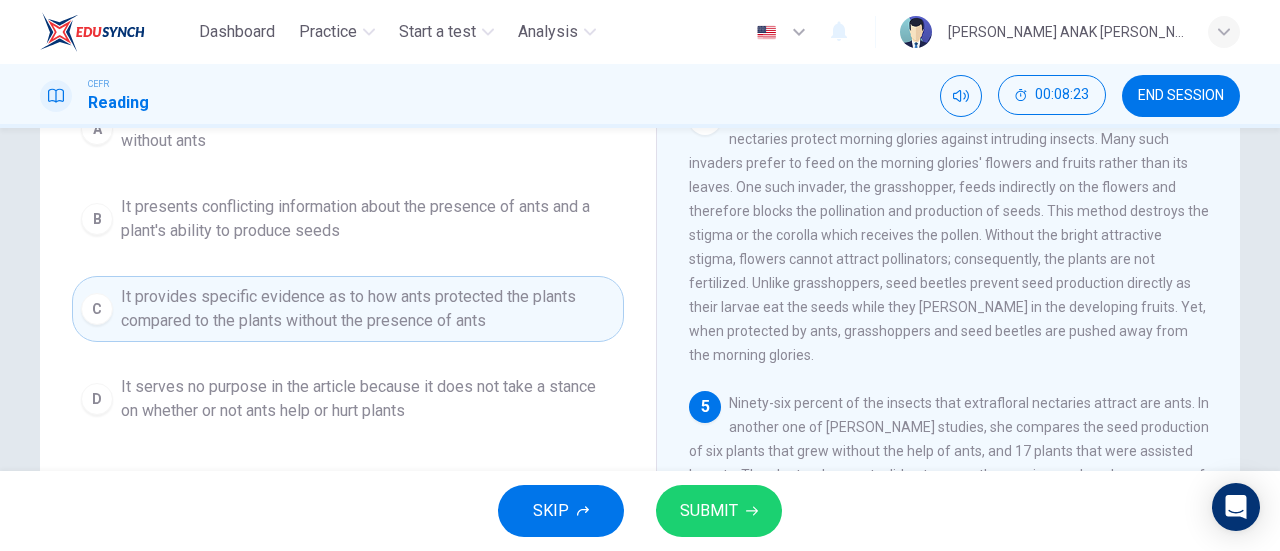 scroll, scrollTop: 332, scrollLeft: 0, axis: vertical 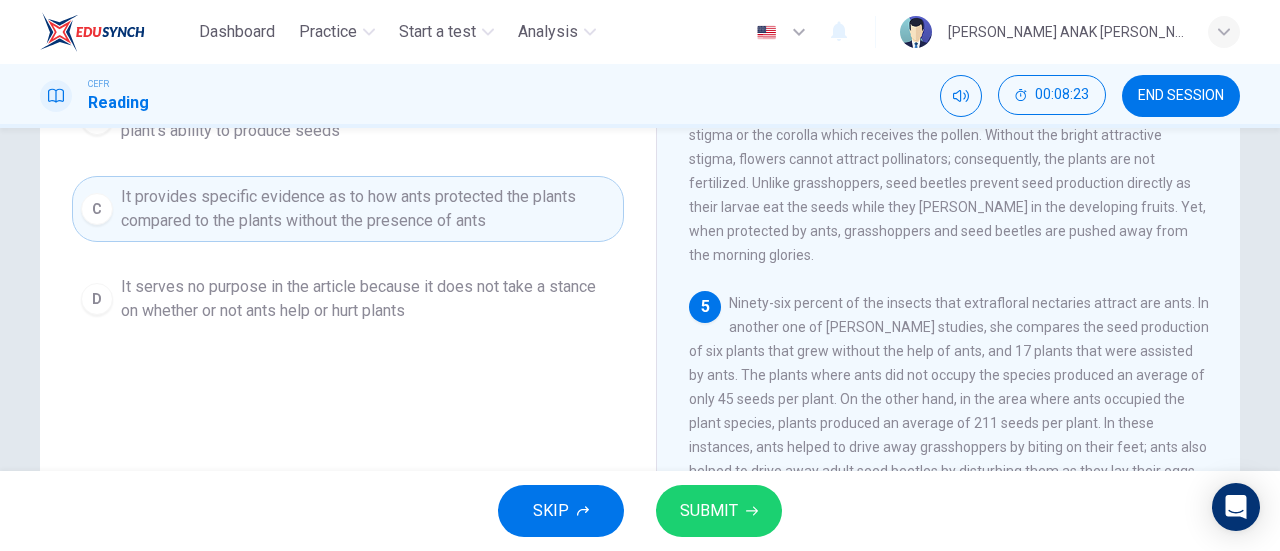 click 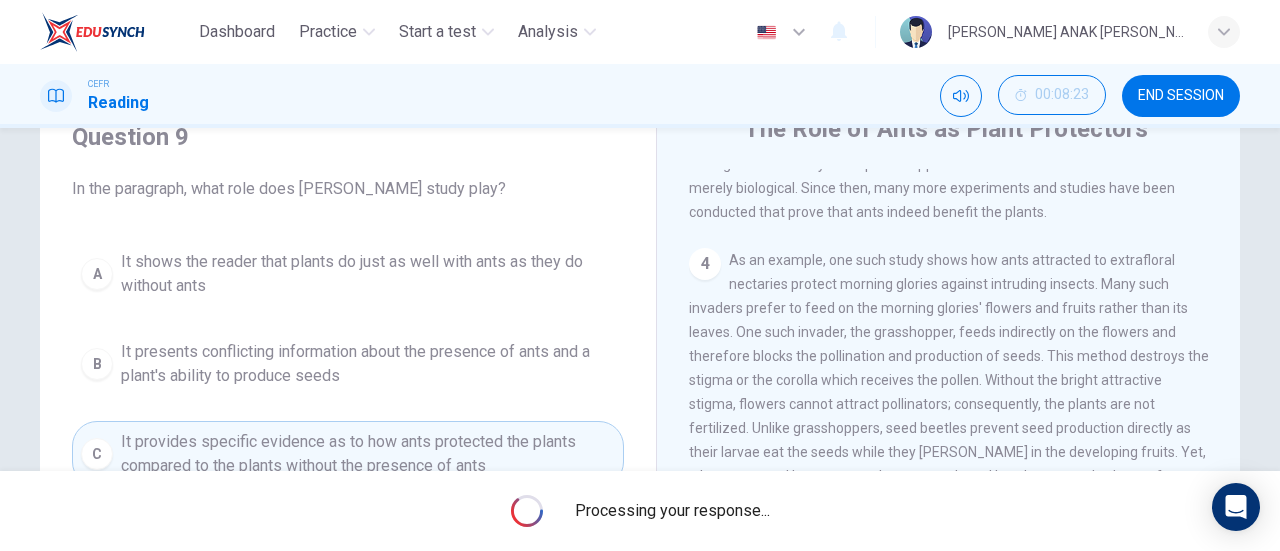 scroll, scrollTop: 132, scrollLeft: 0, axis: vertical 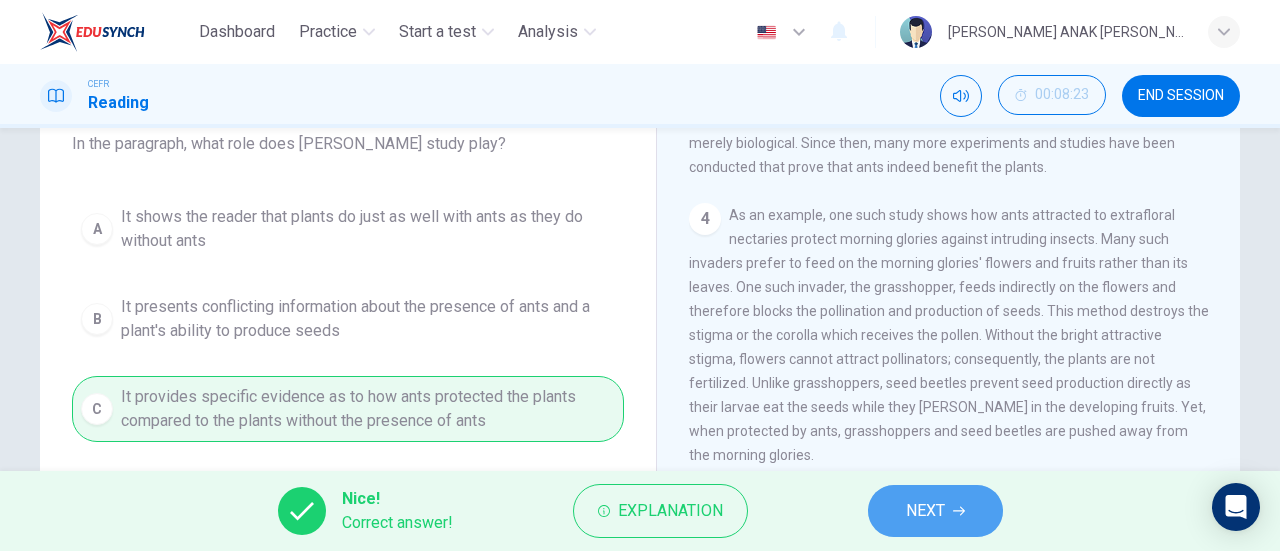 drag, startPoint x: 928, startPoint y: 515, endPoint x: 925, endPoint y: 505, distance: 10.440307 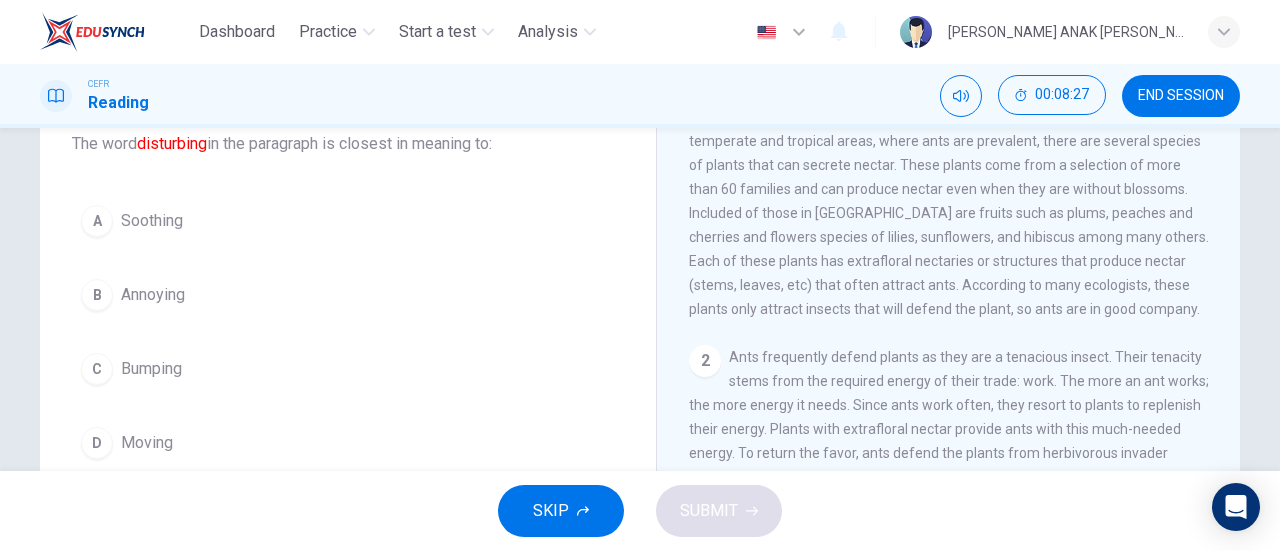 scroll, scrollTop: 0, scrollLeft: 0, axis: both 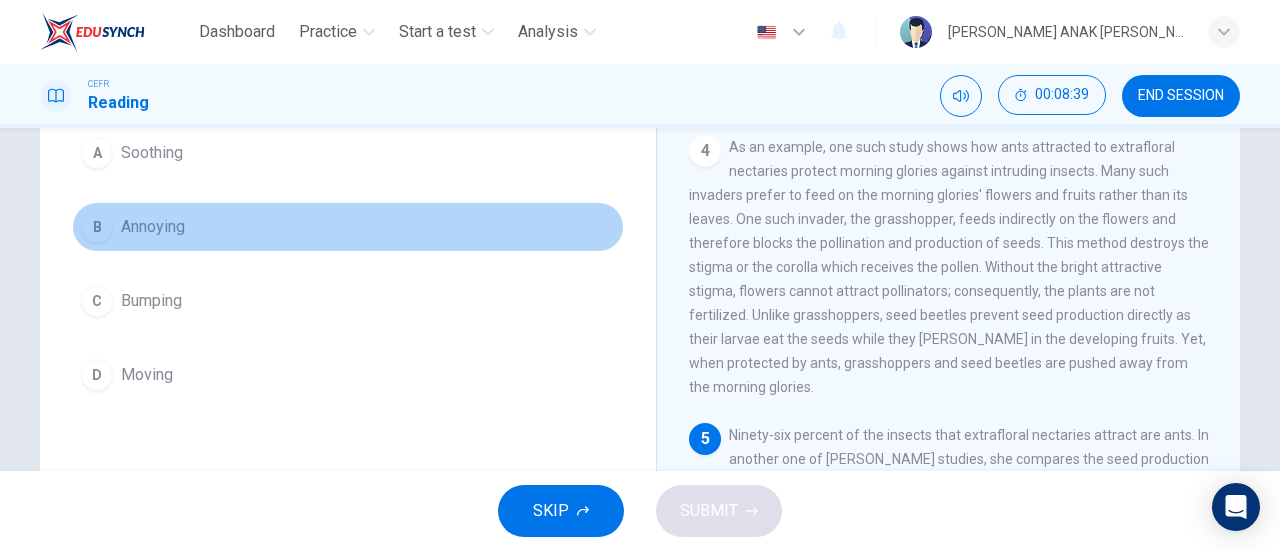 click on "B Annoying" at bounding box center (348, 227) 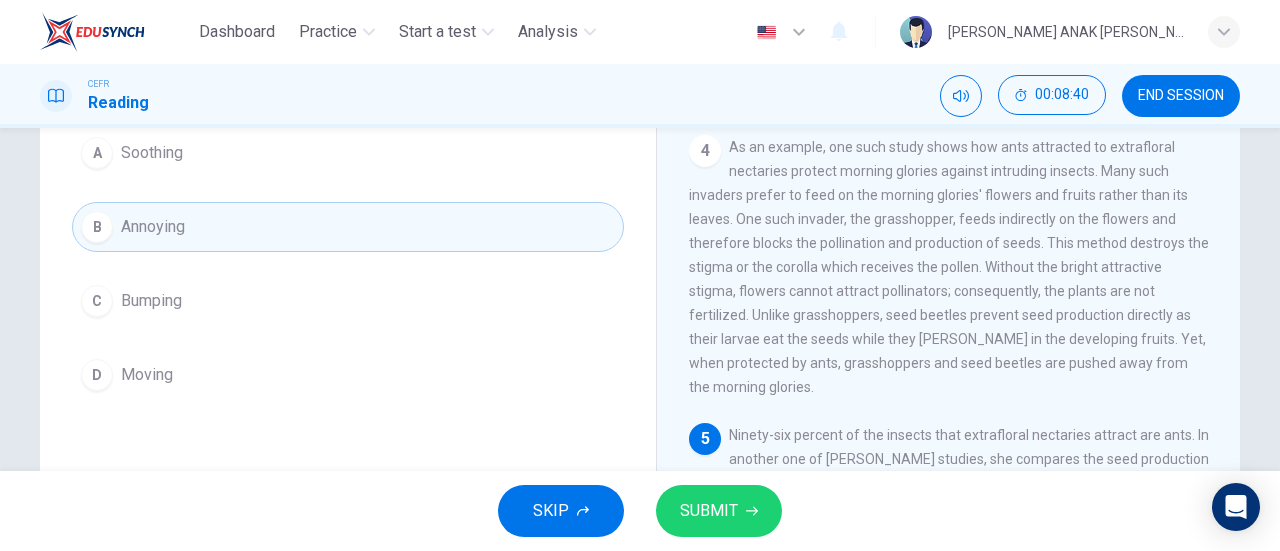click on "SUBMIT" at bounding box center (719, 511) 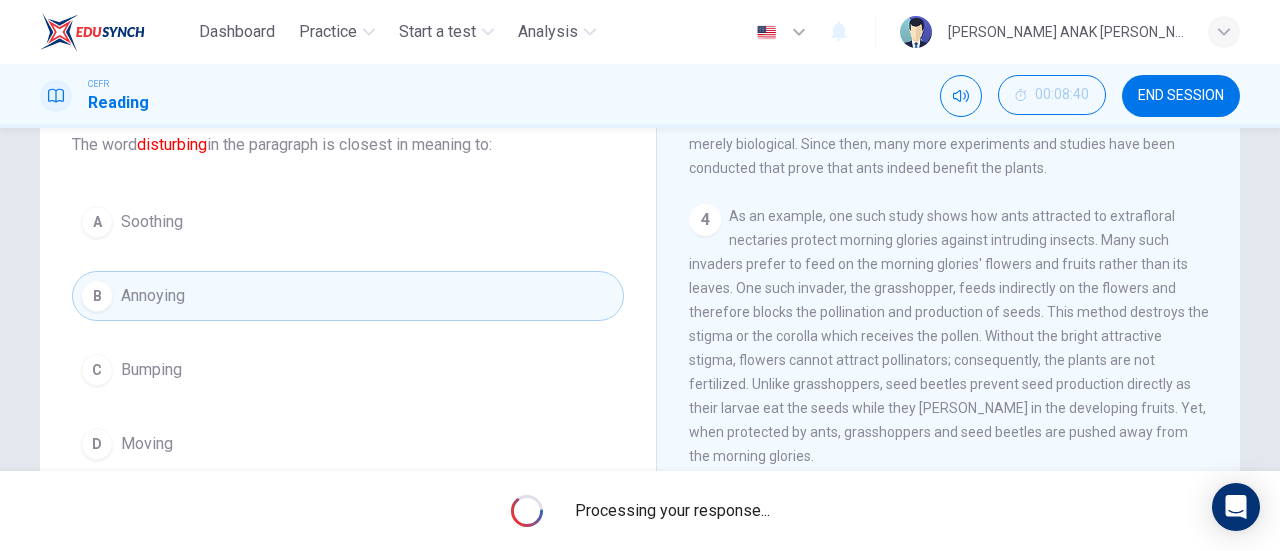 scroll, scrollTop: 100, scrollLeft: 0, axis: vertical 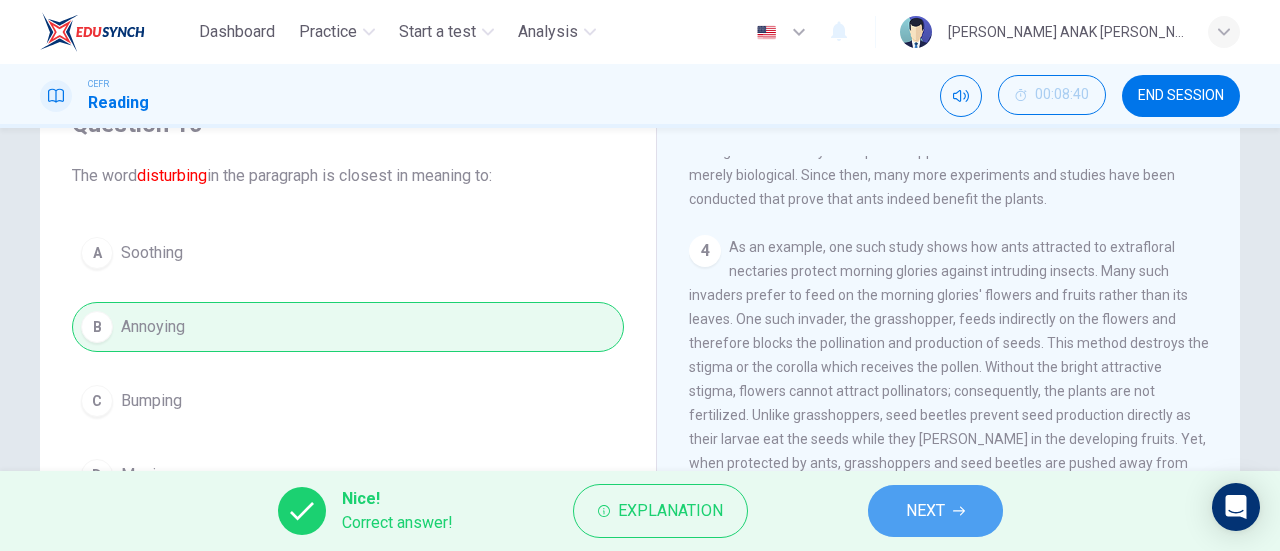 click 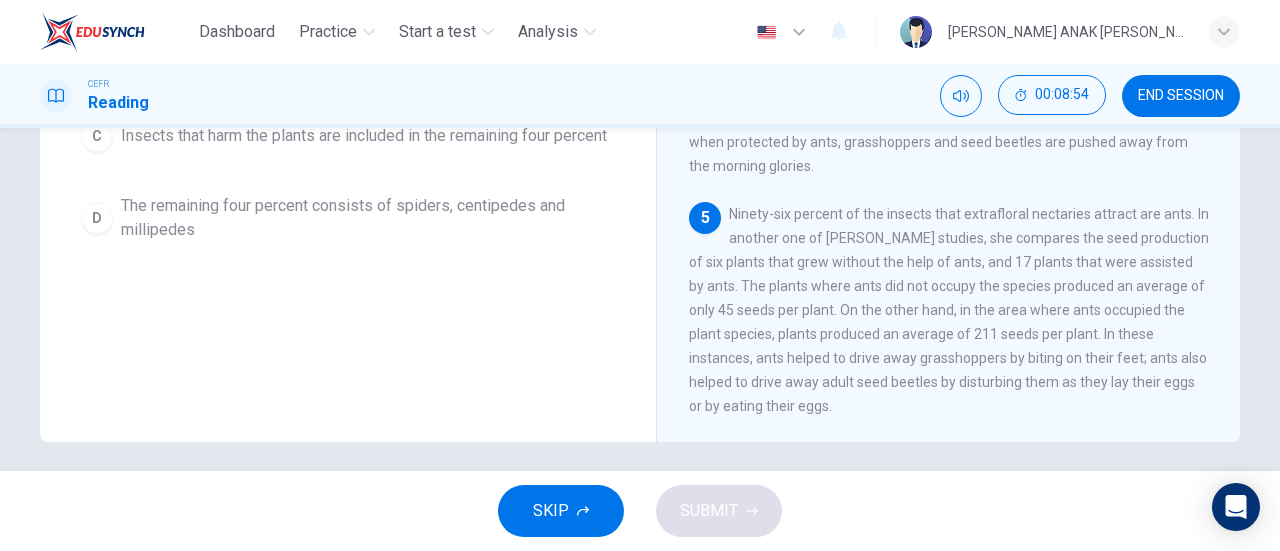scroll, scrollTop: 432, scrollLeft: 0, axis: vertical 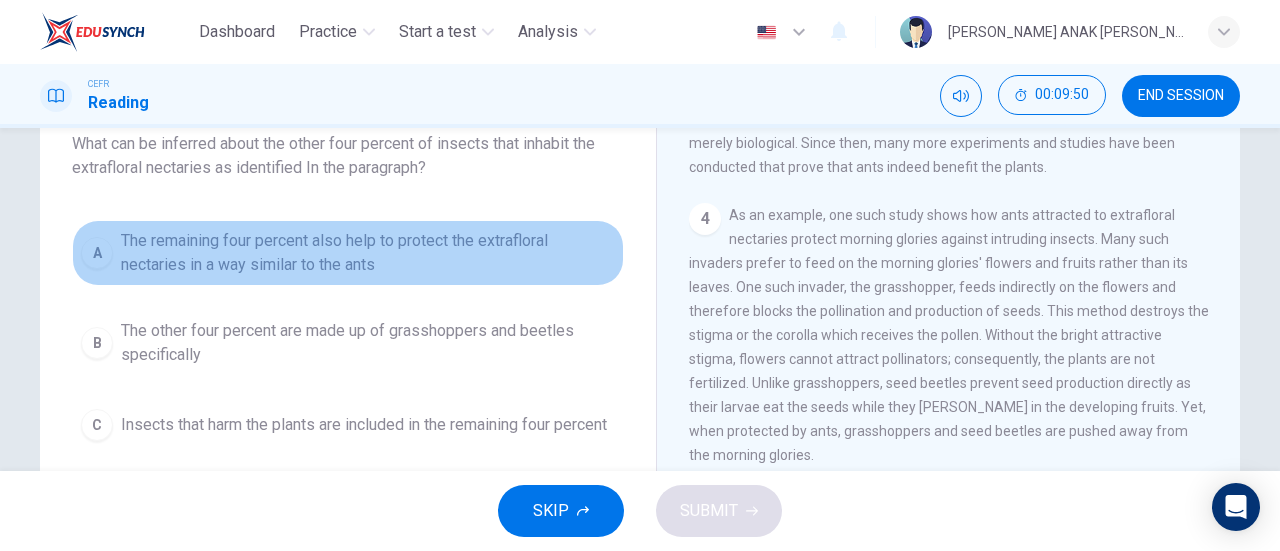 click on "The remaining four percent also help to protect the extrafloral nectaries in a way similar to the ants" at bounding box center (368, 253) 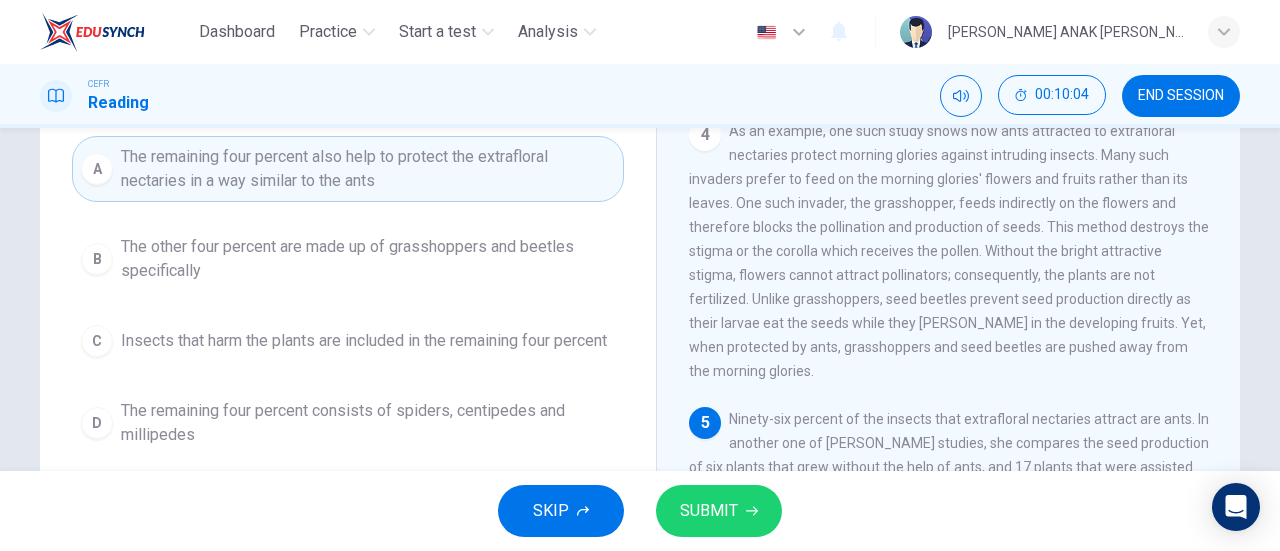 scroll, scrollTop: 232, scrollLeft: 0, axis: vertical 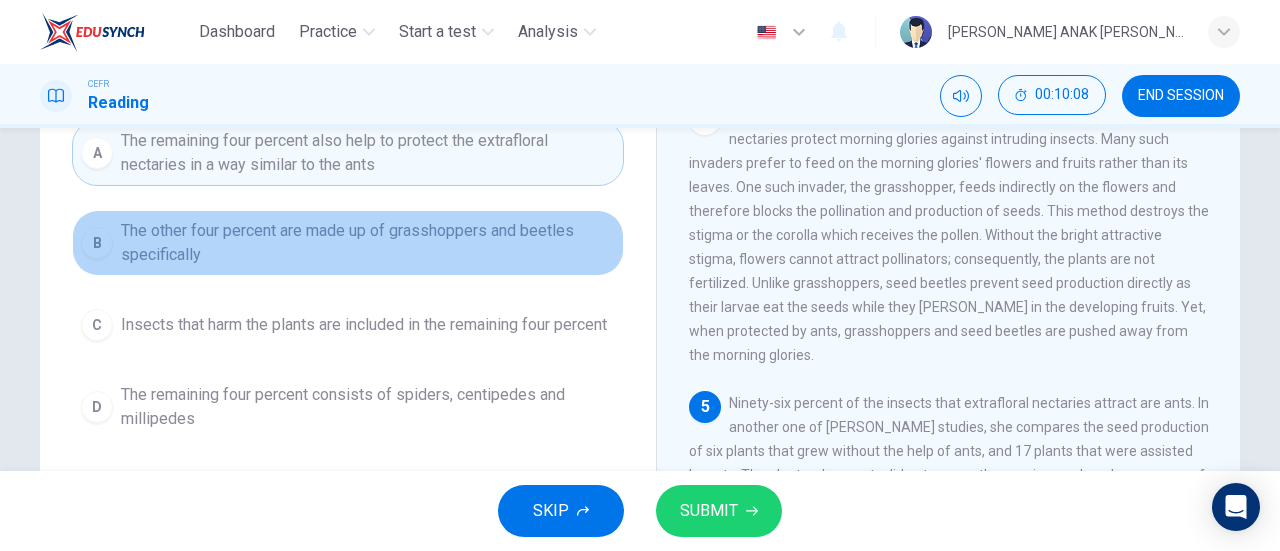 drag, startPoint x: 365, startPoint y: 224, endPoint x: 430, endPoint y: 266, distance: 77.388626 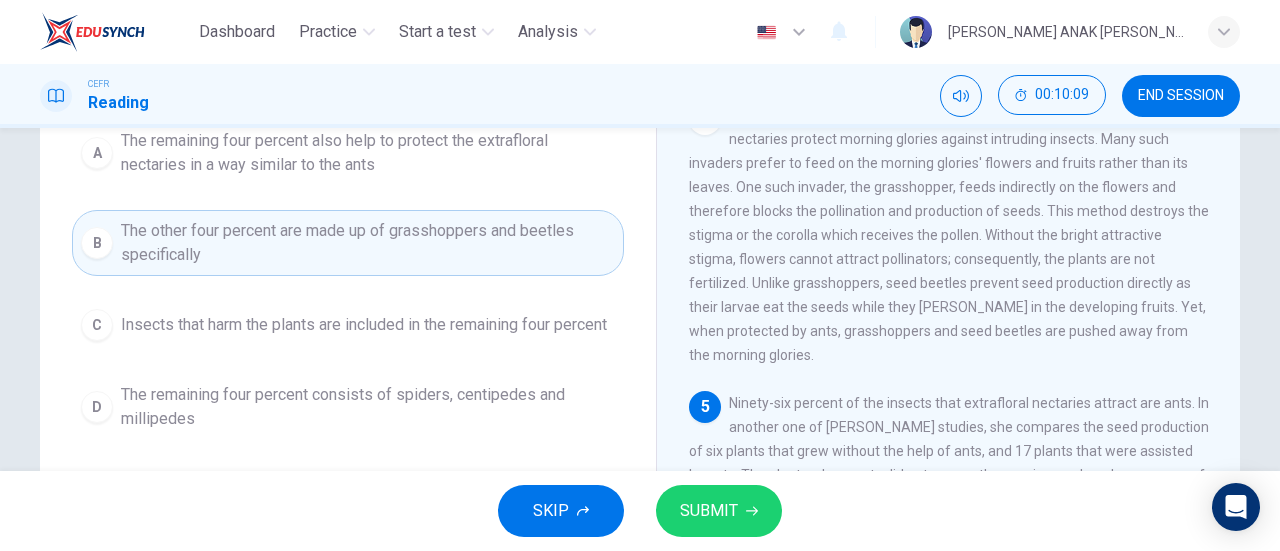 click on "SUBMIT" at bounding box center [719, 511] 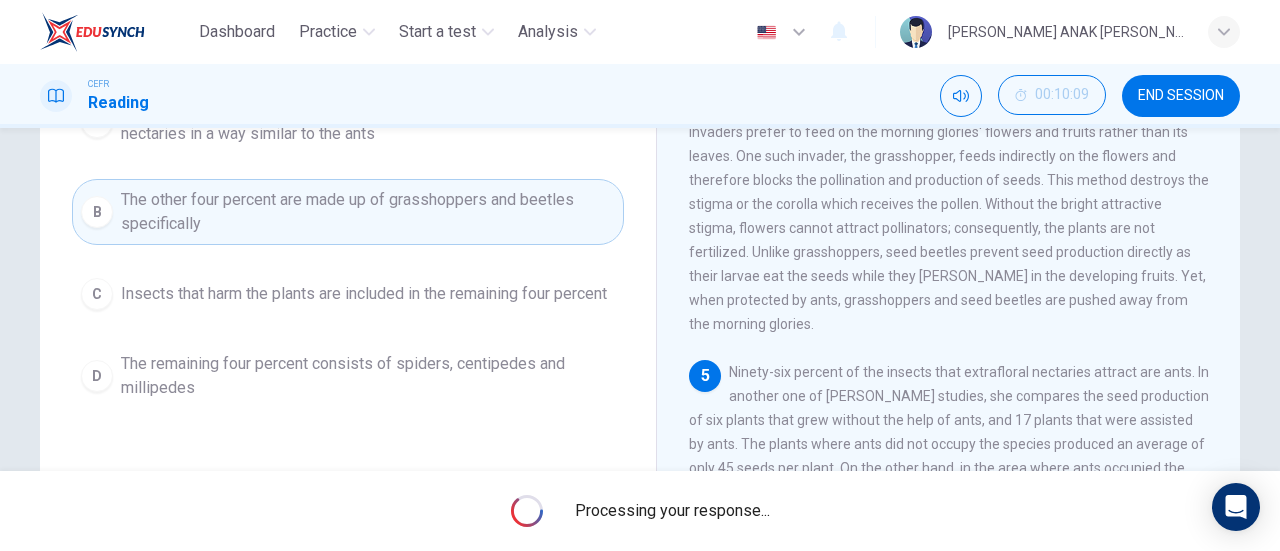 scroll, scrollTop: 232, scrollLeft: 0, axis: vertical 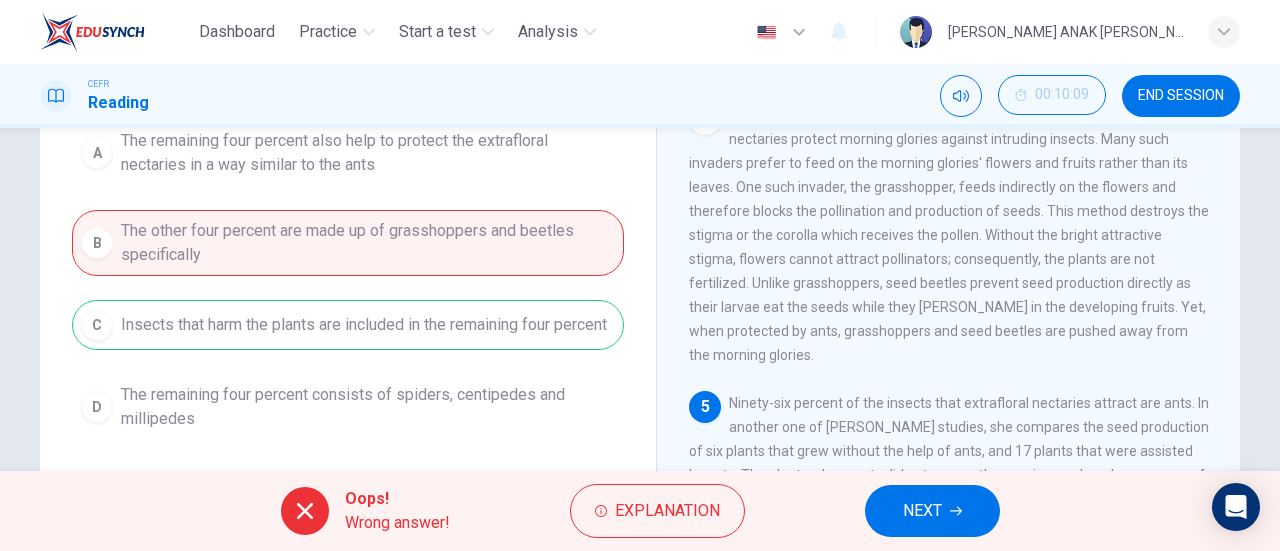 drag, startPoint x: 441, startPoint y: 245, endPoint x: 419, endPoint y: 248, distance: 22.203604 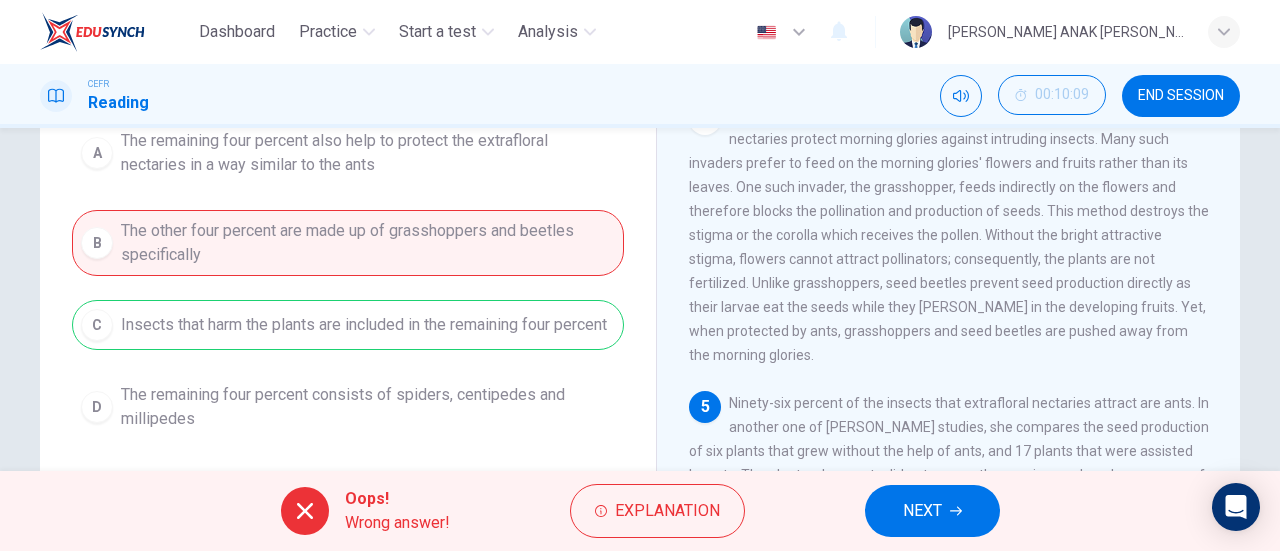 drag, startPoint x: 919, startPoint y: 520, endPoint x: 913, endPoint y: 511, distance: 10.816654 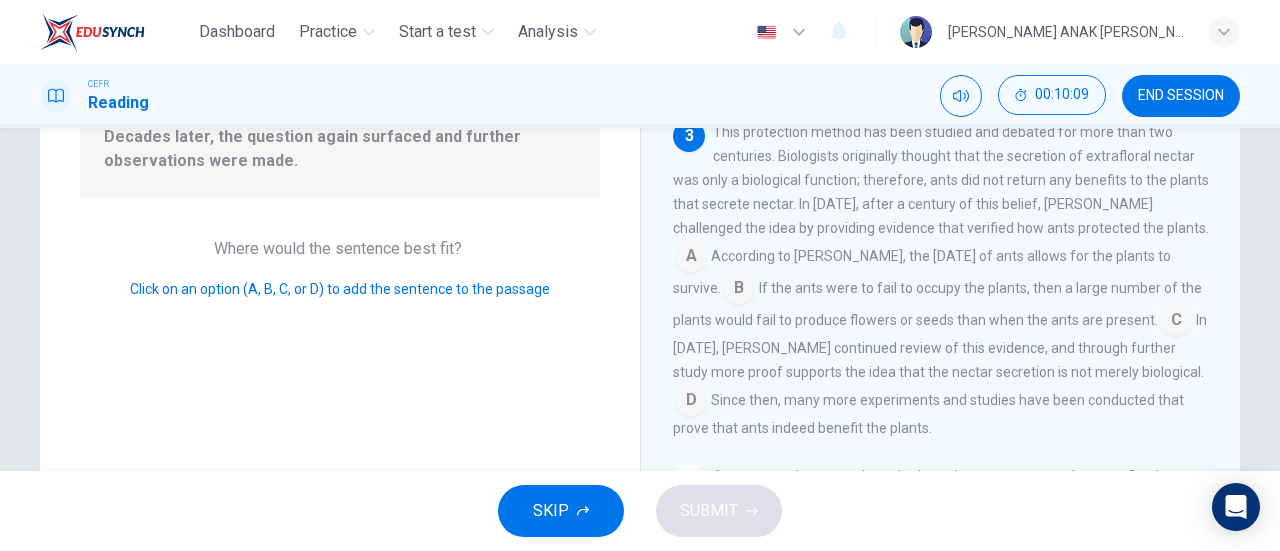 scroll, scrollTop: 388, scrollLeft: 0, axis: vertical 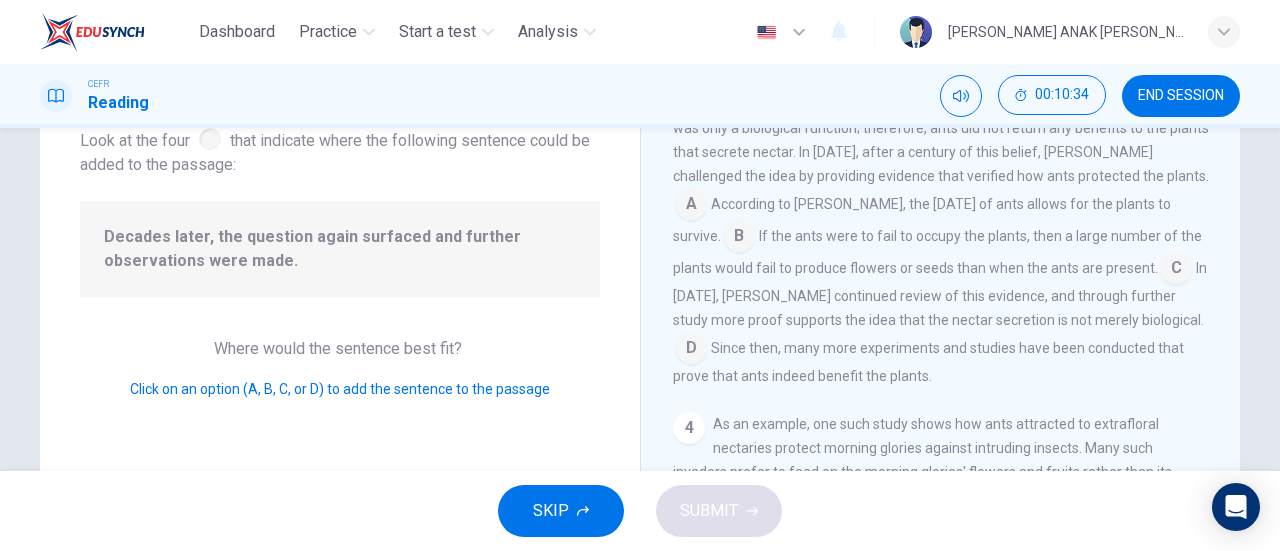drag, startPoint x: 751, startPoint y: 355, endPoint x: 756, endPoint y: 366, distance: 12.083046 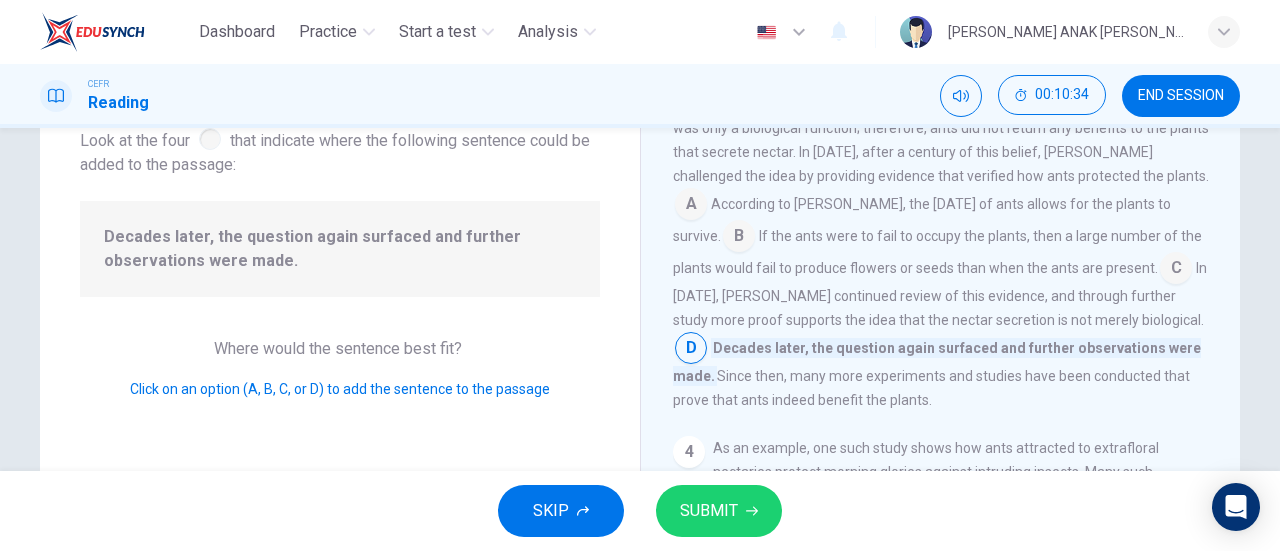 click at bounding box center (691, 350) 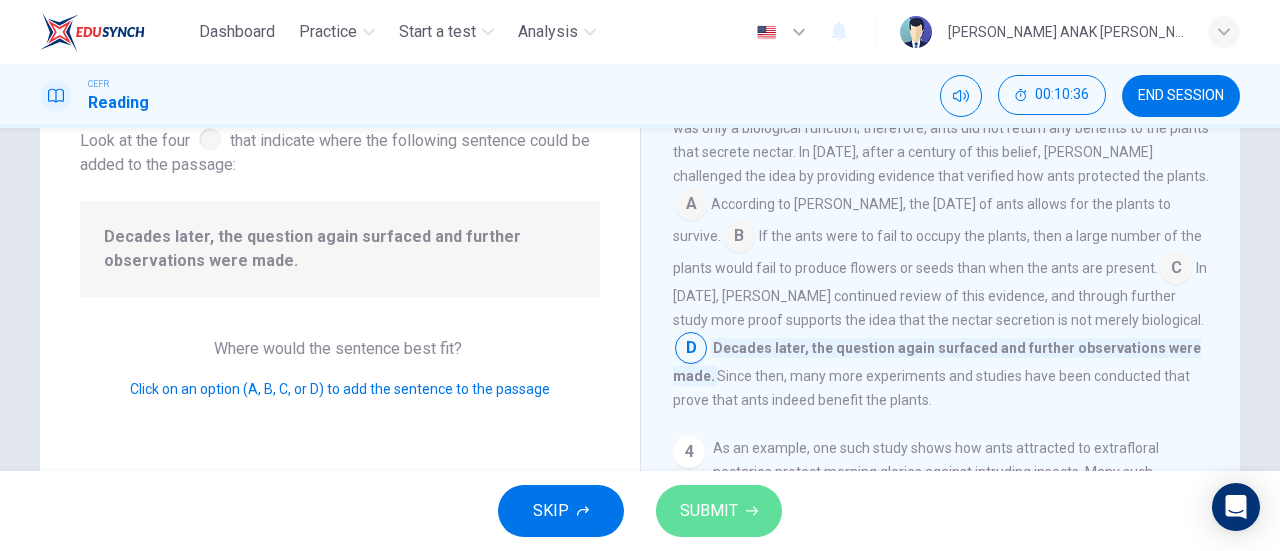 click on "SUBMIT" at bounding box center (719, 511) 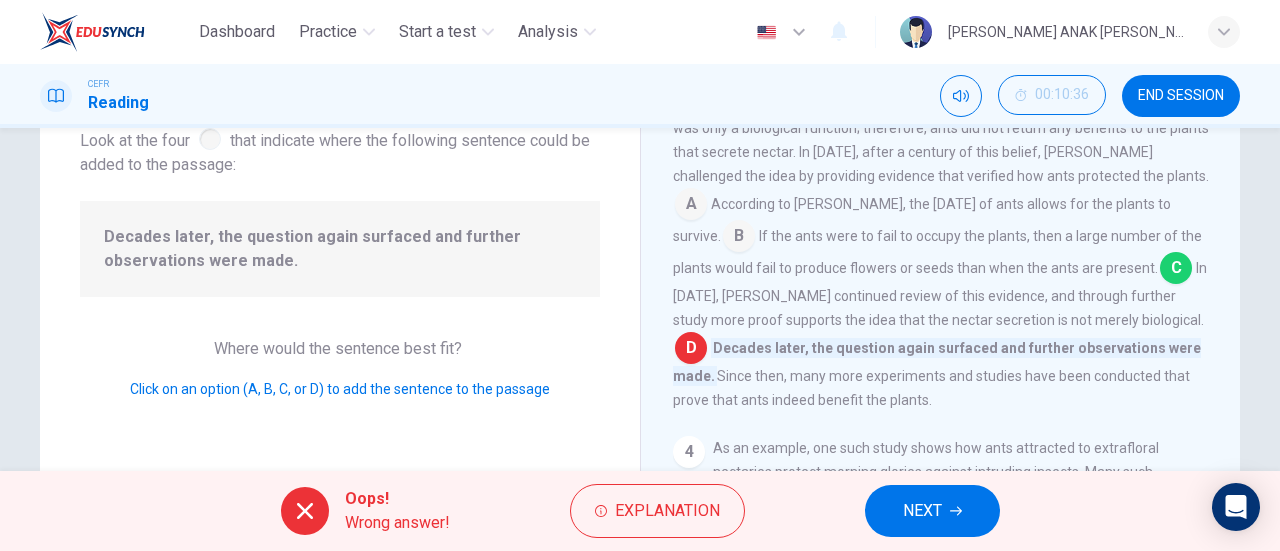 click on "This protection method has been studied and debated for more than two centuries. Biologists originally thought that the secretion of extrafloral nectar was only a biological function; therefore, ants did not return any benefits to the plants that secrete nectar. In 1910, after a century of this belief, William Morton Wheeler challenged the idea by providing evidence that verified how ants protected the plants.   A  According to Wheeler, the visitation of ants allows for the plants to survive.  B  If the ants were to fail to occupy the plants, then a large number of the plants would fail to produce flowers or seeds than when the ants are present.  C  In 1977, Barbara Bentley continued review of this evidence, and through further study more proof supports the idea that the nectar secretion is not merely biological.  D Decades later, the question again surfaced and further observations were made.  Since then, many more experiments and studies have been conducted that prove that ants indeed benefit the plants." at bounding box center (941, 240) 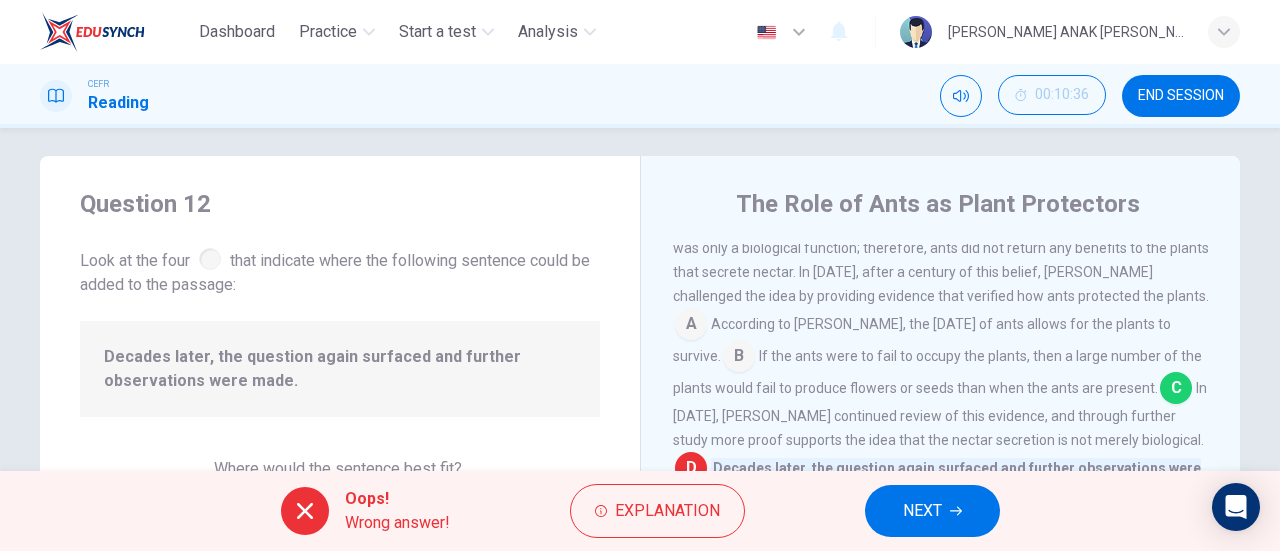 scroll, scrollTop: 0, scrollLeft: 0, axis: both 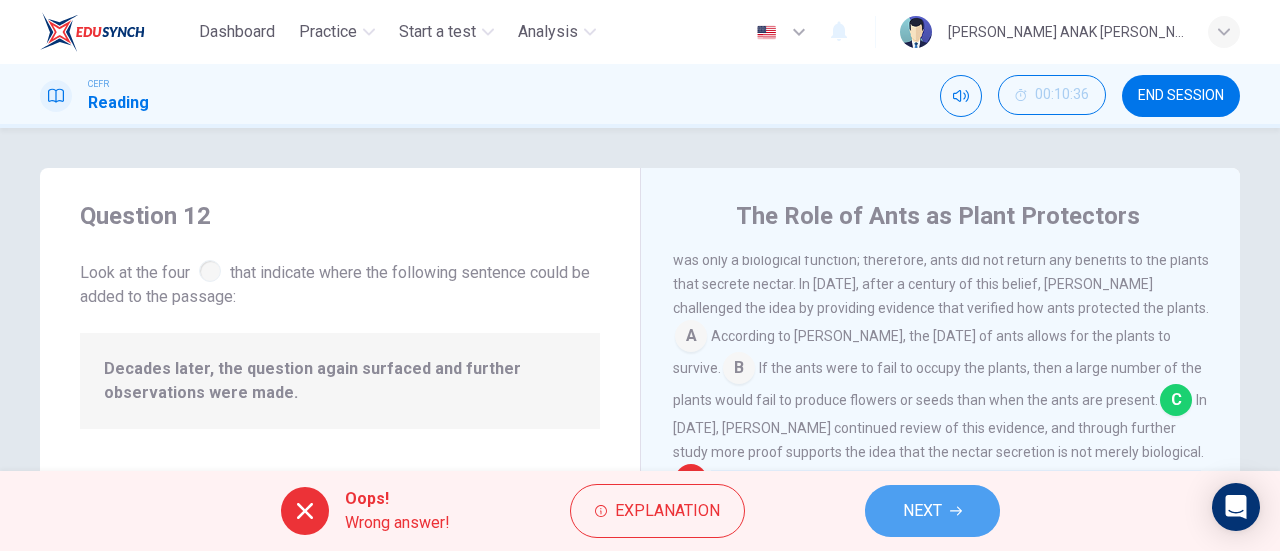 click on "NEXT" at bounding box center (932, 511) 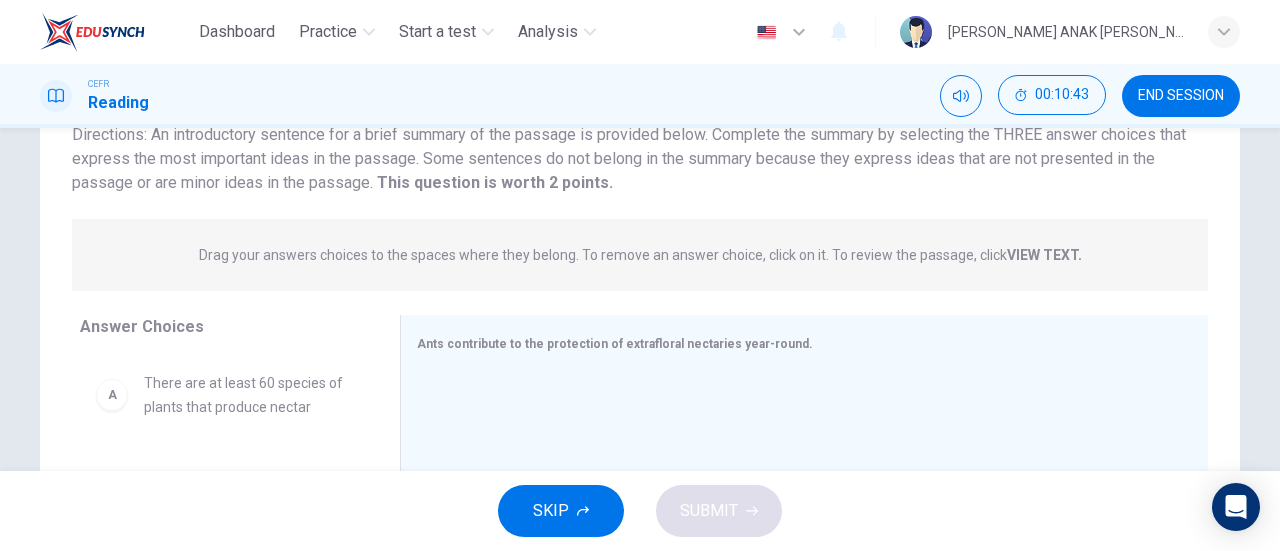 scroll, scrollTop: 200, scrollLeft: 0, axis: vertical 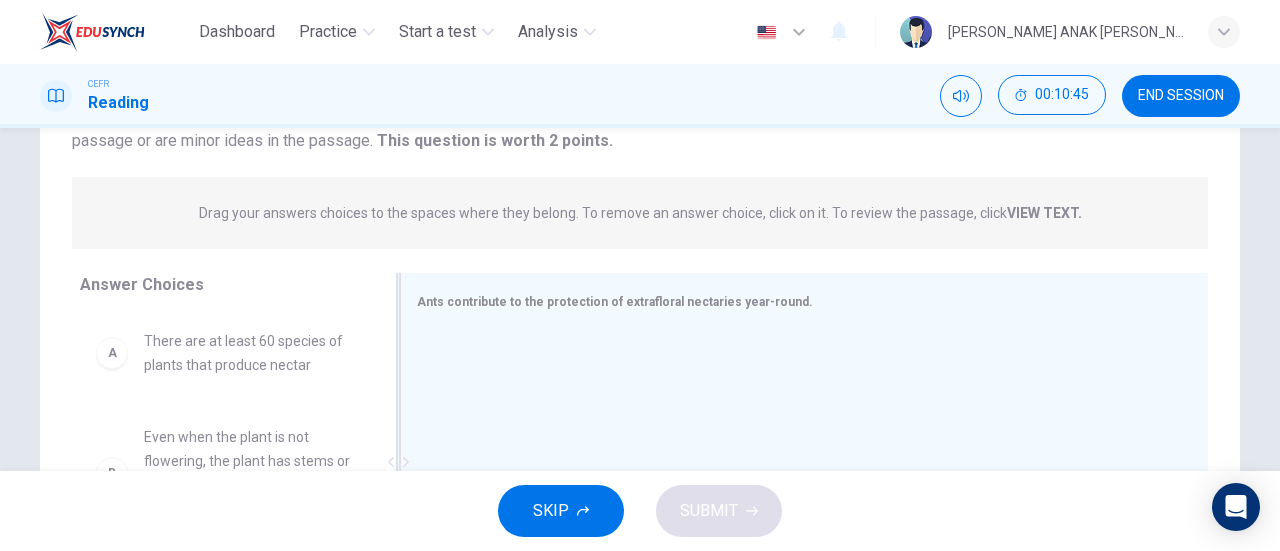 click on "Ants contribute to the protection of extrafloral nectaries year-round." at bounding box center [804, 462] 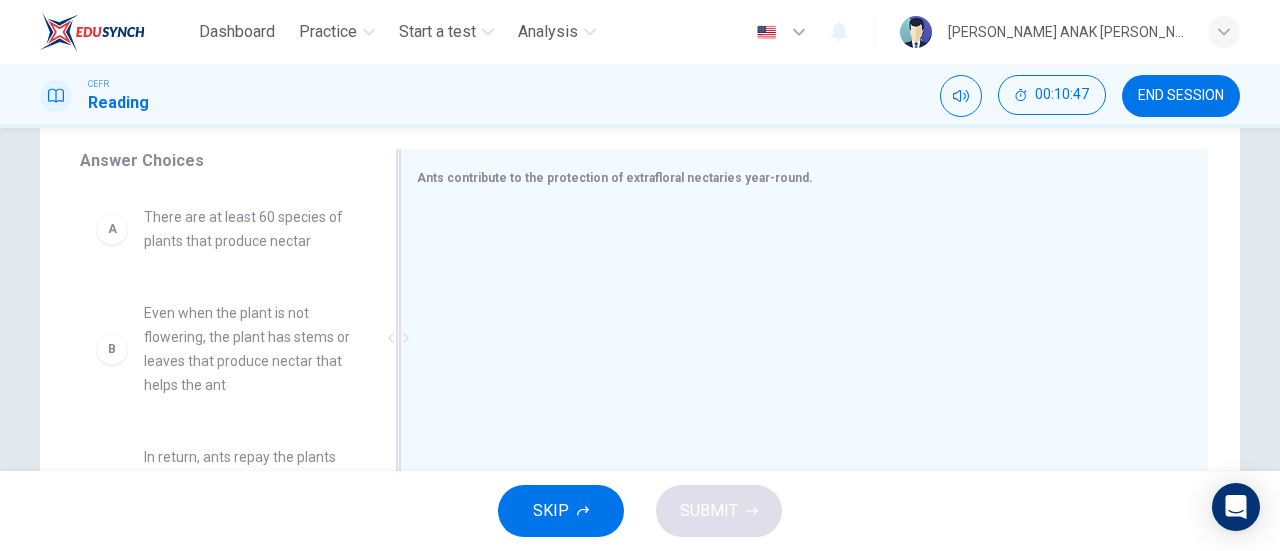 scroll, scrollTop: 232, scrollLeft: 0, axis: vertical 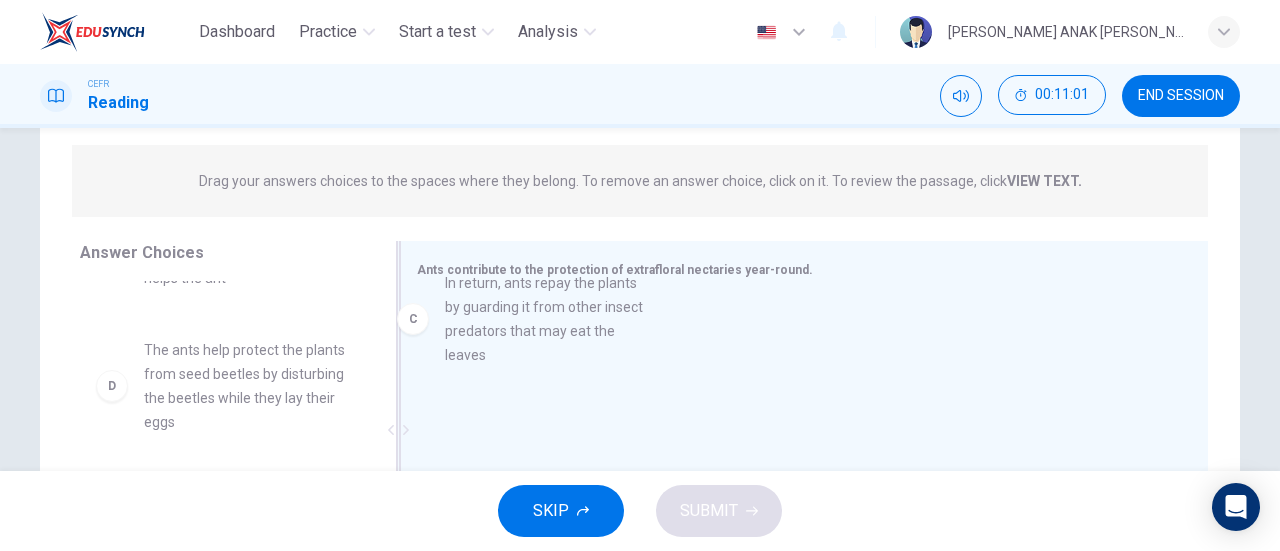 drag, startPoint x: 240, startPoint y: 401, endPoint x: 552, endPoint y: 333, distance: 319.32428 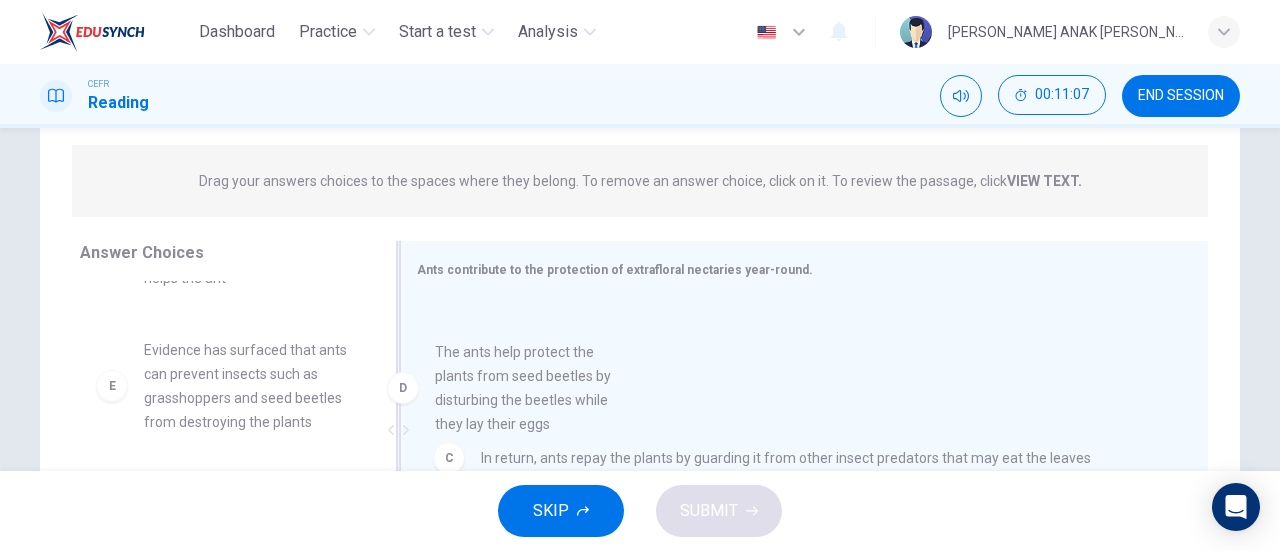 drag, startPoint x: 364, startPoint y: 397, endPoint x: 582, endPoint y: 396, distance: 218.00229 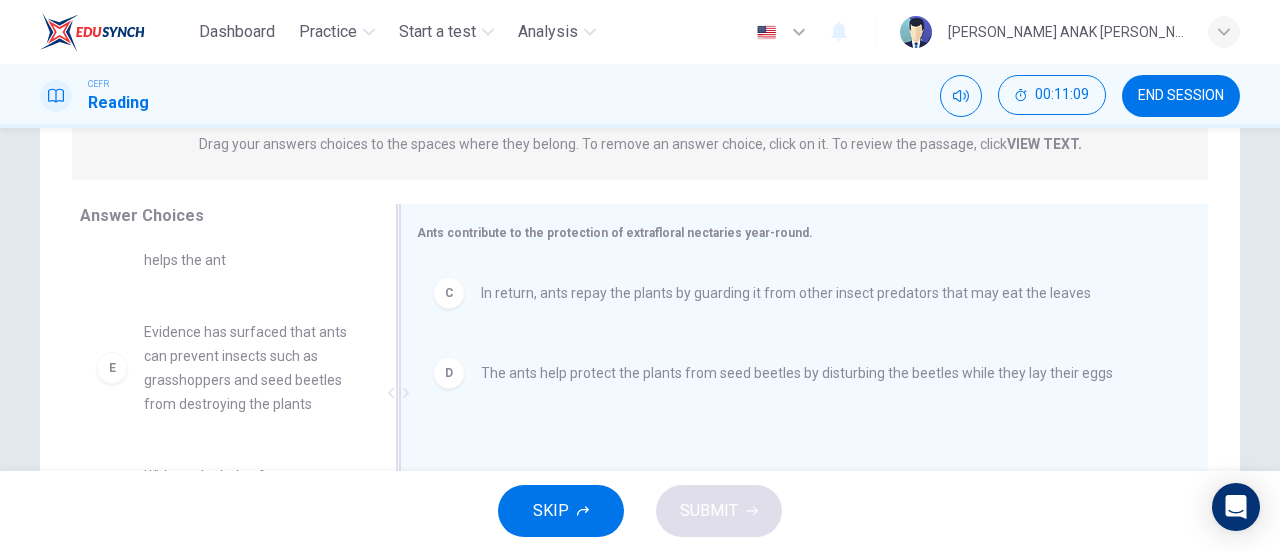 scroll, scrollTop: 300, scrollLeft: 0, axis: vertical 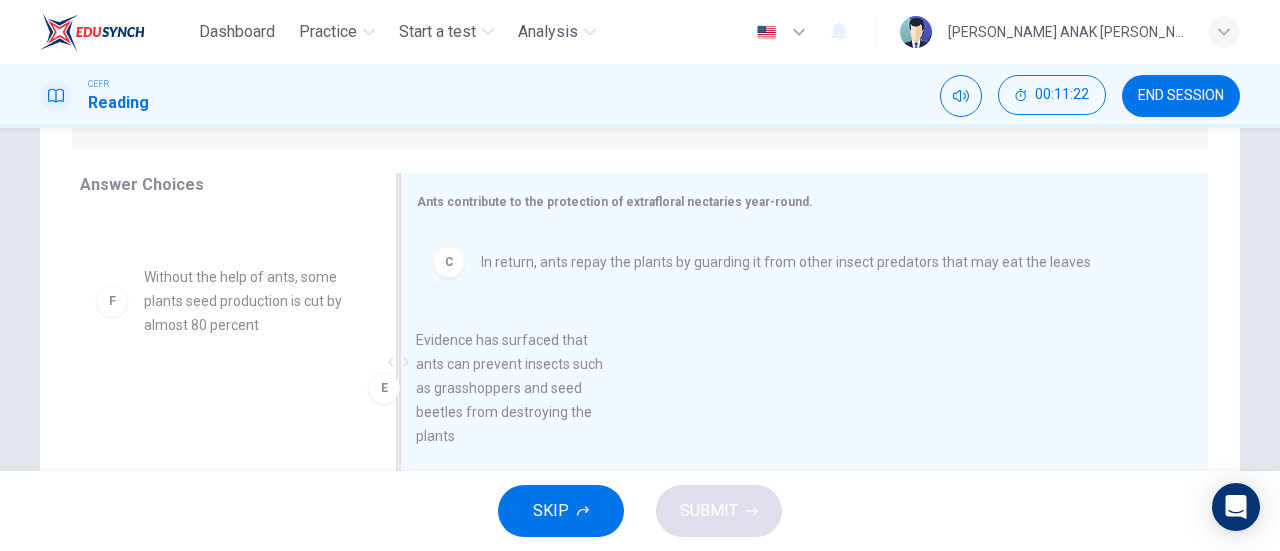 drag, startPoint x: 255, startPoint y: 306, endPoint x: 548, endPoint y: 371, distance: 300.12332 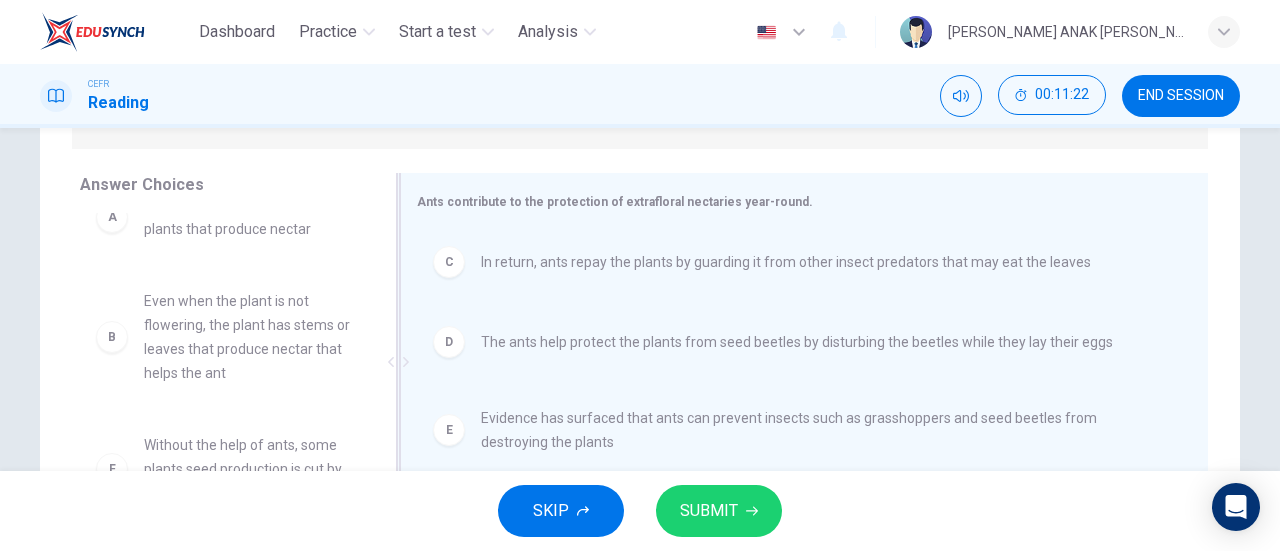 scroll, scrollTop: 36, scrollLeft: 0, axis: vertical 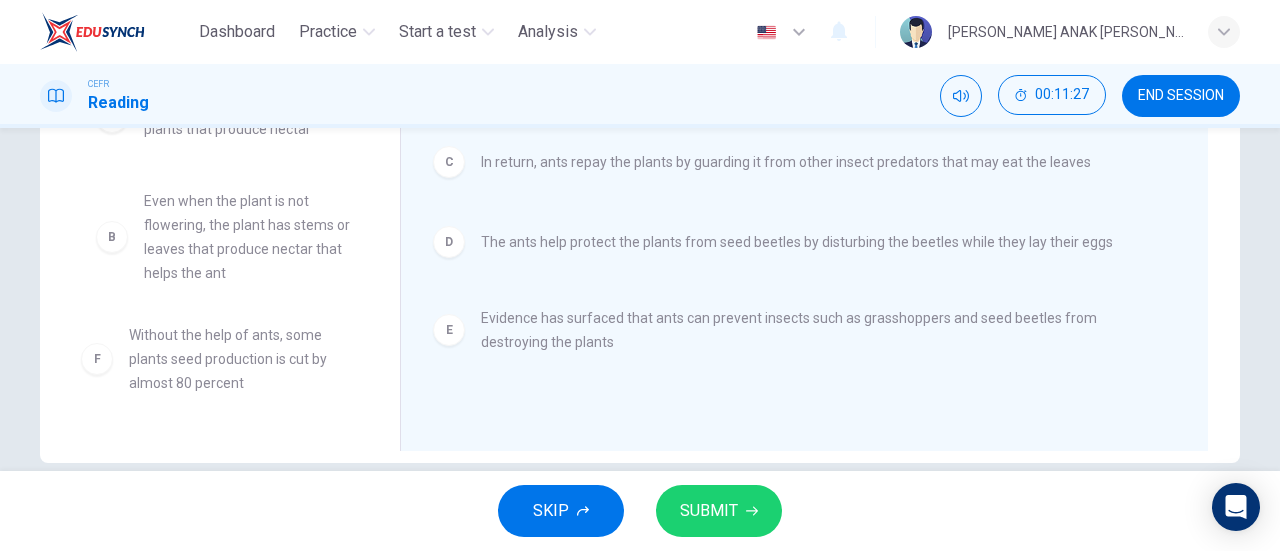 drag, startPoint x: 309, startPoint y: 349, endPoint x: 252, endPoint y: 349, distance: 57 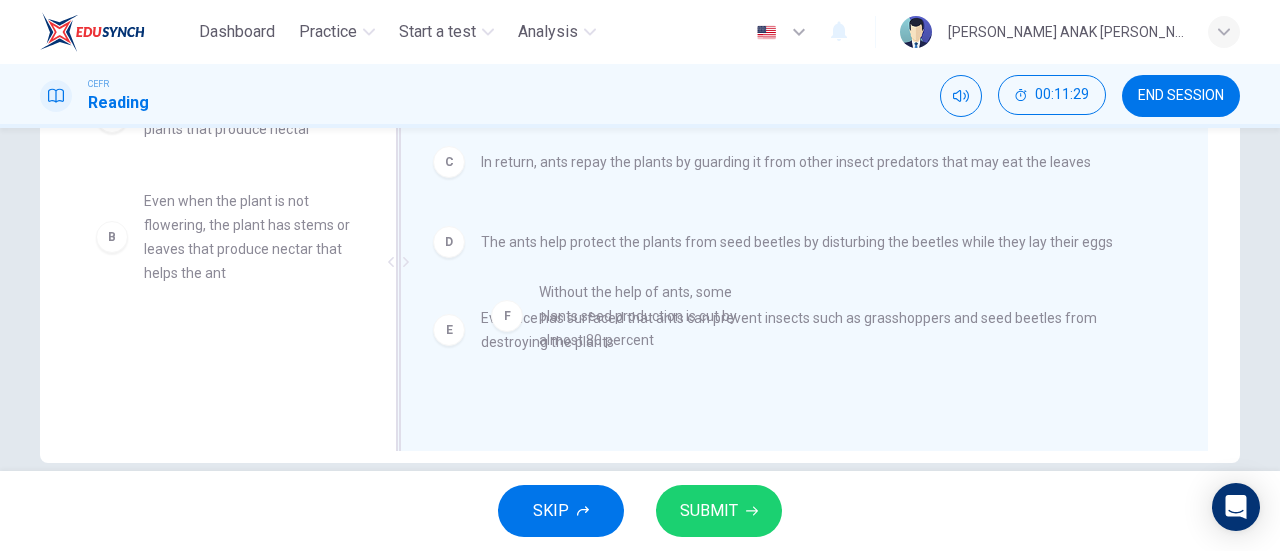 drag, startPoint x: 310, startPoint y: 350, endPoint x: 710, endPoint y: 297, distance: 403.49597 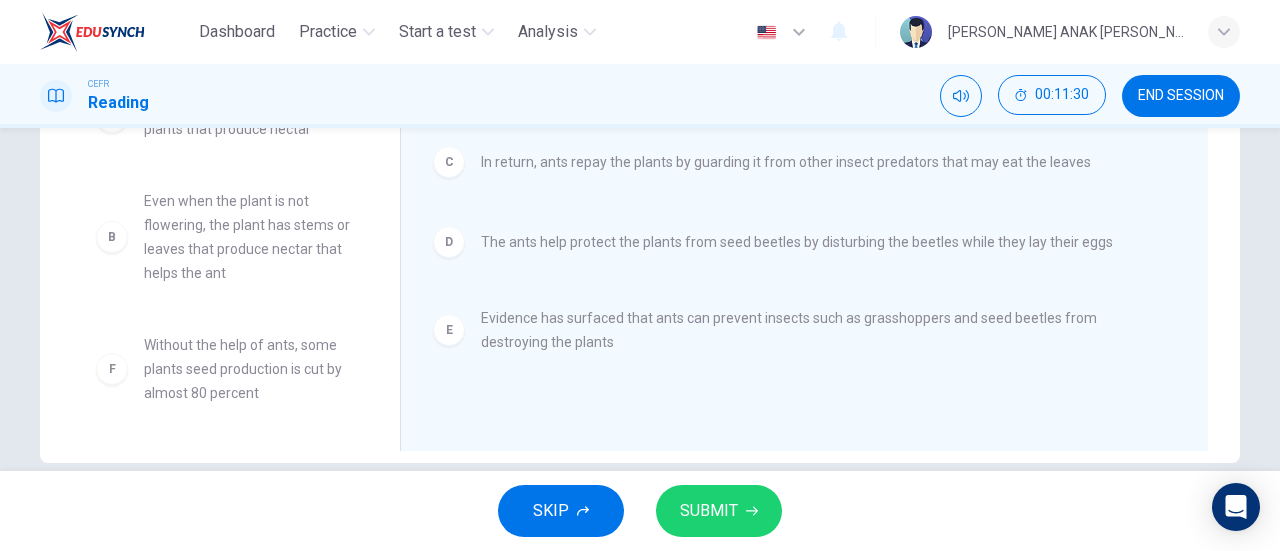 click on "SKIP SUBMIT" at bounding box center (640, 511) 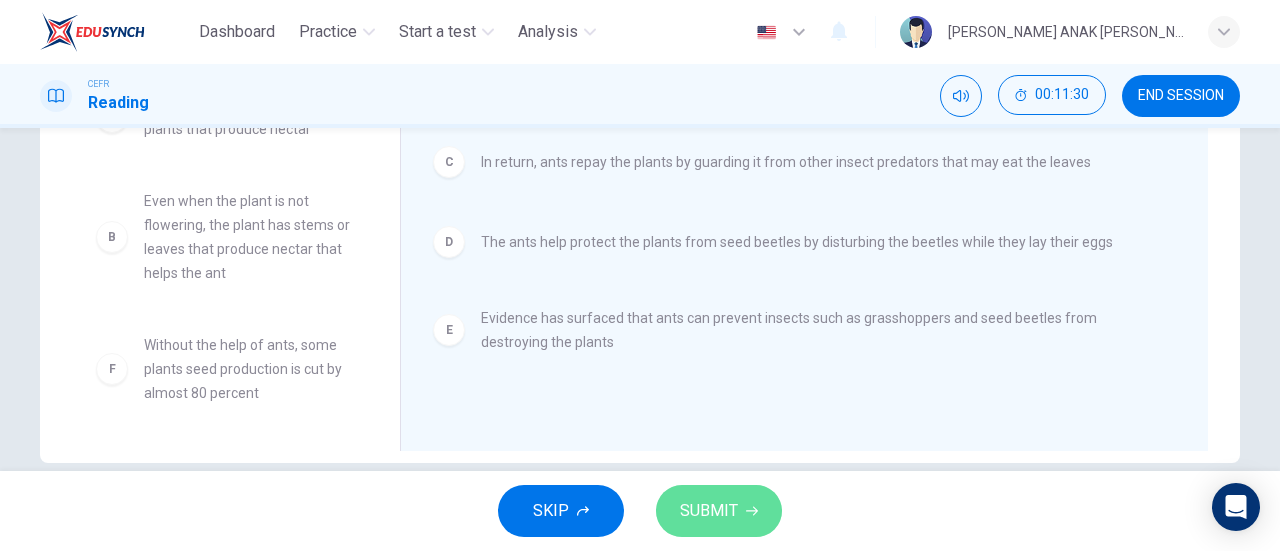 click on "SUBMIT" at bounding box center (719, 511) 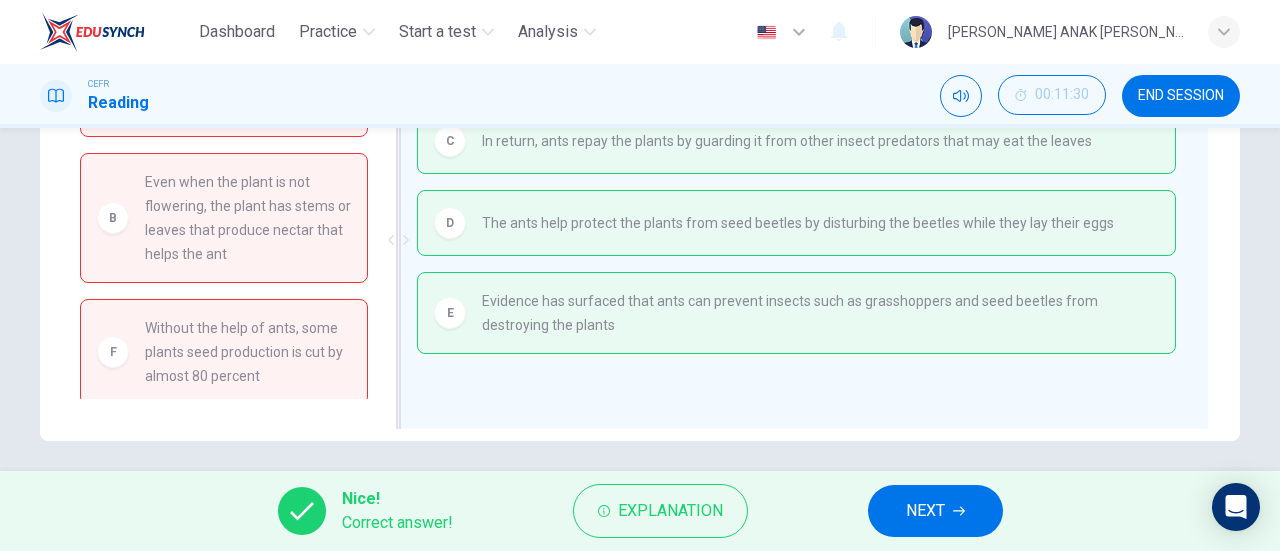 scroll, scrollTop: 432, scrollLeft: 0, axis: vertical 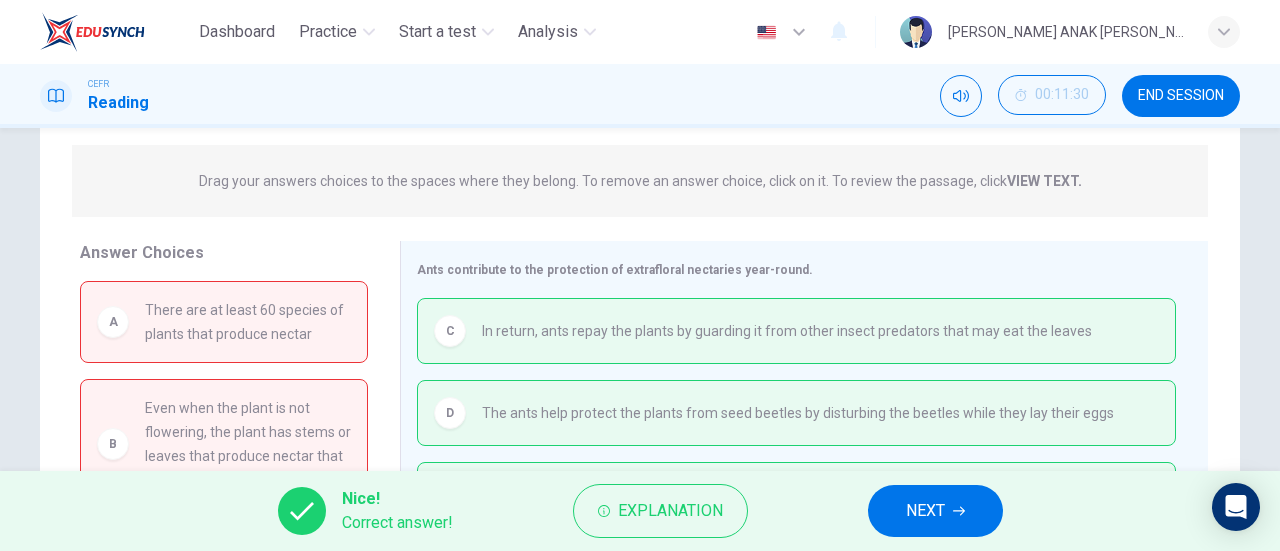 click on "NEXT" at bounding box center [935, 511] 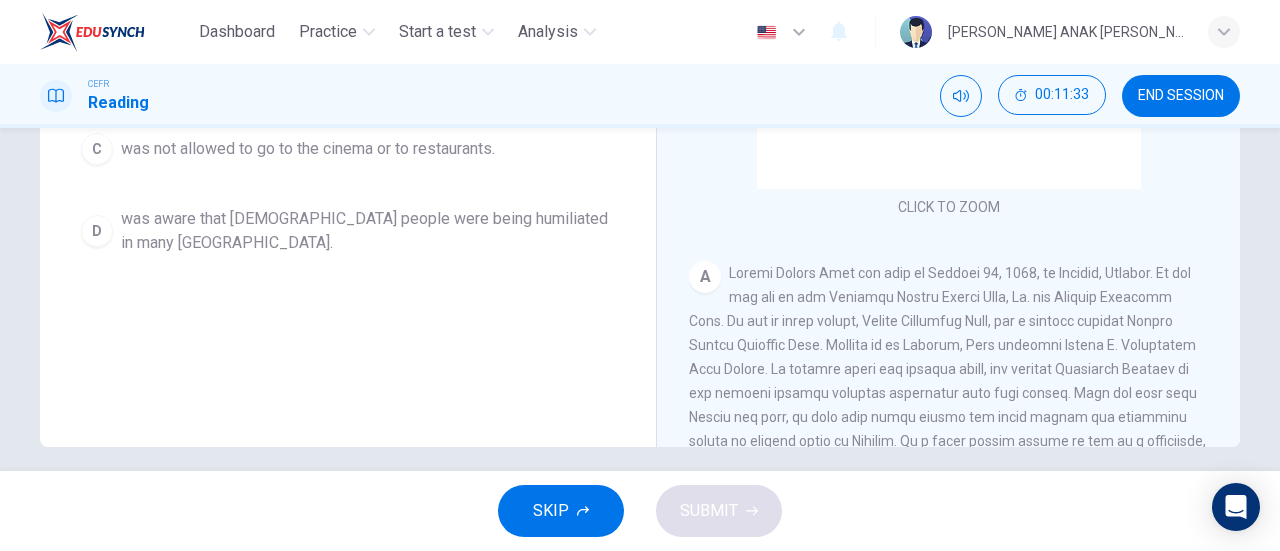 scroll, scrollTop: 432, scrollLeft: 0, axis: vertical 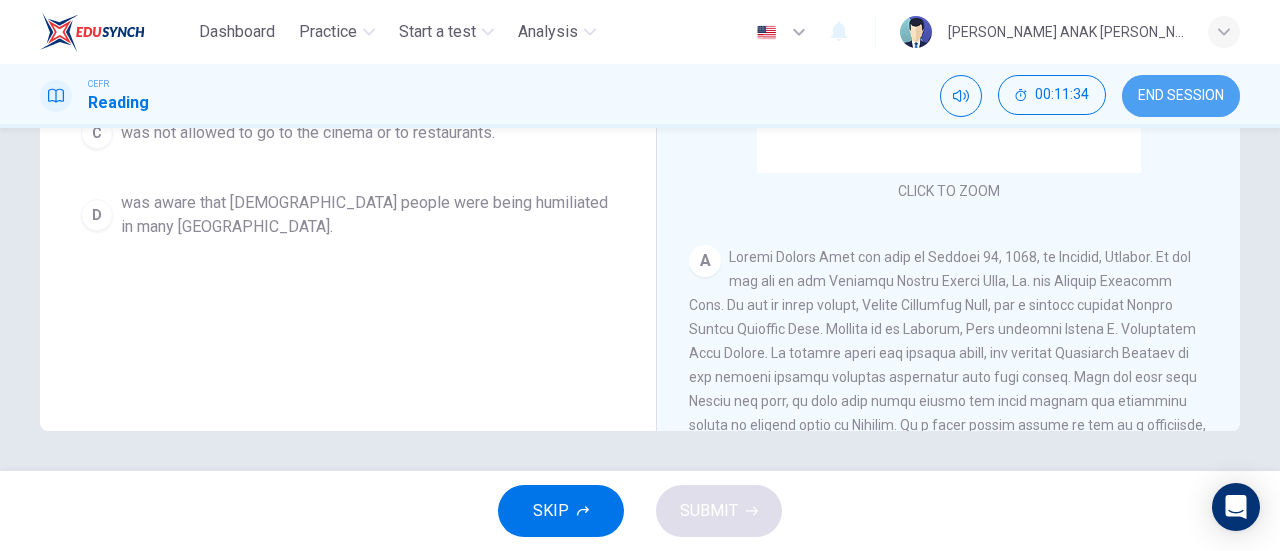 drag, startPoint x: 1182, startPoint y: 103, endPoint x: 730, endPoint y: 83, distance: 452.44226 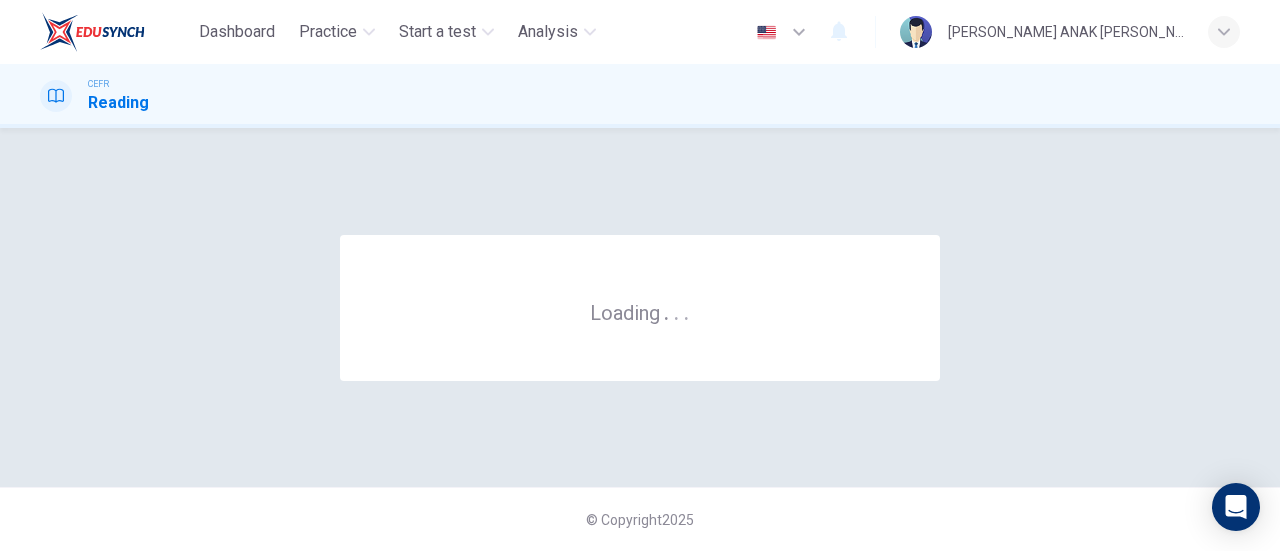 scroll, scrollTop: 0, scrollLeft: 0, axis: both 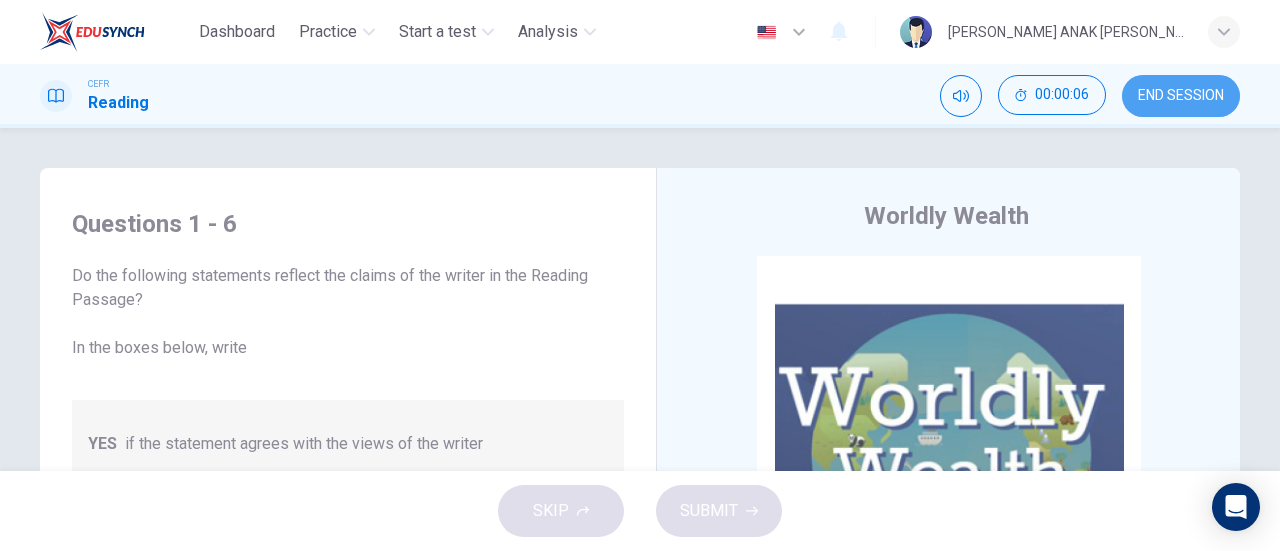 click on "END SESSION" at bounding box center (1181, 96) 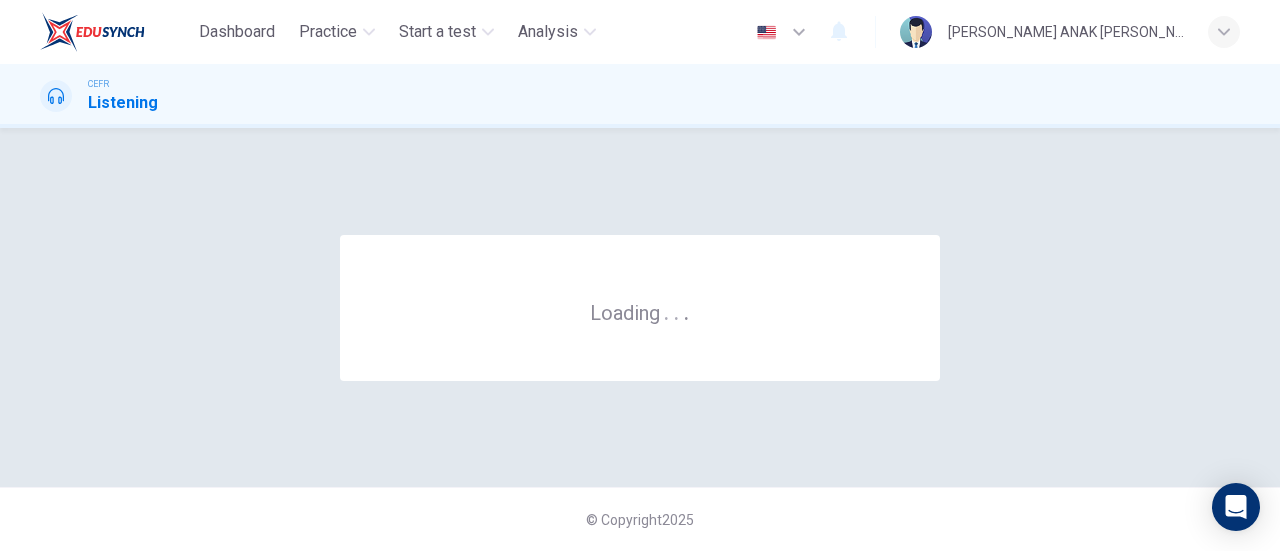 scroll, scrollTop: 0, scrollLeft: 0, axis: both 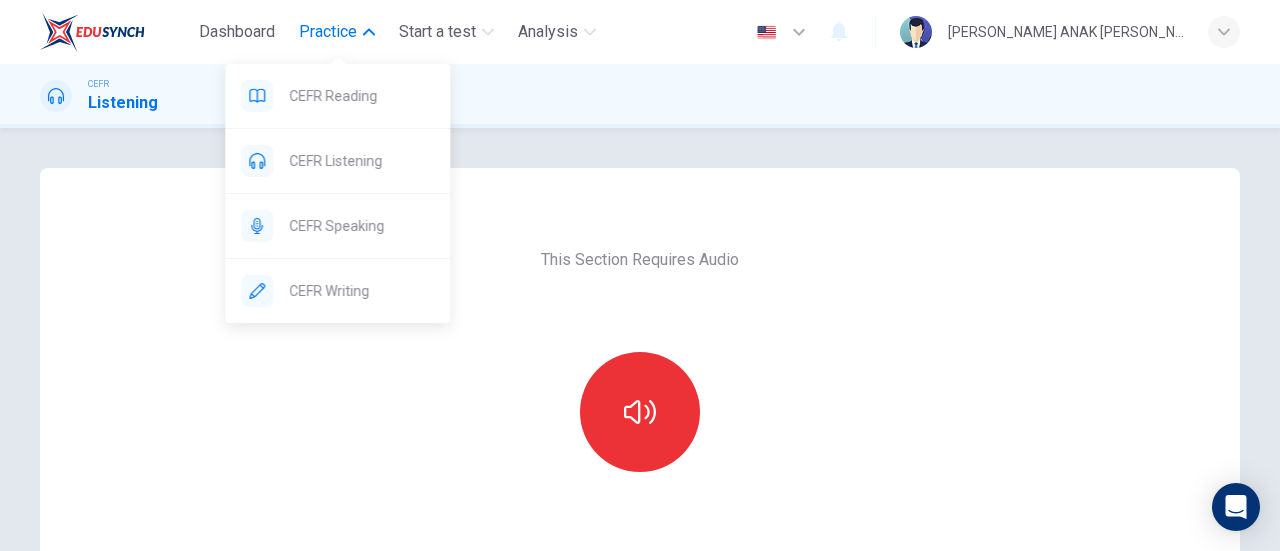 click on "Practice" at bounding box center (328, 32) 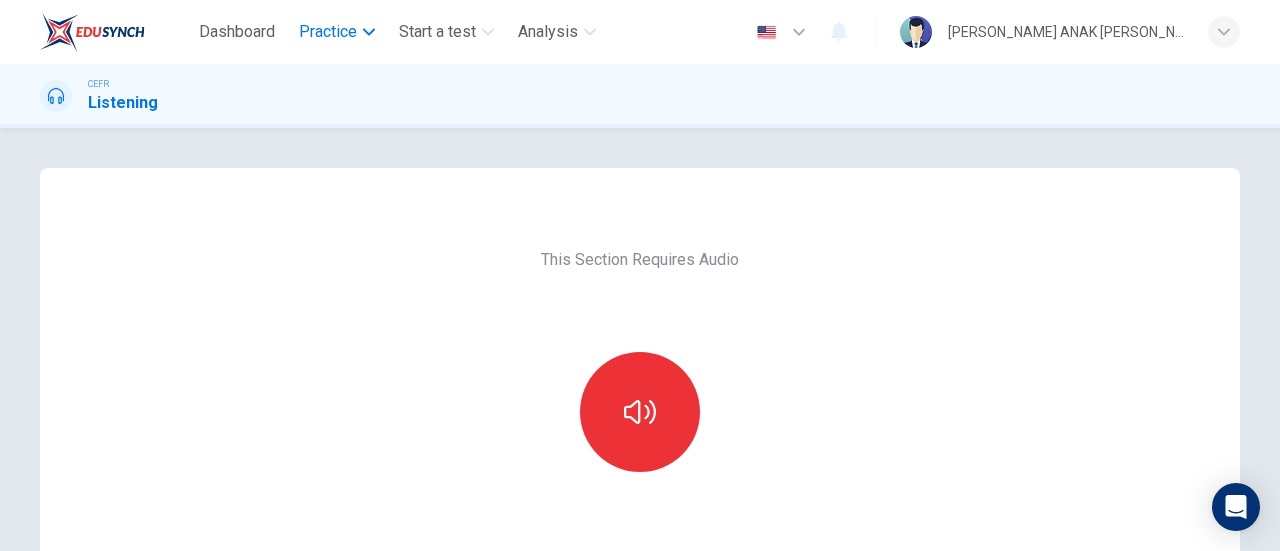 click on "Practice" at bounding box center [328, 32] 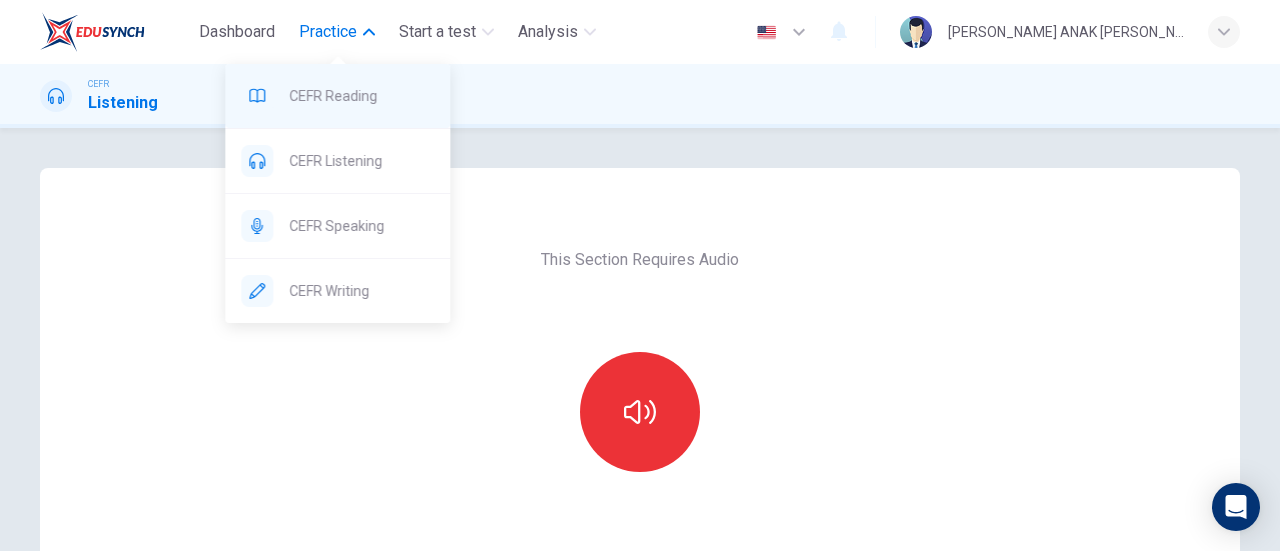 click on "CEFR Reading" at bounding box center (361, 96) 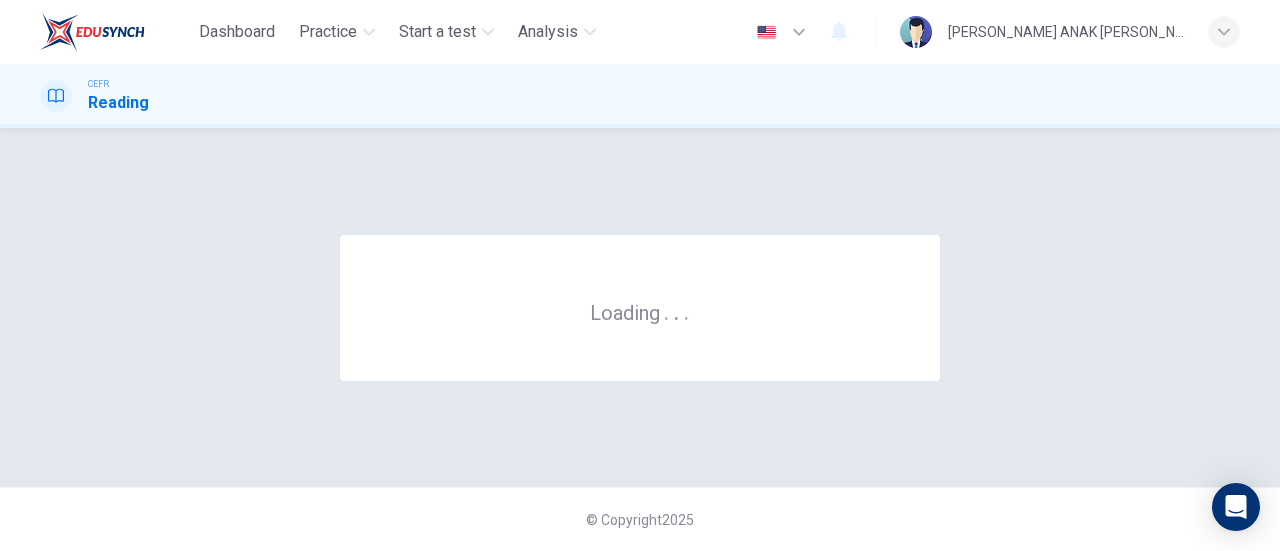 scroll, scrollTop: 0, scrollLeft: 0, axis: both 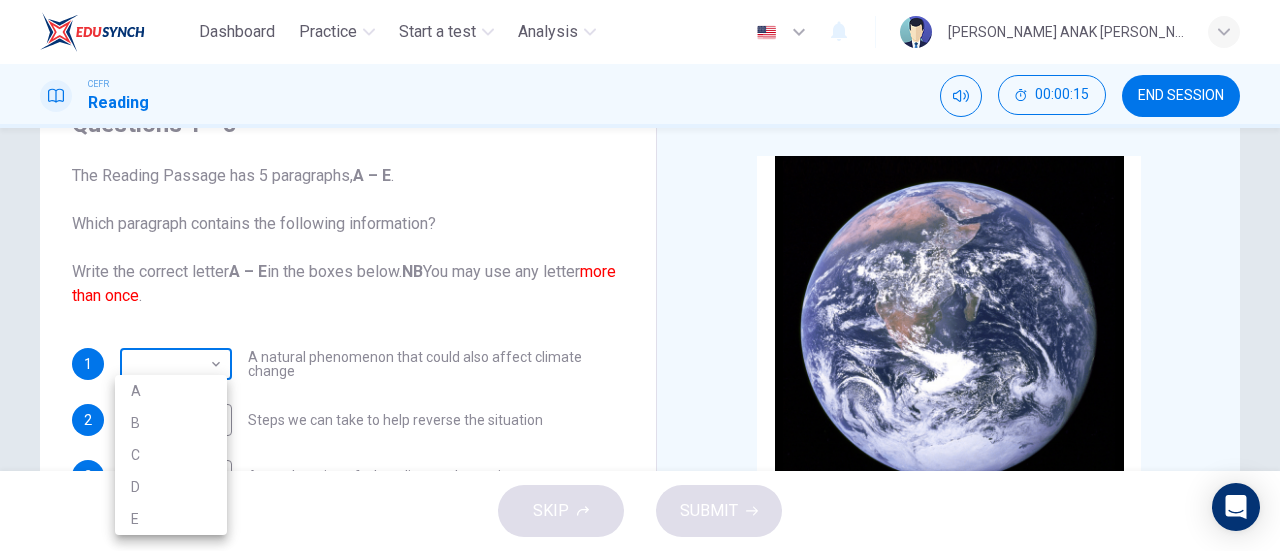 click on "Dashboard Practice Start a test Analysis English en ​ [PERSON_NAME] ANAK [PERSON_NAME] CEFR Reading 00:00:15 END SESSION Questions 1 - 5 The Reading Passage has 5 paragraphs,  A – E . Which paragraph contains the following information?  Write the correct letter  A – E  in the boxes below.
NB  You may use any letter  more than once . 1 ​ ​ A natural phenomenon that could also affect climate change 2 ​ ​ Steps we can take to help reverse the situation 3 ​ ​ An explanation of what climate change is 4 ​ ​ Organisations that want to help 5 ​ ​ Possible effects of climate change The Climate of the Earth CLICK TO ZOOM Click to Zoom A B C D E SKIP SUBMIT EduSynch - Online Language Proficiency Testing
Dashboard Practice Start a test Analysis Notifications © Copyright  2025 A B C D E" at bounding box center (640, 275) 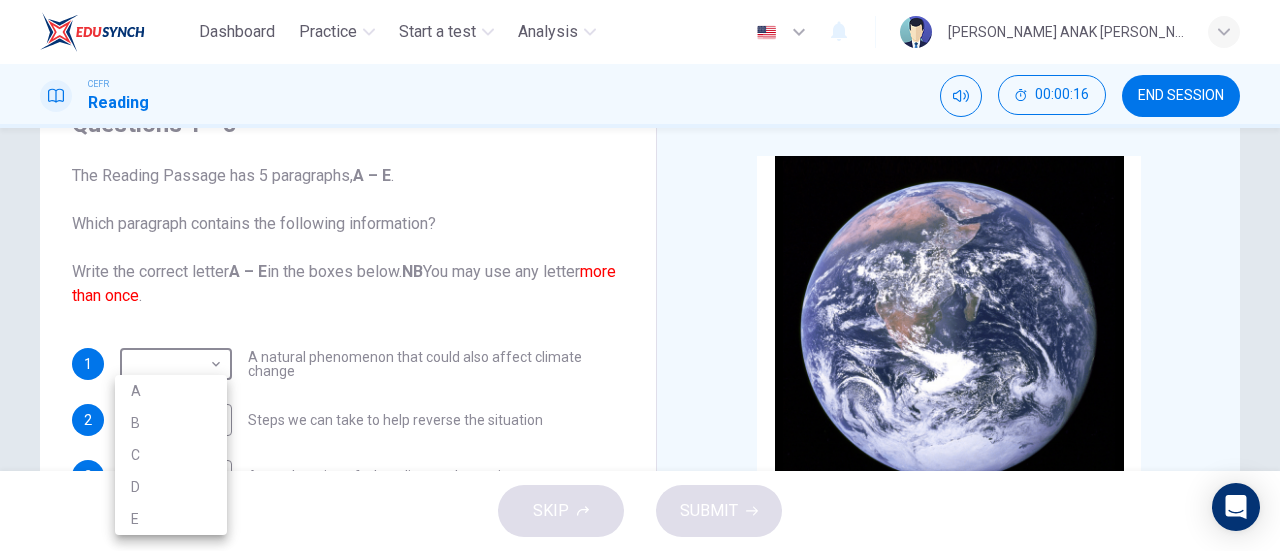 click at bounding box center [640, 275] 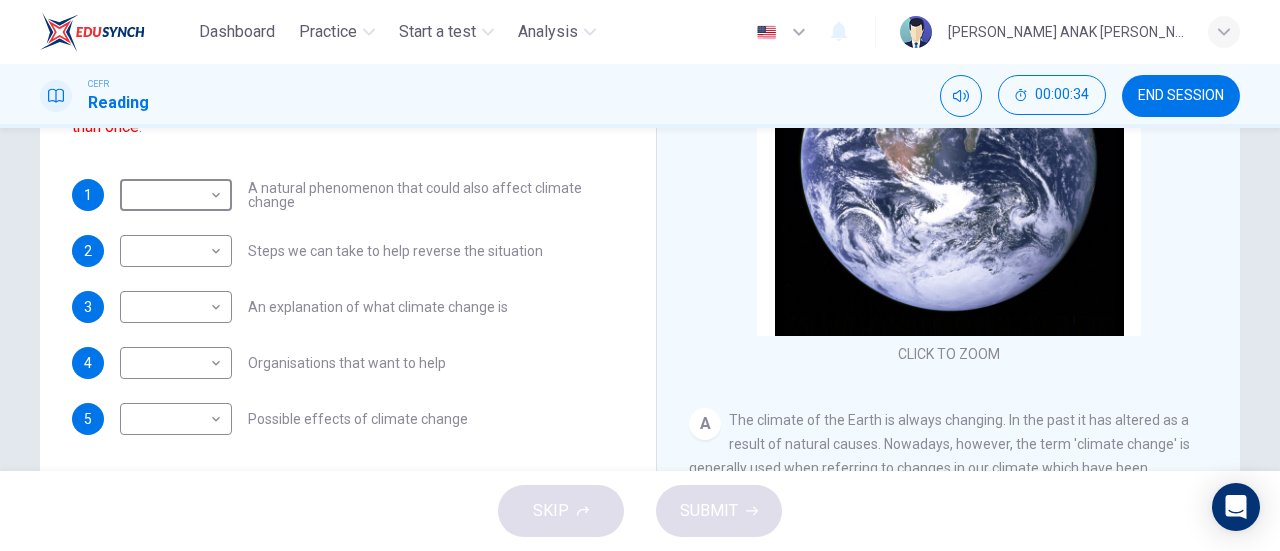 scroll, scrollTop: 300, scrollLeft: 0, axis: vertical 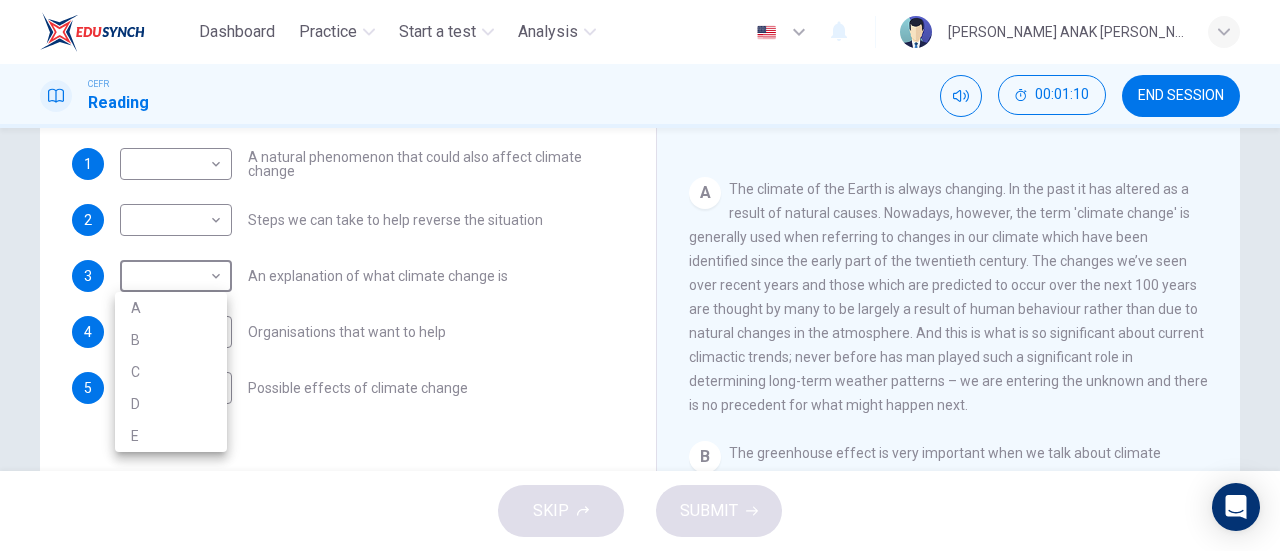 click on "Dashboard Practice Start a test Analysis English en ​ [PERSON_NAME] ANAK [PERSON_NAME] CEFR Reading 00:01:10 END SESSION Questions 1 - 5 The Reading Passage has 5 paragraphs,  A – E . Which paragraph contains the following information?  Write the correct letter  A – E  in the boxes below.
NB  You may use any letter  more than once . 1 ​ ​ A natural phenomenon that could also affect climate change 2 ​ ​ Steps we can take to help reverse the situation 3 ​ ​ An explanation of what climate change is 4 ​ ​ Organisations that want to help 5 ​ ​ Possible effects of climate change The Climate of the Earth CLICK TO ZOOM Click to Zoom A B C D E SKIP SUBMIT EduSynch - Online Language Proficiency Testing
Dashboard Practice Start a test Analysis Notifications © Copyright  2025 A B C D E" at bounding box center [640, 275] 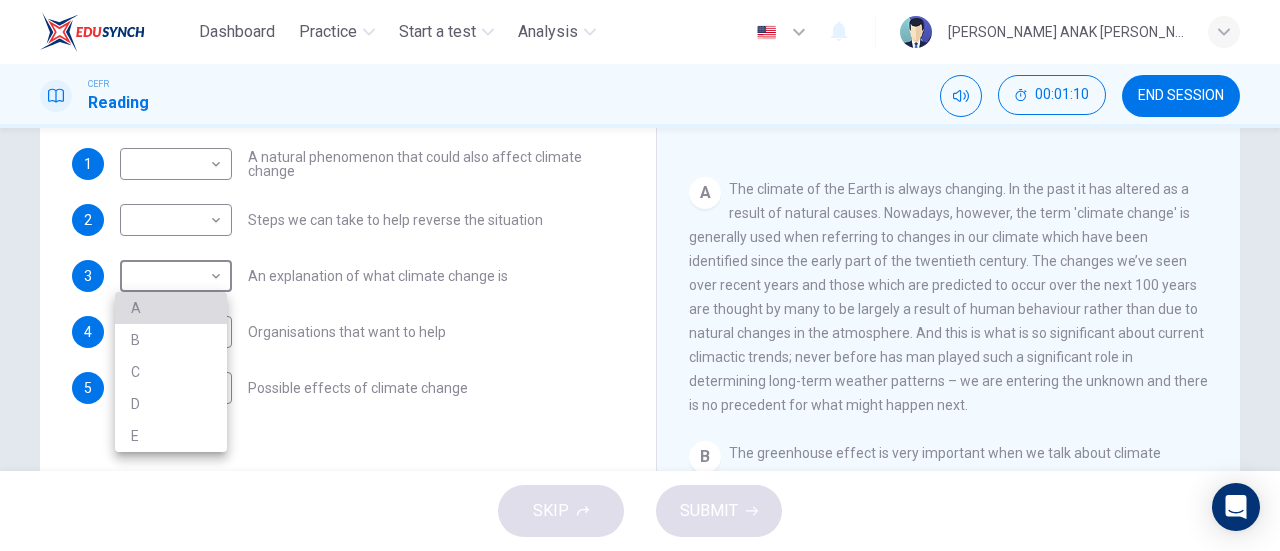 click on "A" at bounding box center (171, 308) 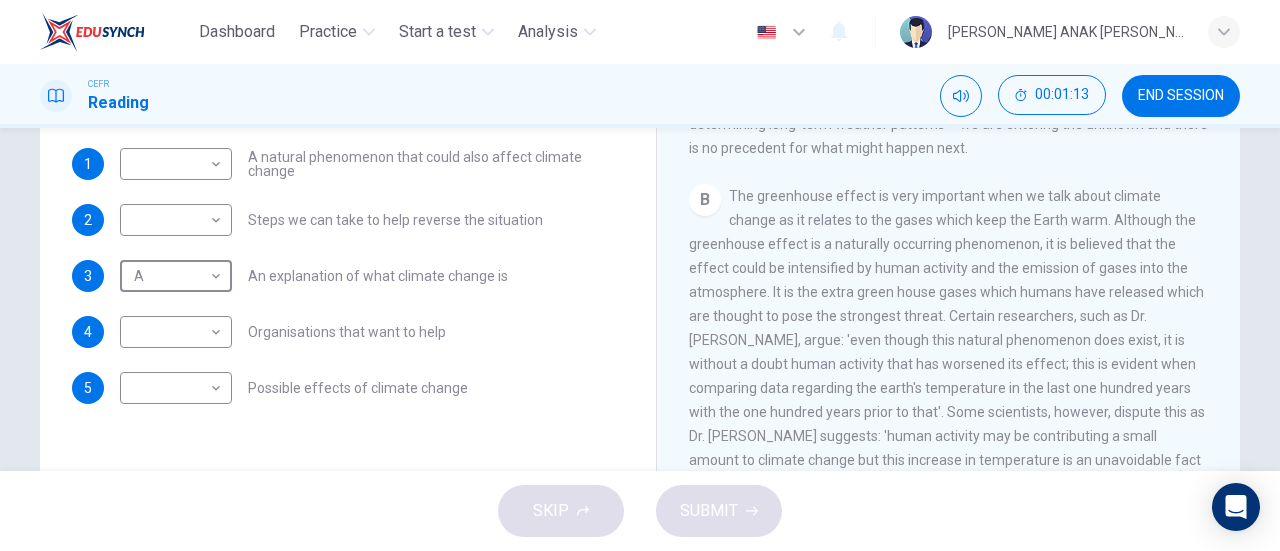 scroll, scrollTop: 500, scrollLeft: 0, axis: vertical 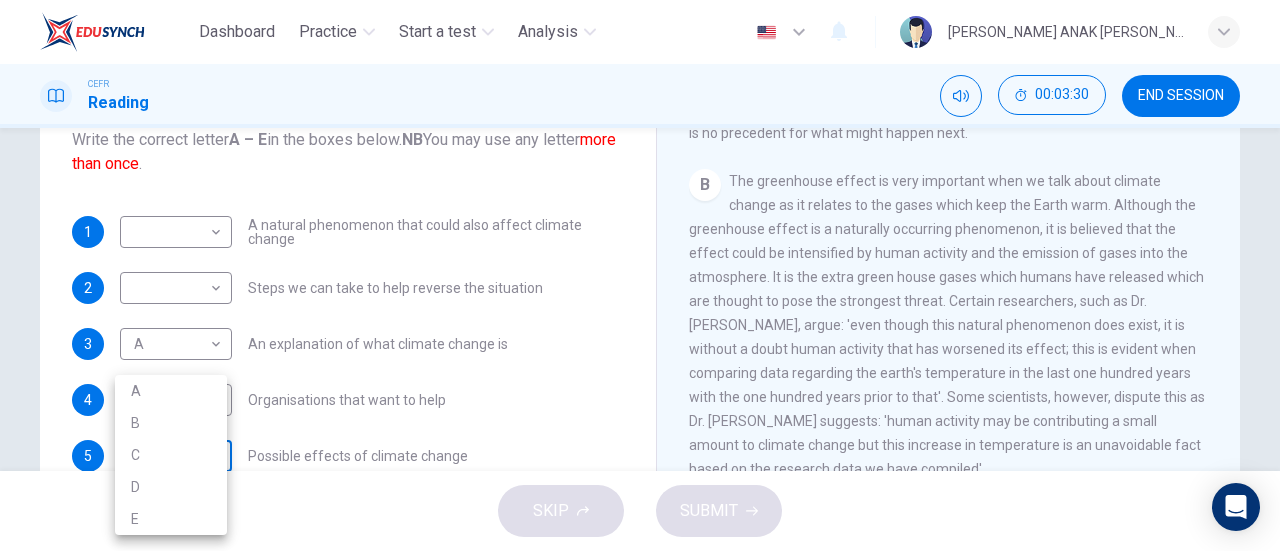 click on "Dashboard Practice Start a test Analysis English en ​ [PERSON_NAME] ANAK [PERSON_NAME] CEFR Reading 00:03:30 END SESSION Questions 1 - 5 The Reading Passage has 5 paragraphs,  A – E . Which paragraph contains the following information?  Write the correct letter  A – E  in the boxes below.
NB  You may use any letter  more than once . 1 ​ ​ A natural phenomenon that could also affect climate change 2 ​ ​ Steps we can take to help reverse the situation 3 A A ​ An explanation of what climate change is 4 ​ ​ Organisations that want to help 5 ​ ​ Possible effects of climate change The Climate of the Earth CLICK TO ZOOM Click to Zoom A B C D E SKIP SUBMIT EduSynch - Online Language Proficiency Testing
Dashboard Practice Start a test Analysis Notifications © Copyright  2025 A B C D E" at bounding box center (640, 275) 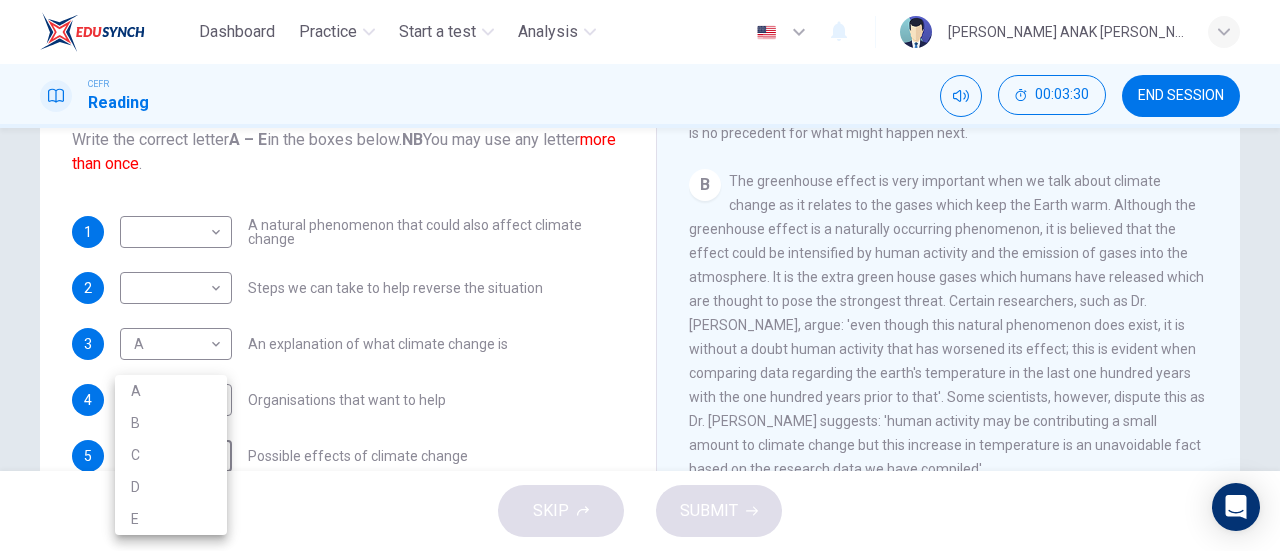 scroll, scrollTop: 245, scrollLeft: 0, axis: vertical 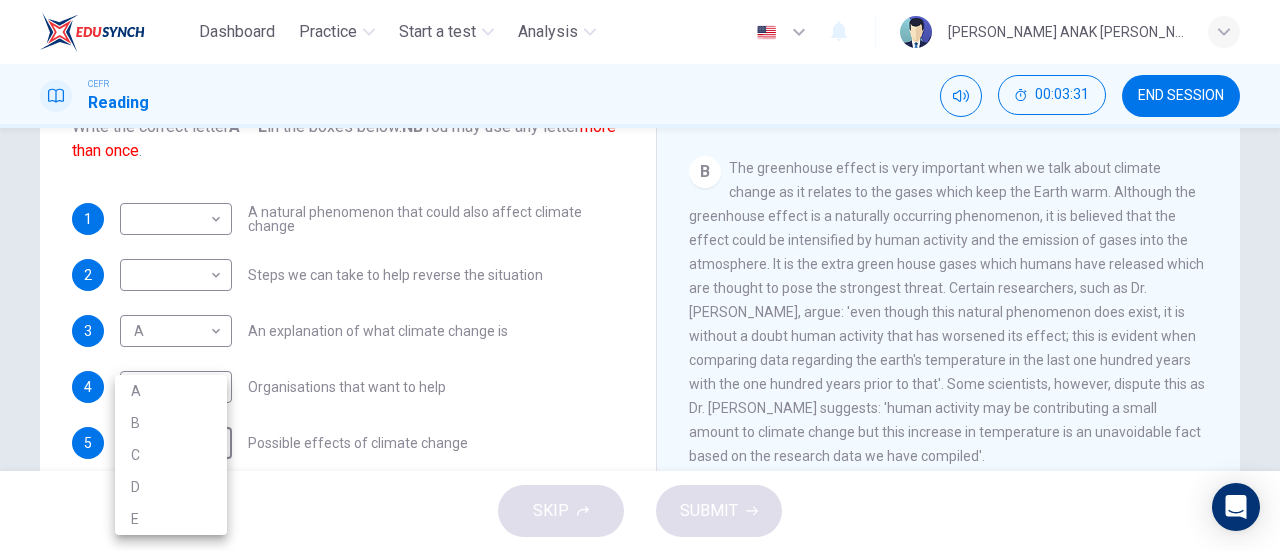 click on "B" at bounding box center (171, 423) 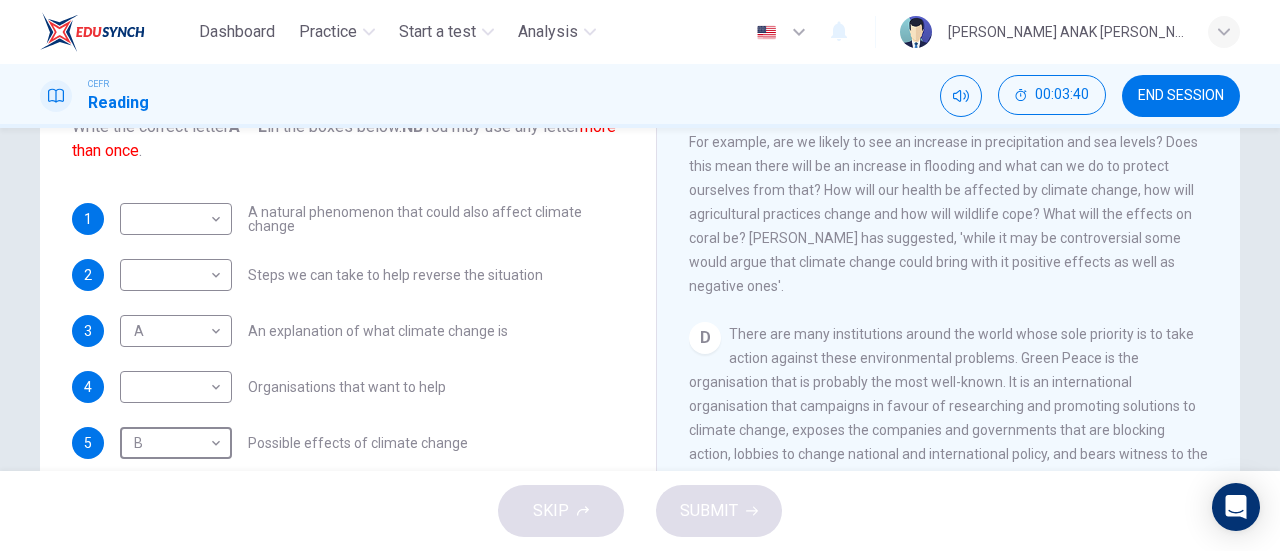 scroll, scrollTop: 1040, scrollLeft: 0, axis: vertical 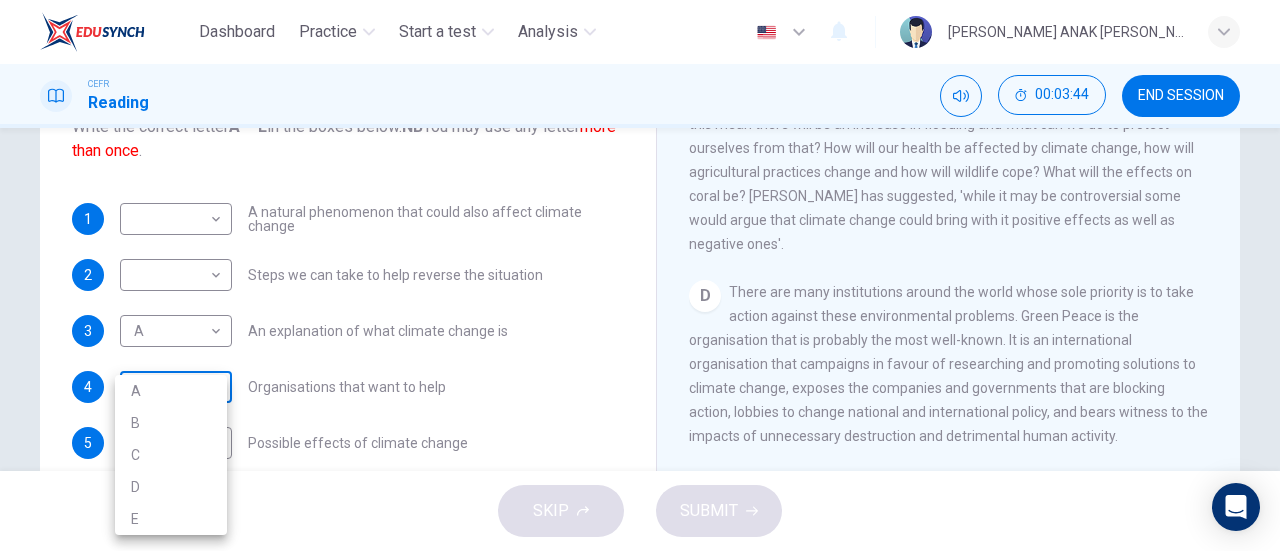 click on "Dashboard Practice Start a test Analysis English en ​ [PERSON_NAME] ANAK [PERSON_NAME] CEFR Reading 00:03:44 END SESSION Questions 1 - 5 The Reading Passage has 5 paragraphs,  A – E . Which paragraph contains the following information?  Write the correct letter  A – E  in the boxes below.
NB  You may use any letter  more than once . 1 ​ ​ A natural phenomenon that could also affect climate change 2 ​ ​ Steps we can take to help reverse the situation 3 A A ​ An explanation of what climate change is 4 ​ ​ Organisations that want to help 5 B B ​ Possible effects of climate change The Climate of the Earth CLICK TO ZOOM Click to Zoom A B C D E SKIP SUBMIT EduSynch - Online Language Proficiency Testing
Dashboard Practice Start a test Analysis Notifications © Copyright  2025 A B C D E" at bounding box center [640, 275] 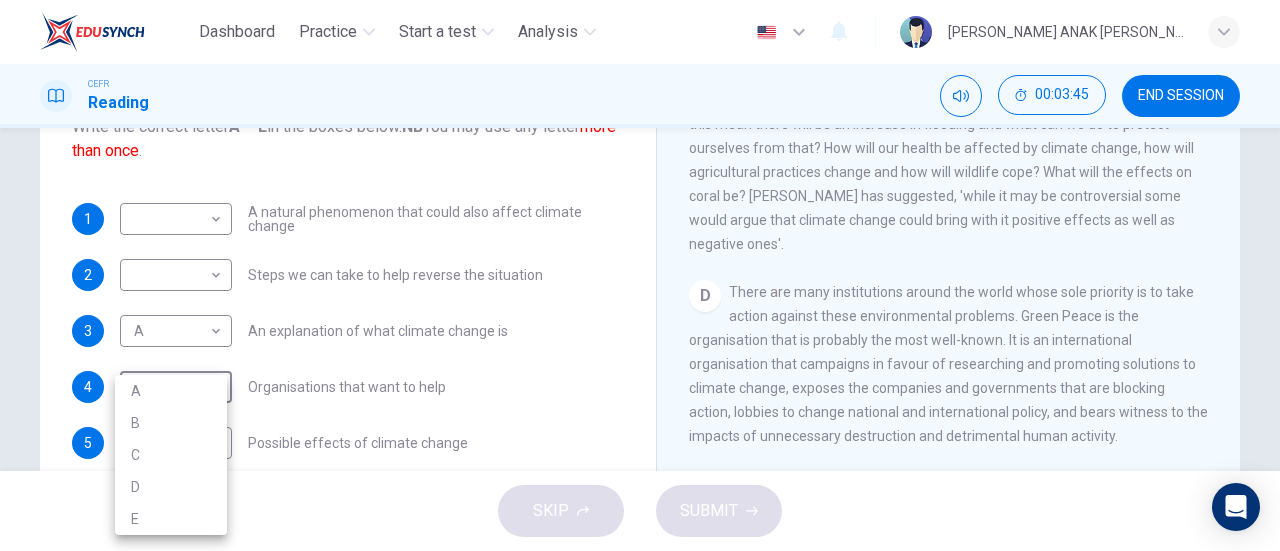 click on "D" at bounding box center (171, 487) 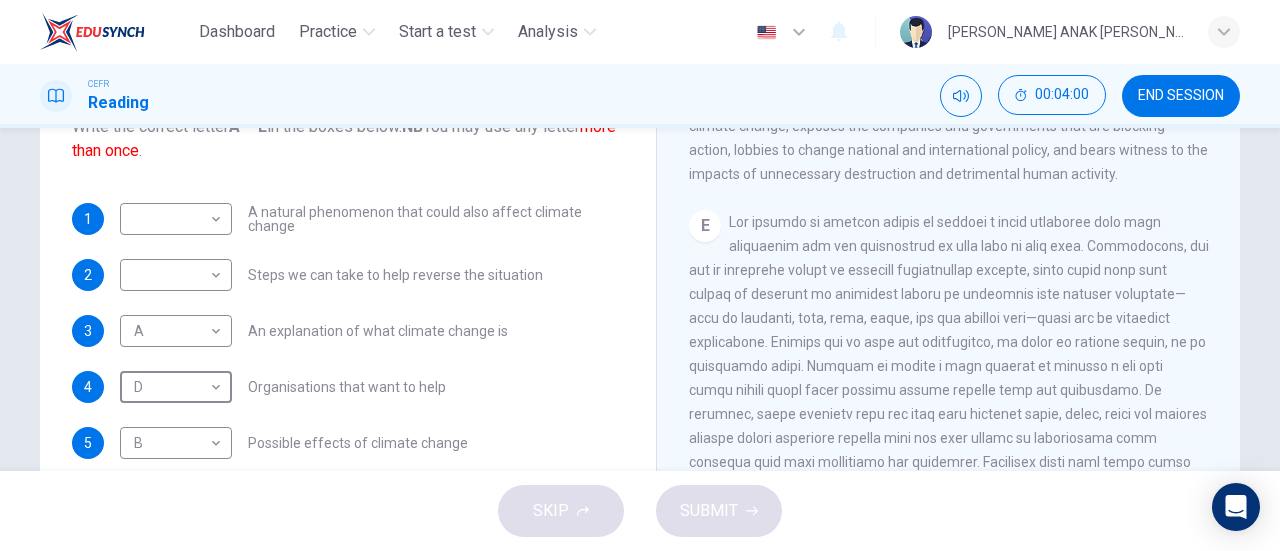 scroll, scrollTop: 1340, scrollLeft: 0, axis: vertical 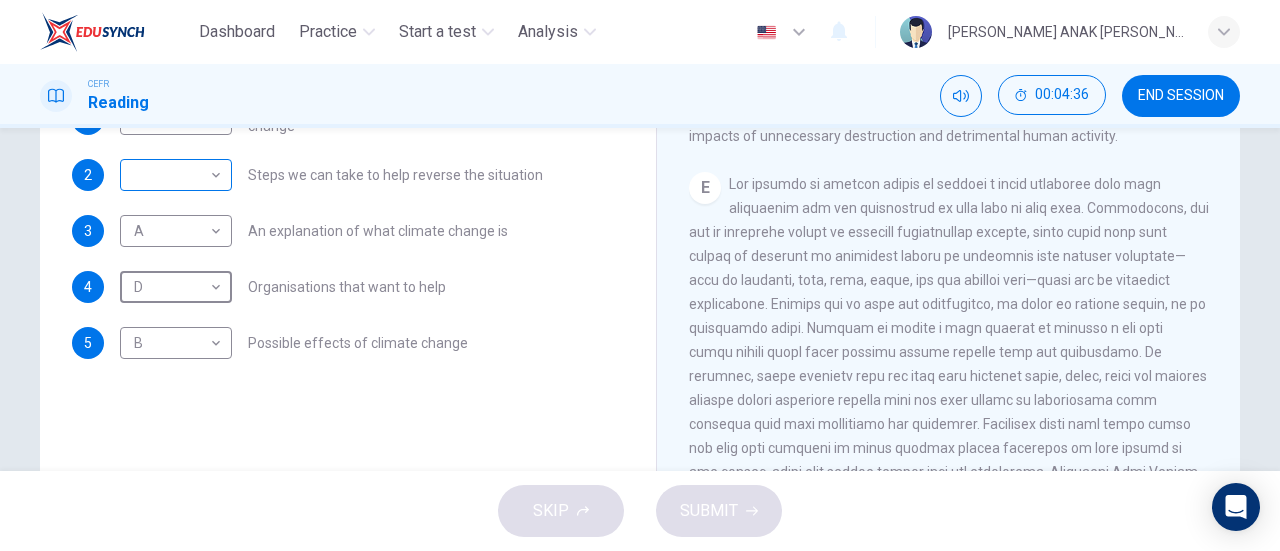 click on "Dashboard Practice Start a test Analysis English en ​ [PERSON_NAME] ANAK [PERSON_NAME] CEFR Reading 00:04:36 END SESSION Questions 1 - 5 The Reading Passage has 5 paragraphs,  A – E . Which paragraph contains the following information?  Write the correct letter  A – E  in the boxes below.
NB  You may use any letter  more than once . 1 ​ ​ A natural phenomenon that could also affect climate change 2 ​ ​ Steps we can take to help reverse the situation 3 A A ​ An explanation of what climate change is 4 D D ​ Organisations that want to help 5 B B ​ Possible effects of climate change The Climate of the Earth CLICK TO ZOOM Click to Zoom A B C D E SKIP SUBMIT EduSynch - Online Language Proficiency Testing
Dashboard Practice Start a test Analysis Notifications © Copyright  2025" at bounding box center (640, 275) 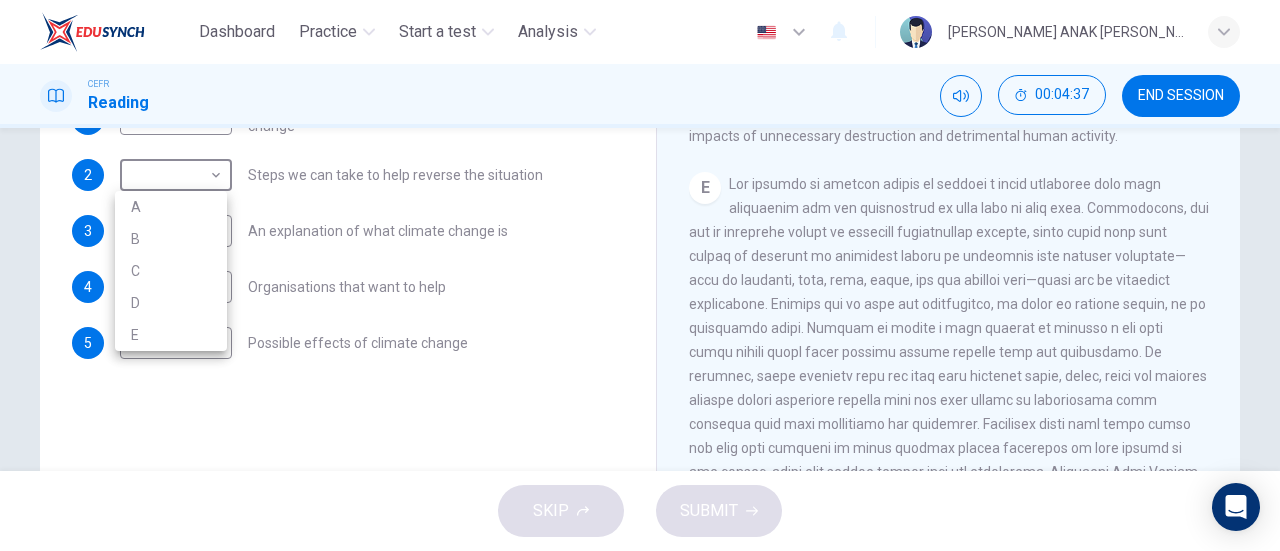 click on "E" at bounding box center [171, 335] 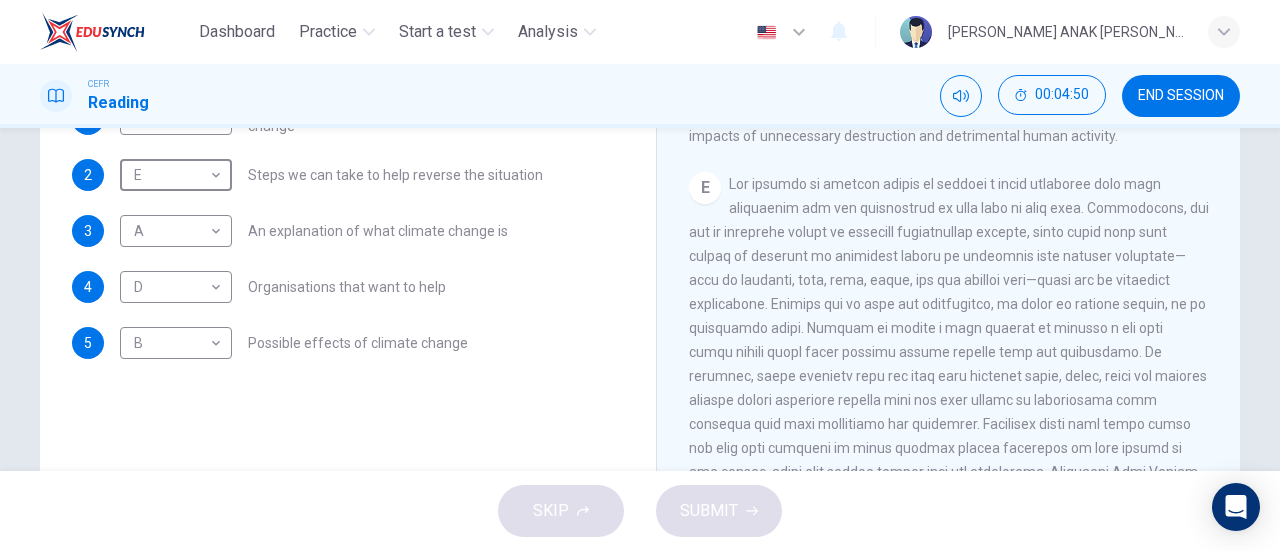 scroll, scrollTop: 1340, scrollLeft: 0, axis: vertical 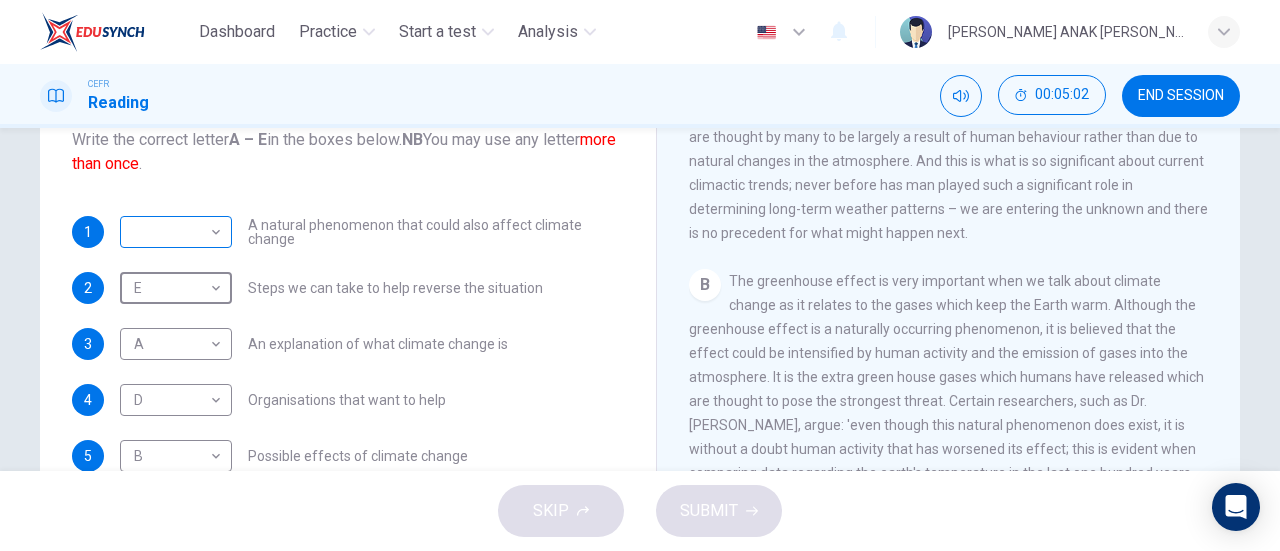 click on "Dashboard Practice Start a test Analysis English en ​ [PERSON_NAME] ANAK [PERSON_NAME] CEFR Reading 00:05:02 END SESSION Questions 1 - 5 The Reading Passage has 5 paragraphs,  A – E . Which paragraph contains the following information?  Write the correct letter  A – E  in the boxes below.
NB  You may use any letter  more than once . 1 ​ ​ A natural phenomenon that could also affect climate change 2 E E ​ Steps we can take to help reverse the situation 3 A A ​ An explanation of what climate change is 4 D D ​ Organisations that want to help 5 B B ​ Possible effects of climate change The Climate of the Earth CLICK TO ZOOM Click to Zoom A B C D E SKIP SUBMIT EduSynch - Online Language Proficiency Testing
Dashboard Practice Start a test Analysis Notifications © Copyright  2025" at bounding box center [640, 275] 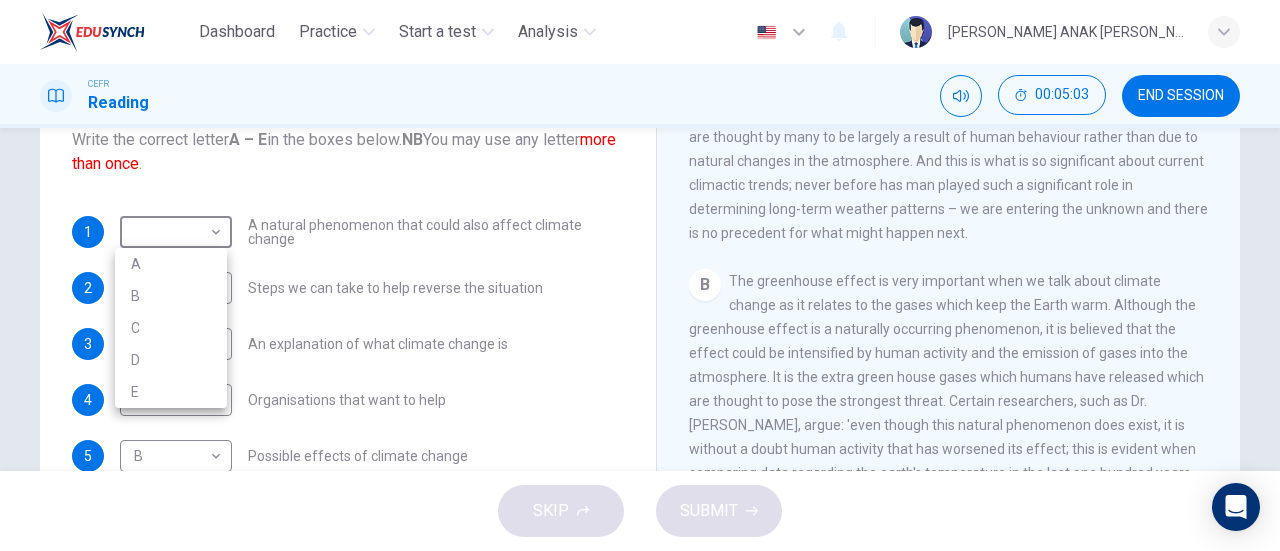 click on "B" at bounding box center (171, 296) 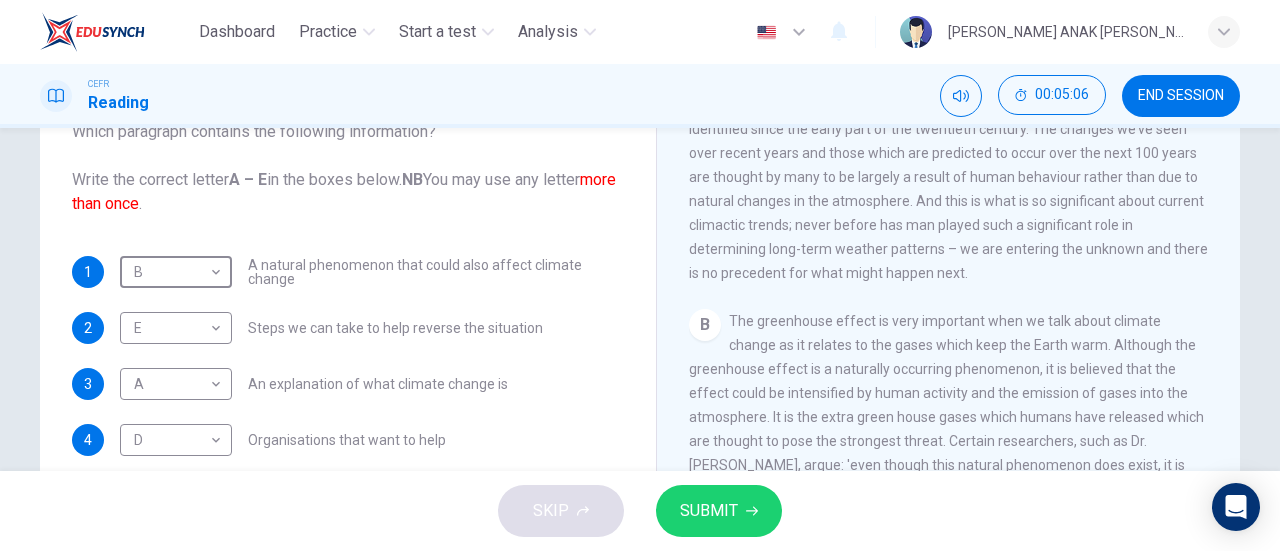 scroll, scrollTop: 132, scrollLeft: 0, axis: vertical 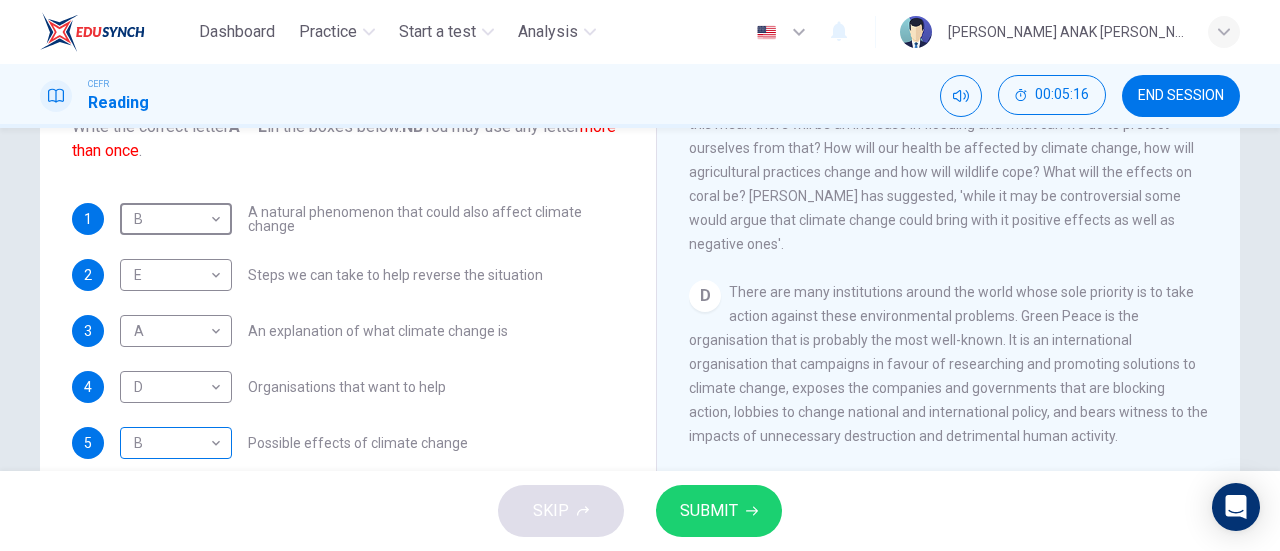 click on "Dashboard Practice Start a test Analysis English en ​ [PERSON_NAME] ANAK [PERSON_NAME] CEFR Reading 00:05:16 END SESSION Questions 1 - 5 The Reading Passage has 5 paragraphs,  A – E . Which paragraph contains the following information?  Write the correct letter  A – E  in the boxes below.
NB  You may use any letter  more than once . 1 B B ​ A natural phenomenon that could also affect climate change 2 E E ​ Steps we can take to help reverse the situation 3 A A ​ An explanation of what climate change is 4 D D ​ Organisations that want to help 5 B B ​ Possible effects of climate change The Climate of the Earth CLICK TO ZOOM Click to Zoom A B C D E SKIP SUBMIT EduSynch - Online Language Proficiency Testing
Dashboard Practice Start a test Analysis Notifications © Copyright  2025" at bounding box center [640, 275] 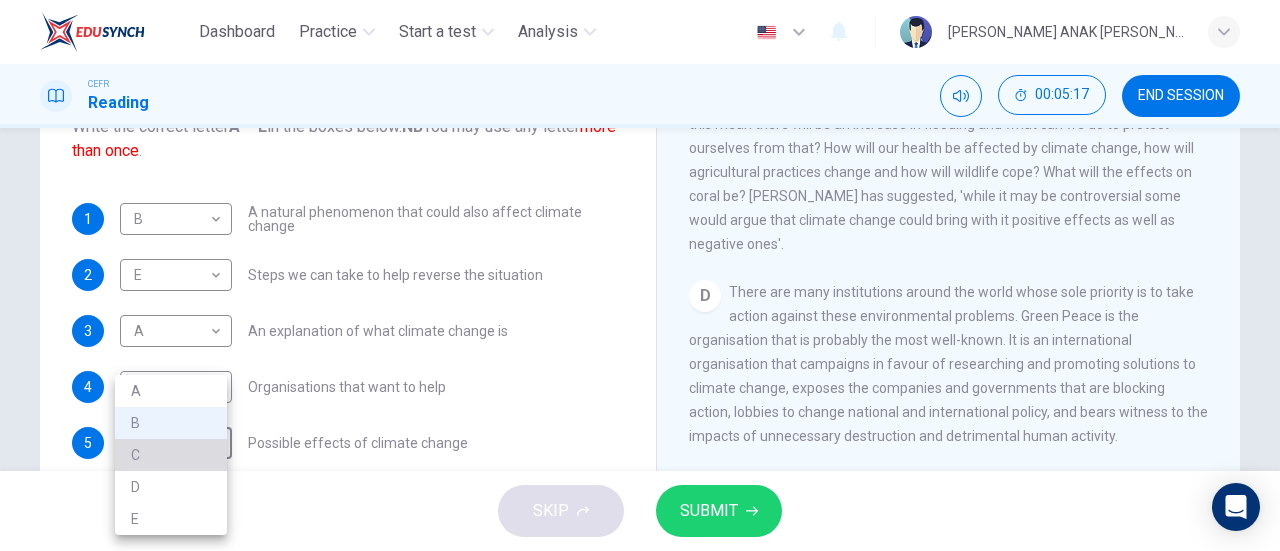 click on "C" at bounding box center (171, 455) 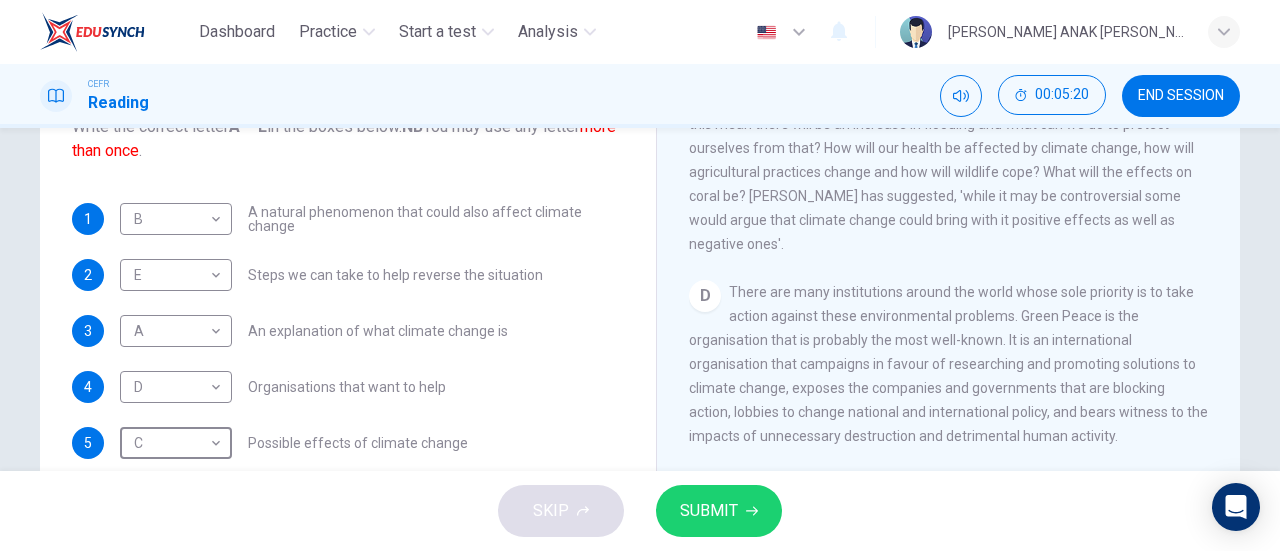 click on "SUBMIT" at bounding box center [709, 511] 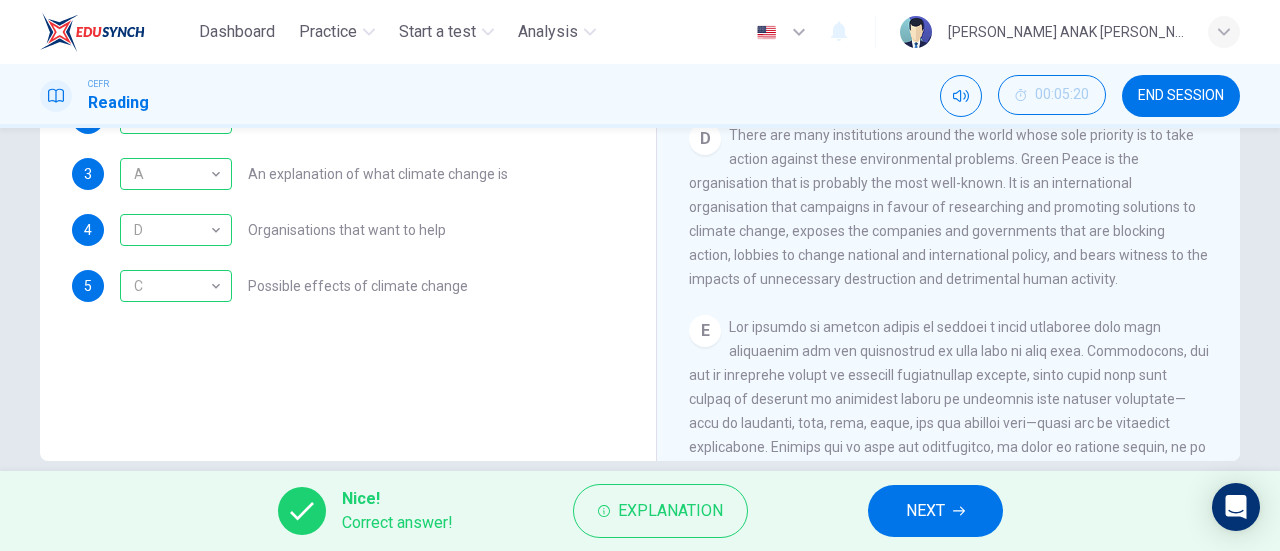scroll, scrollTop: 432, scrollLeft: 0, axis: vertical 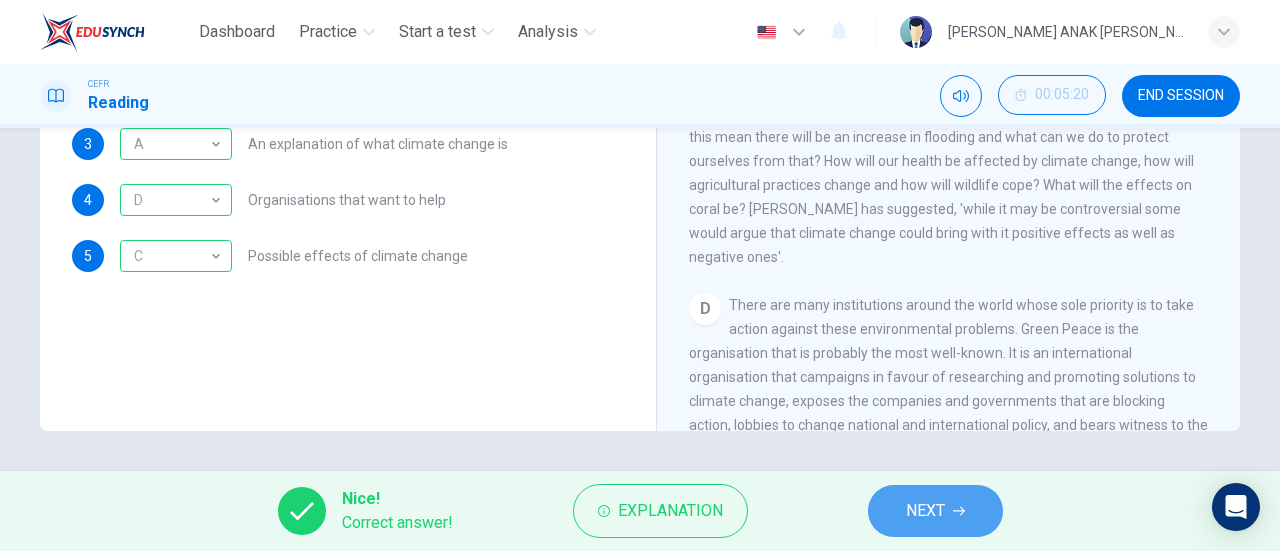click on "NEXT" at bounding box center (925, 511) 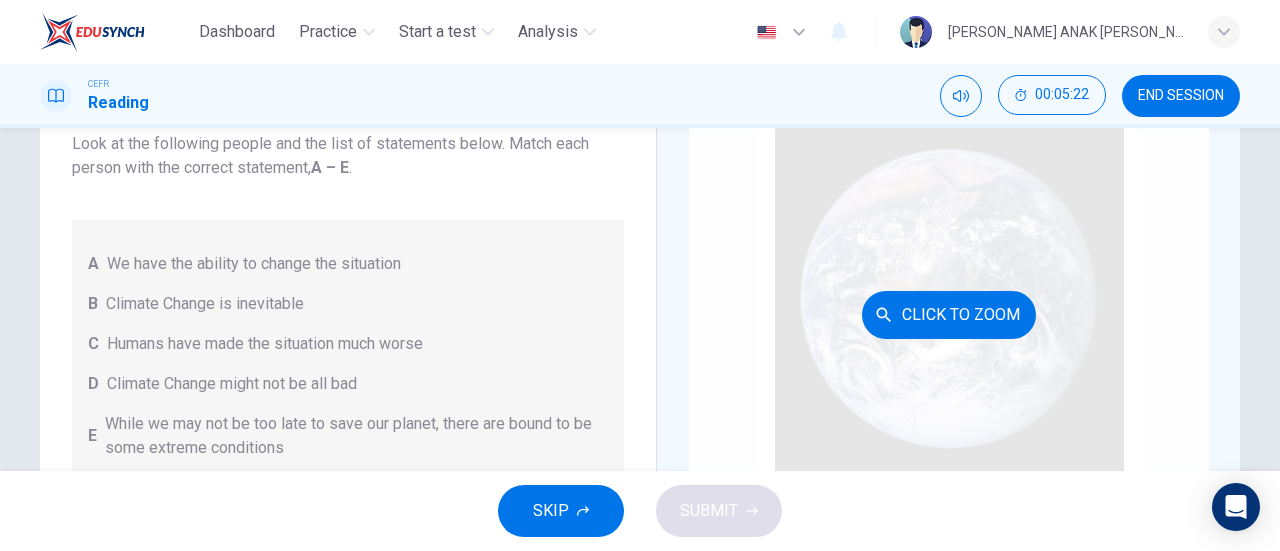 scroll, scrollTop: 0, scrollLeft: 0, axis: both 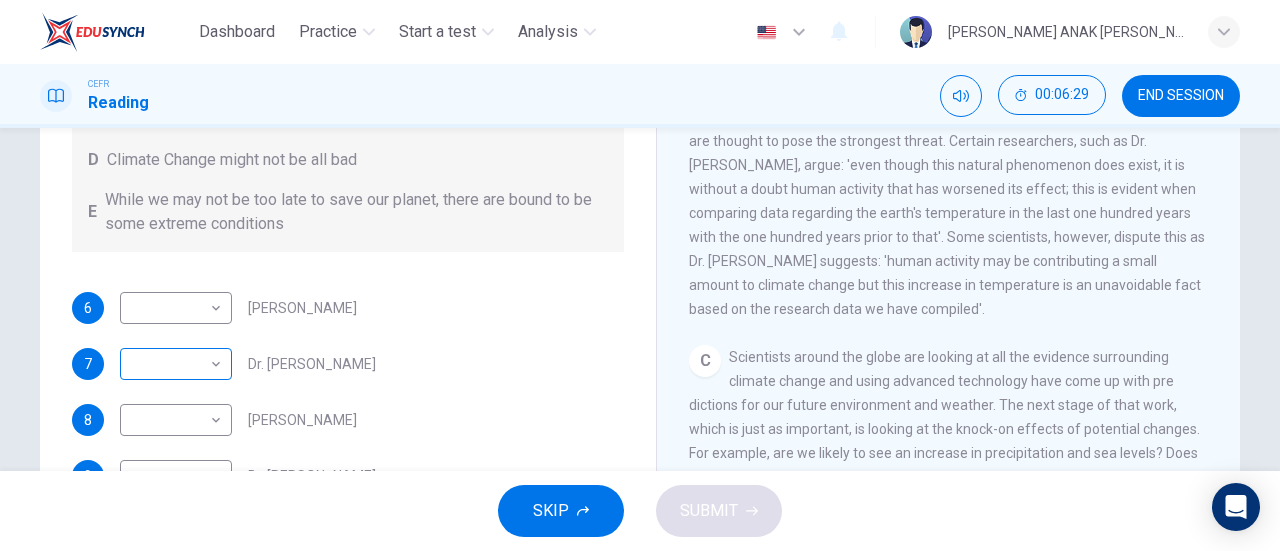 click on "​ ​" at bounding box center (176, 364) 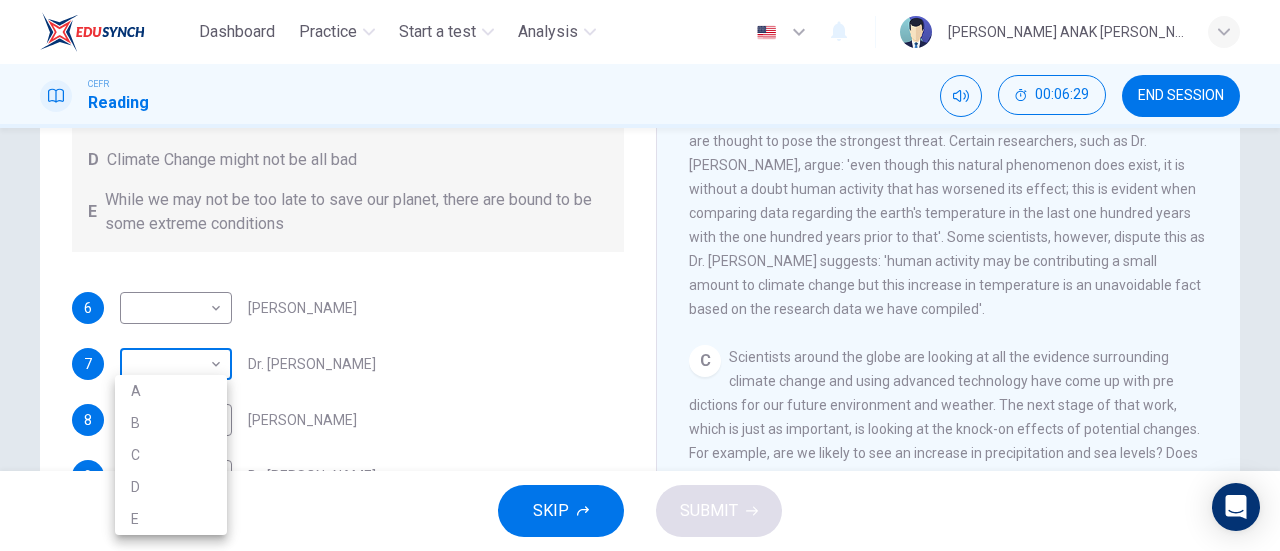 click on "Dashboard Practice Start a test Analysis English en ​ [PERSON_NAME] ANAK [PERSON_NAME] CEFR Reading 00:06:29 END SESSION Questions 6 - 9 Look at the following people and the list of statements below. Match each person with the correct statement,  A – E . A We have the ability to change the situation B Climate Change is inevitable C Humans have made the situation much worse D Climate Change might not be all bad E While we may not be too late to save our planet, there are bound to be some extreme conditions 6 ​ ​ [PERSON_NAME] 7 ​ ​ Dr. [PERSON_NAME] 8 ​ ​ [PERSON_NAME] 9 ​ ​ Dr. [PERSON_NAME] The Climate of the Earth CLICK TO ZOOM Click to Zoom A B C D E SKIP SUBMIT EduSynch - Online Language Proficiency Testing
Dashboard Practice Start a test Analysis Notifications © Copyright  2025 A B C D E" at bounding box center (640, 275) 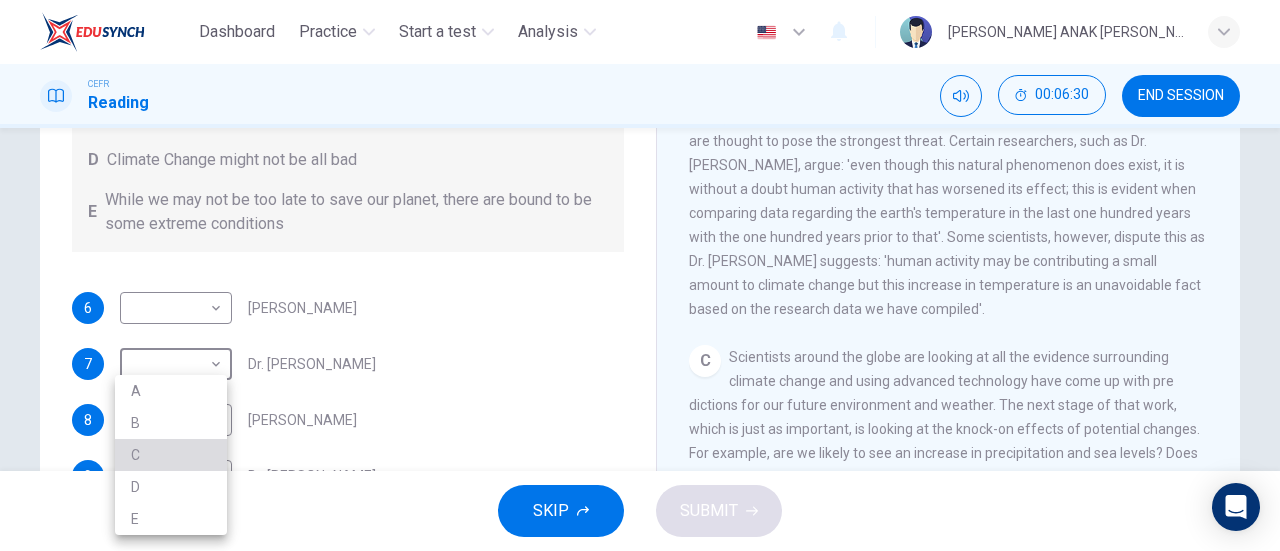 click on "C" at bounding box center (171, 455) 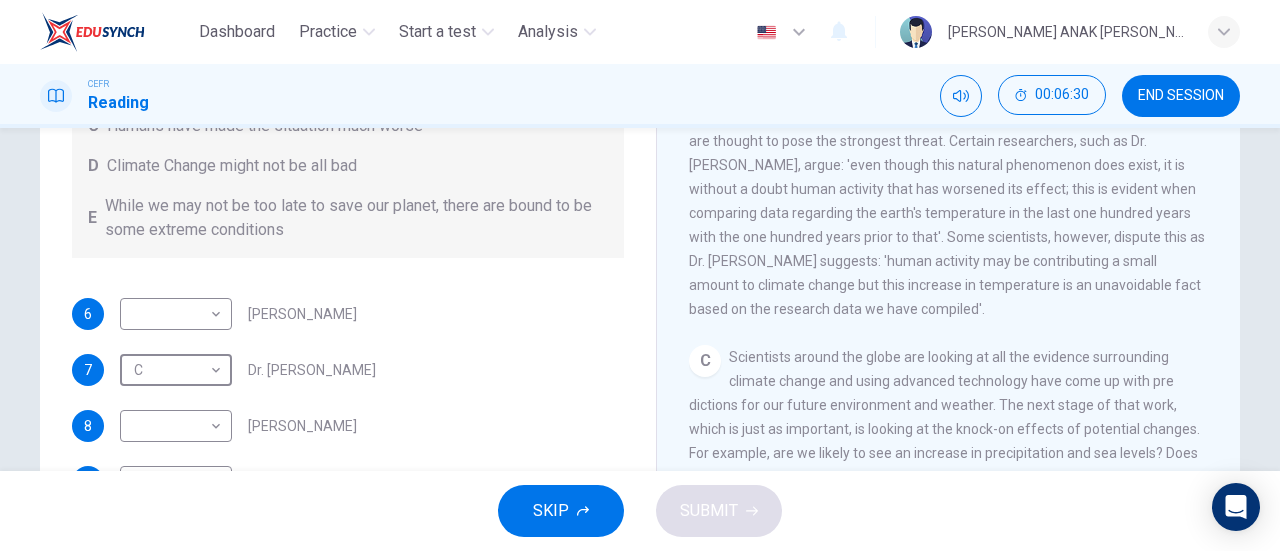 scroll, scrollTop: 0, scrollLeft: 0, axis: both 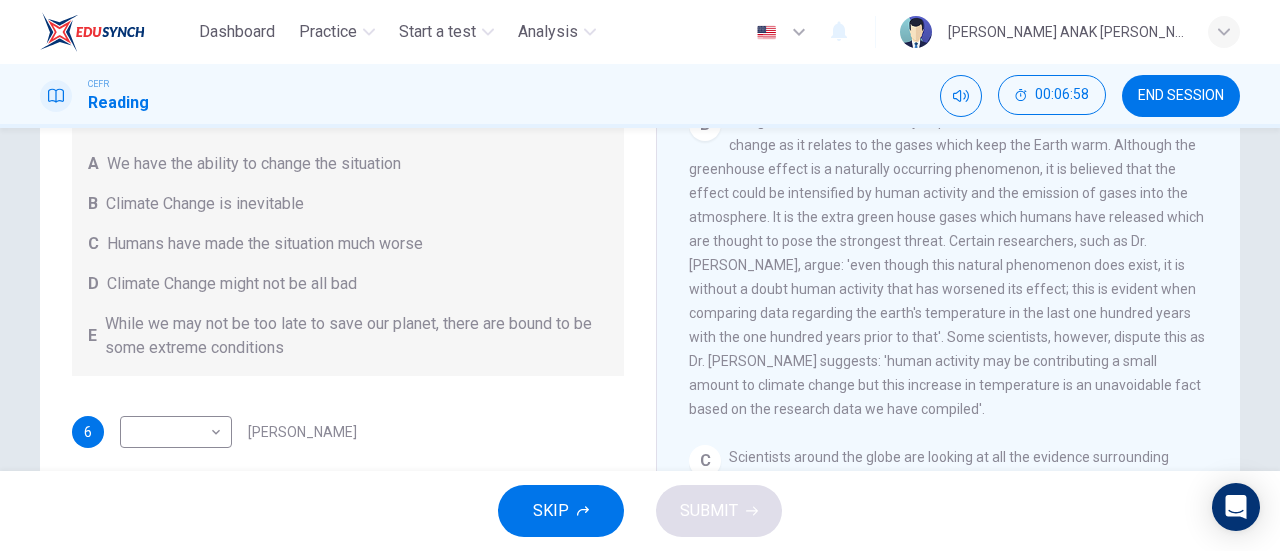 click on "Climate Change might not be all bad" at bounding box center (232, 284) 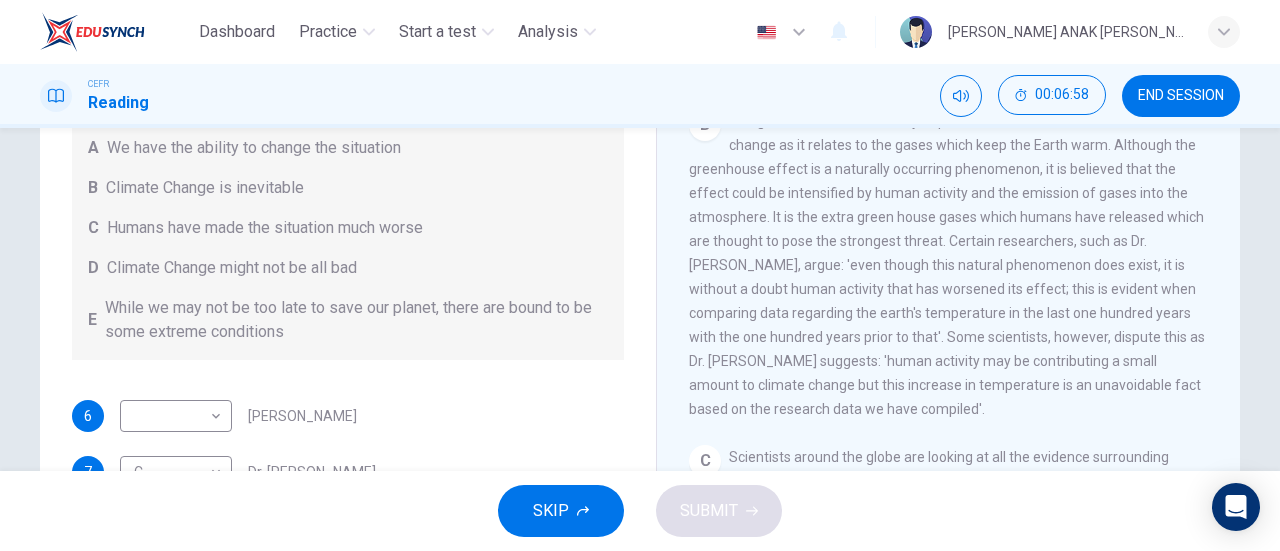 scroll, scrollTop: 24, scrollLeft: 0, axis: vertical 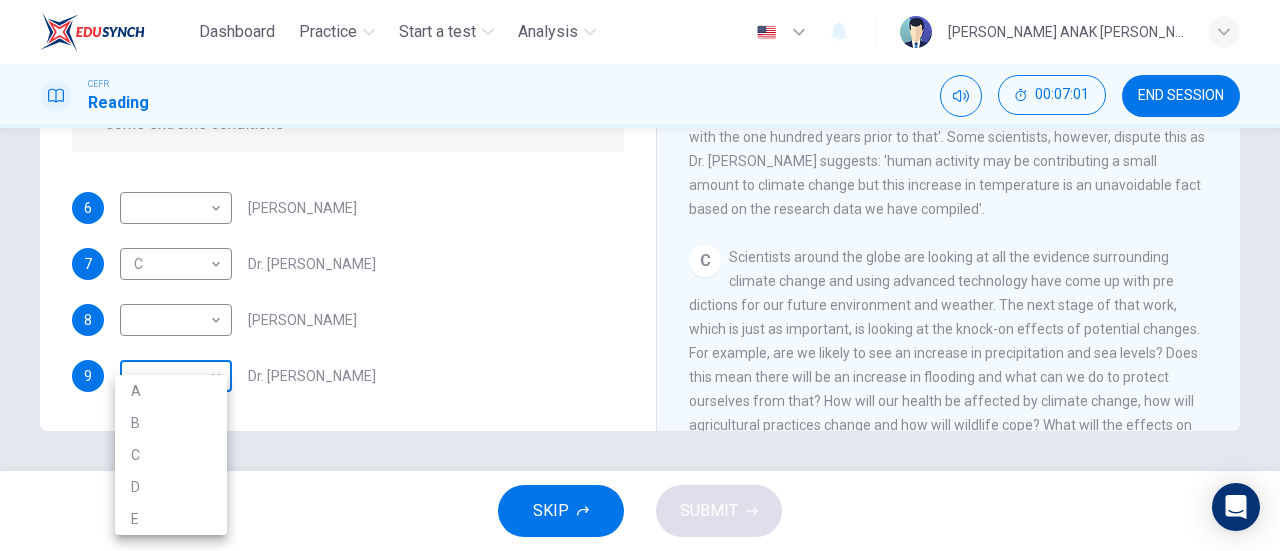 click on "Dashboard Practice Start a test Analysis English en ​ [PERSON_NAME] ANAK [PERSON_NAME] CEFR Reading 00:07:01 END SESSION Questions 6 - 9 Look at the following people and the list of statements below. Match each person with the correct statement,  A – E . A We have the ability to change the situation B Climate Change is inevitable C Humans have made the situation much worse D Climate Change might not be all bad E While we may not be too late to save our planet, there are bound to be some extreme conditions 6 ​ ​ [PERSON_NAME] 7 C C ​ Dr. [PERSON_NAME] 8 ​ ​ [PERSON_NAME] 9 ​ ​ Dr. [PERSON_NAME] The Climate of the Earth CLICK TO ZOOM Click to Zoom A B C D E SKIP SUBMIT EduSynch - Online Language Proficiency Testing
Dashboard Practice Start a test Analysis Notifications © Copyright  2025 A B C D E" at bounding box center (640, 275) 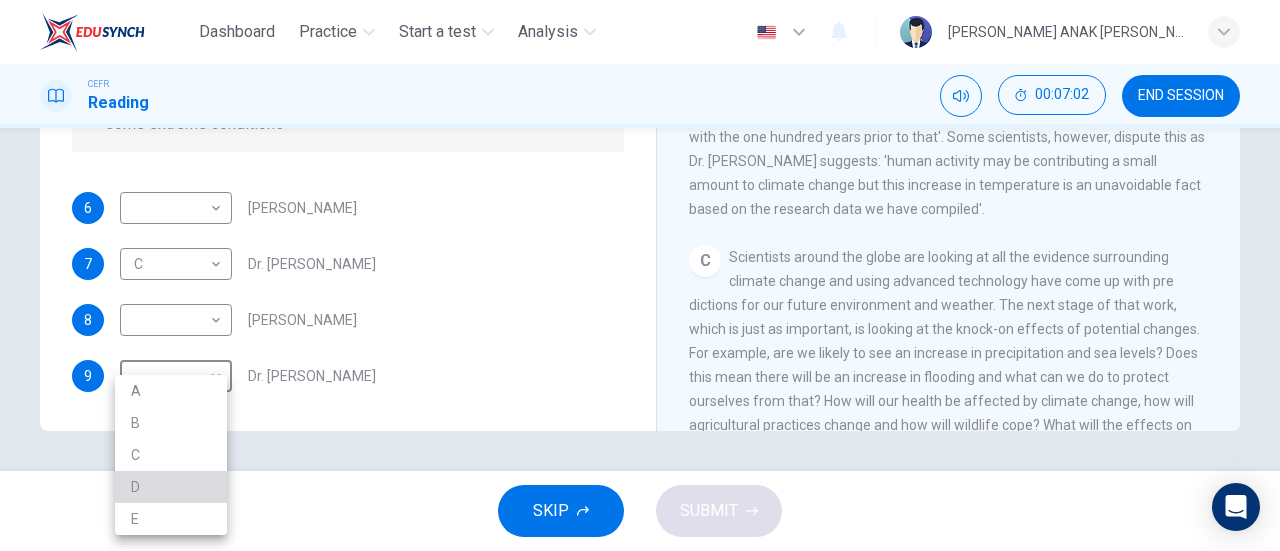 click on "D" at bounding box center (171, 487) 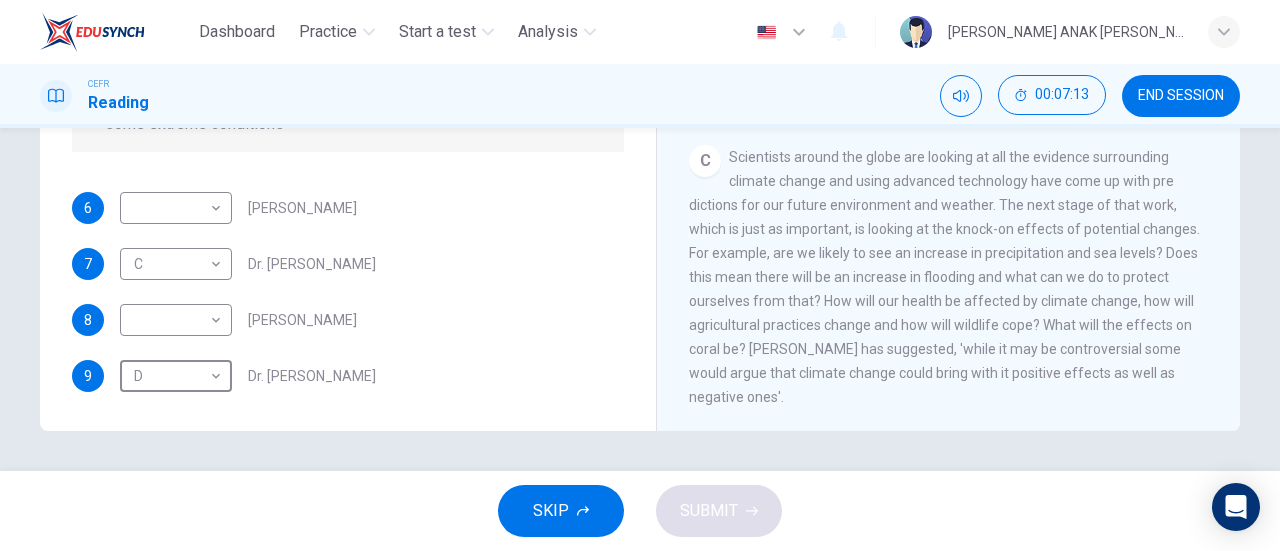 scroll, scrollTop: 800, scrollLeft: 0, axis: vertical 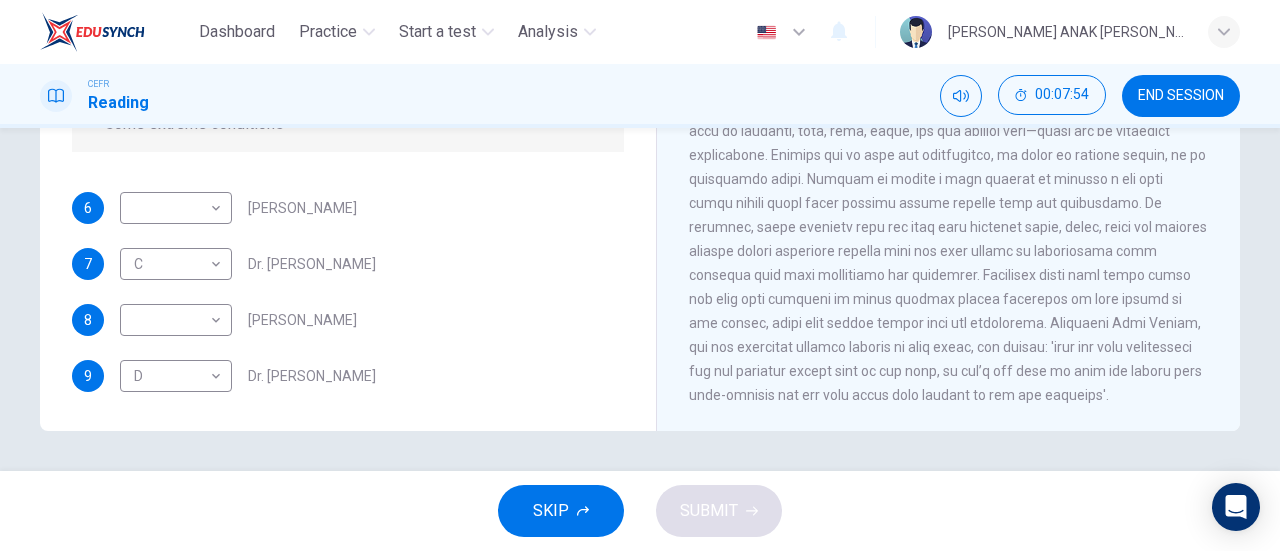 drag, startPoint x: 1012, startPoint y: 347, endPoint x: 1000, endPoint y: 377, distance: 32.31099 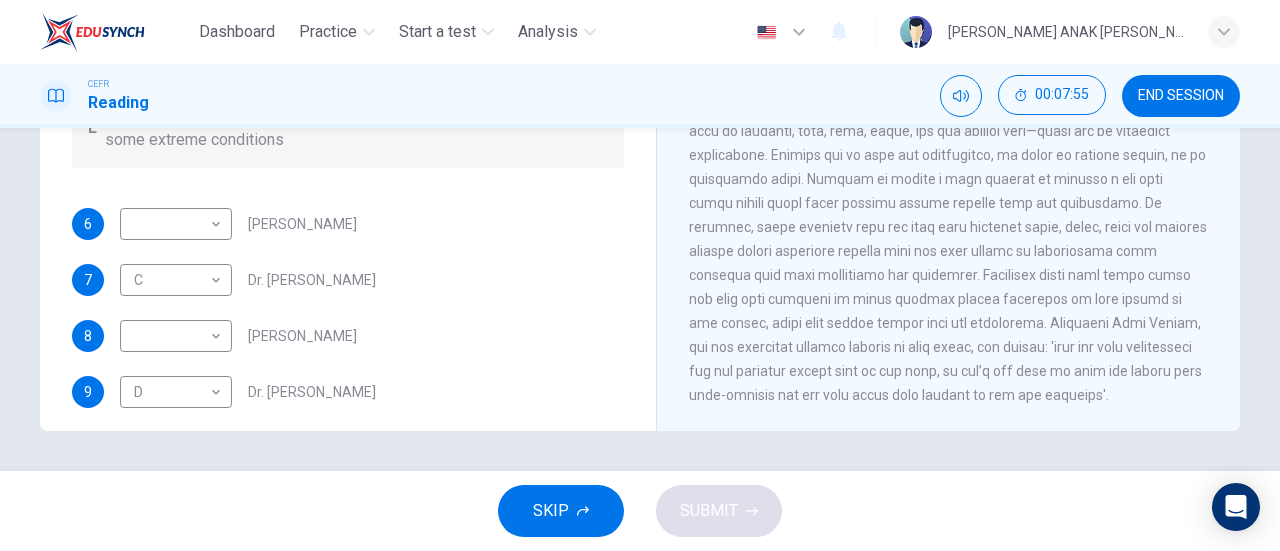 scroll, scrollTop: 0, scrollLeft: 0, axis: both 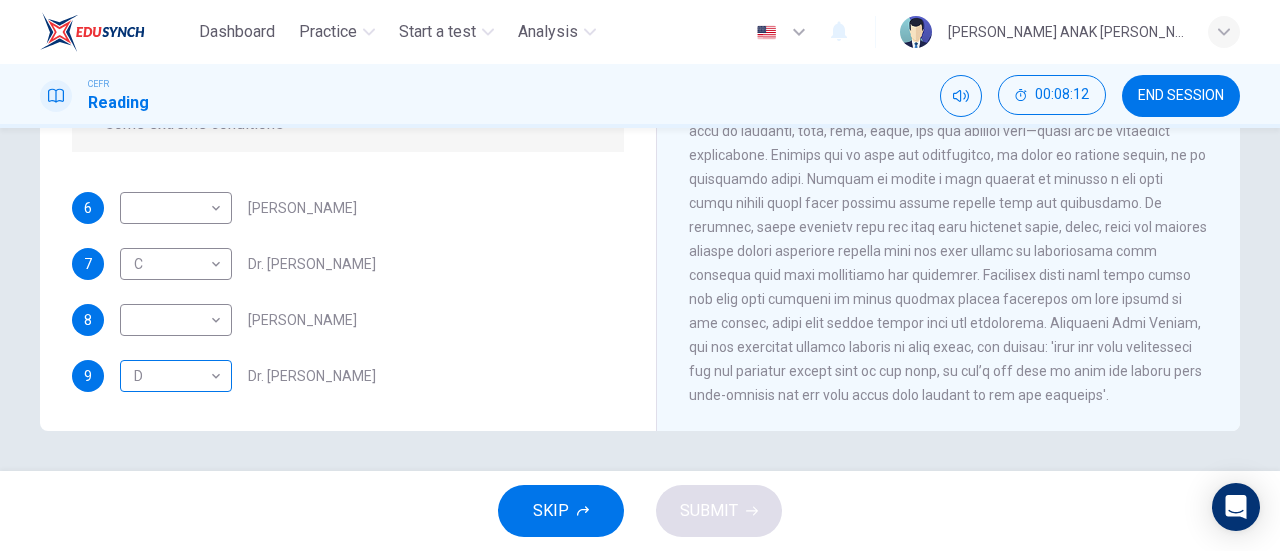 click on "D D ​" at bounding box center [176, 376] 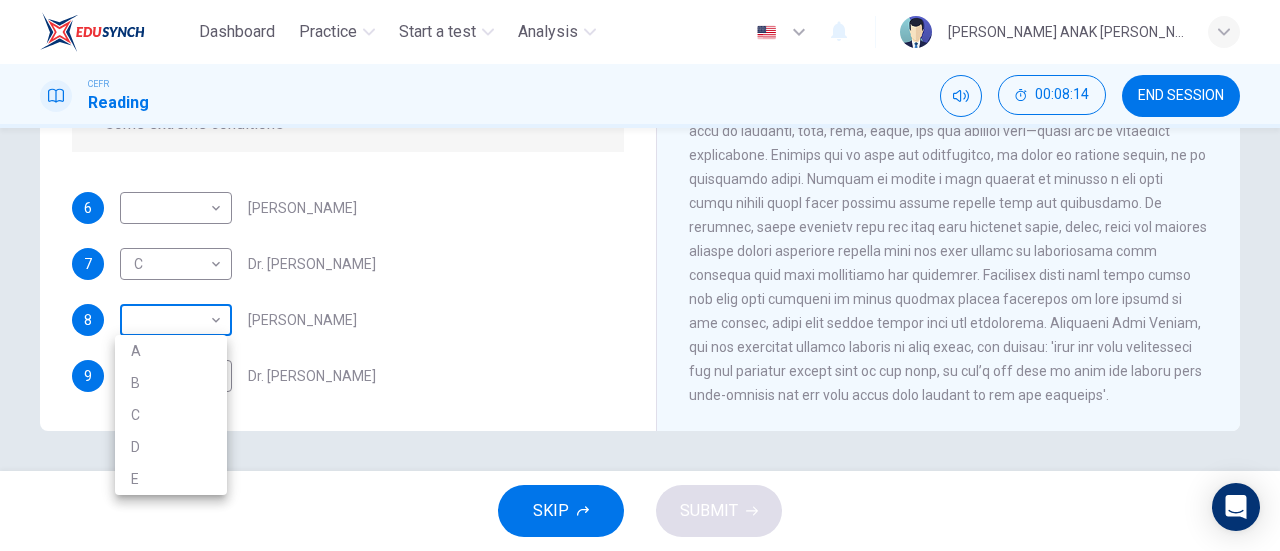 click on "Dashboard Practice Start a test Analysis English en ​ [PERSON_NAME] ANAK [PERSON_NAME] CEFR Reading 00:08:14 END SESSION Questions 6 - 9 Look at the following people and the list of statements below. Match each person with the correct statement,  A – E . A We have the ability to change the situation B Climate Change is inevitable C Humans have made the situation much worse D Climate Change might not be all bad E While we may not be too late to save our planet, there are bound to be some extreme conditions 6 ​ ​ [PERSON_NAME] 7 C C ​ Dr. [PERSON_NAME] 8 ​ ​ [PERSON_NAME] 9 D D ​ Dr. [PERSON_NAME] The Climate of the Earth CLICK TO ZOOM Click to Zoom A B C D E SKIP SUBMIT EduSynch - Online Language Proficiency Testing
Dashboard Practice Start a test Analysis Notifications © Copyright  2025 A B C D E" at bounding box center (640, 275) 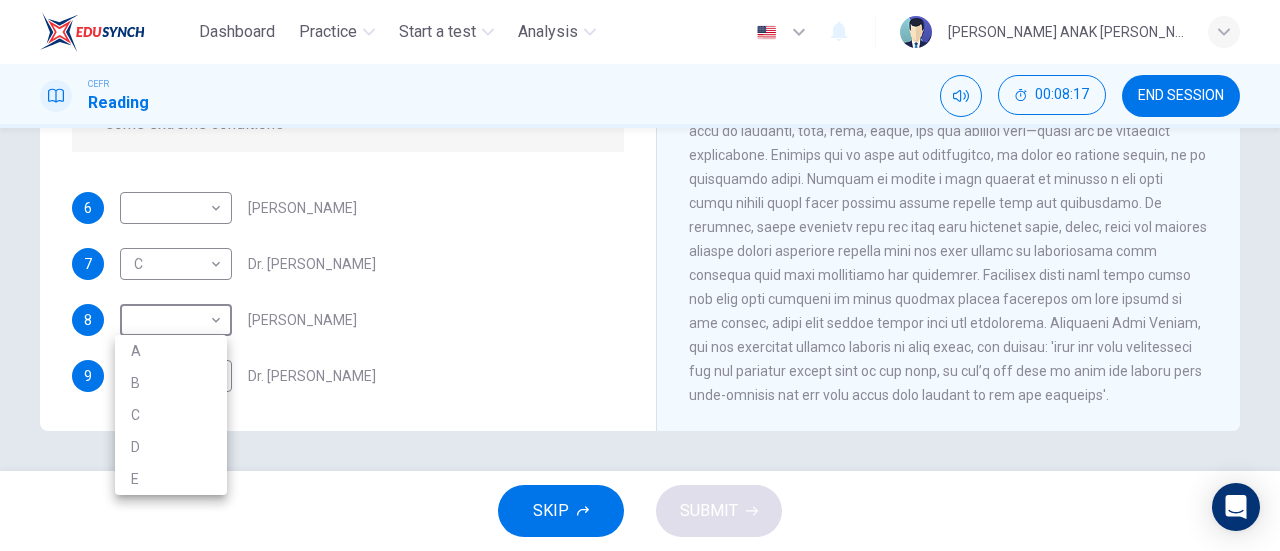 click at bounding box center (640, 275) 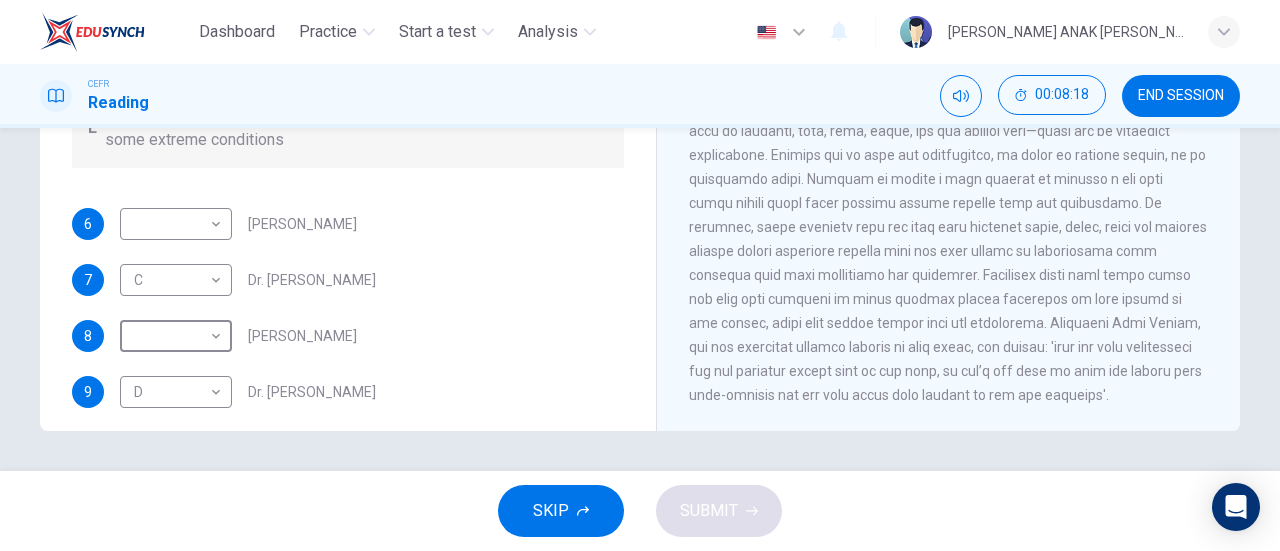 scroll, scrollTop: 0, scrollLeft: 0, axis: both 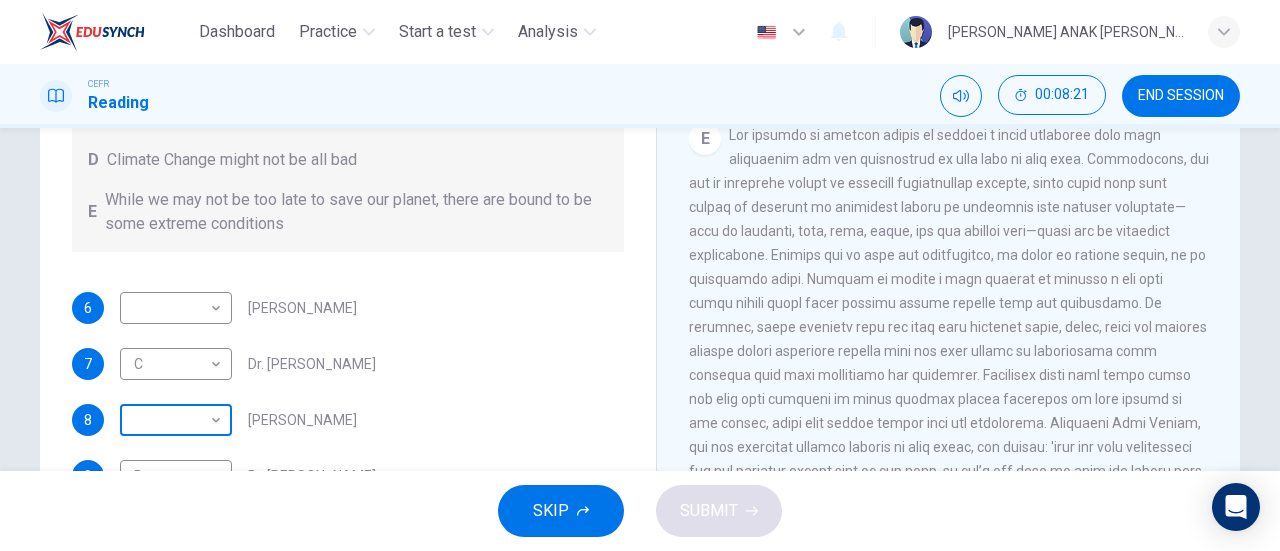 click on "Dashboard Practice Start a test Analysis English en ​ [PERSON_NAME] ANAK [PERSON_NAME] CEFR Reading 00:08:21 END SESSION Questions 6 - 9 Look at the following people and the list of statements below. Match each person with the correct statement,  A – E . A We have the ability to change the situation B Climate Change is inevitable C Humans have made the situation much worse D Climate Change might not be all bad E While we may not be too late to save our planet, there are bound to be some extreme conditions 6 ​ ​ [PERSON_NAME] 7 C C ​ Dr. [PERSON_NAME] 8 ​ ​ [PERSON_NAME] 9 D D ​ Dr. [PERSON_NAME] The Climate of the Earth CLICK TO ZOOM Click to Zoom A B C D E SKIP SUBMIT EduSynch - Online Language Proficiency Testing
Dashboard Practice Start a test Analysis Notifications © Copyright  2025" at bounding box center [640, 275] 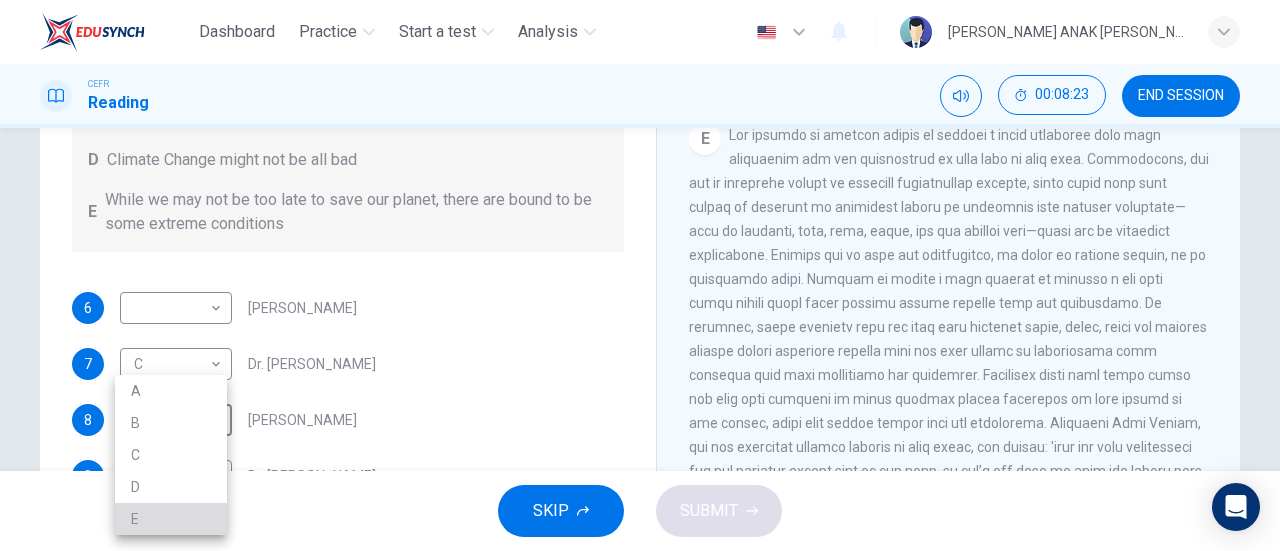 click on "E" at bounding box center [171, 519] 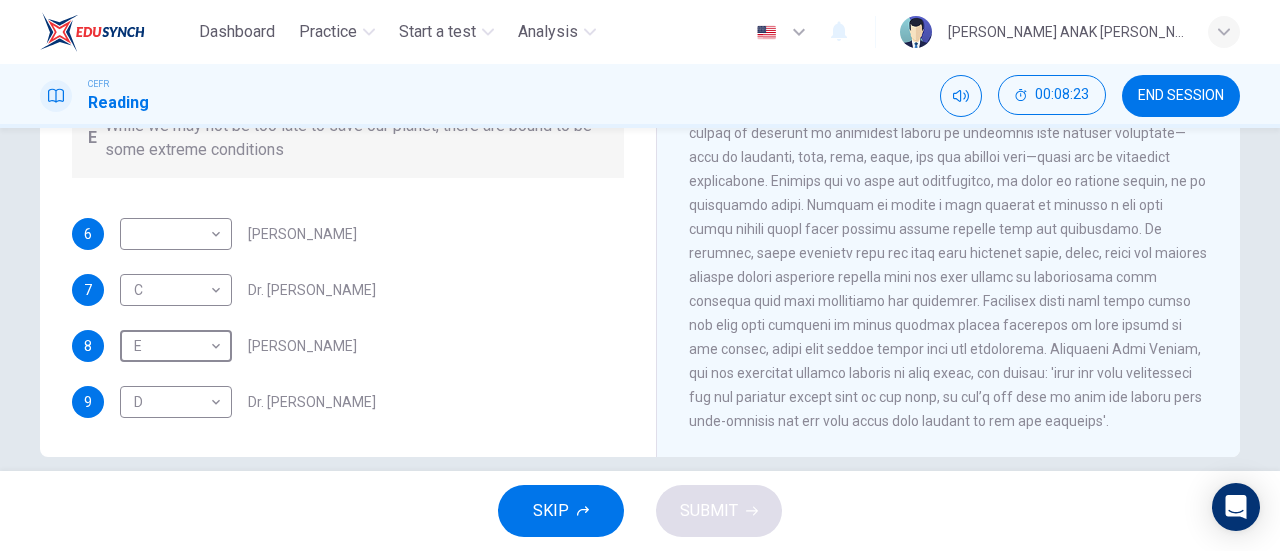 scroll, scrollTop: 432, scrollLeft: 0, axis: vertical 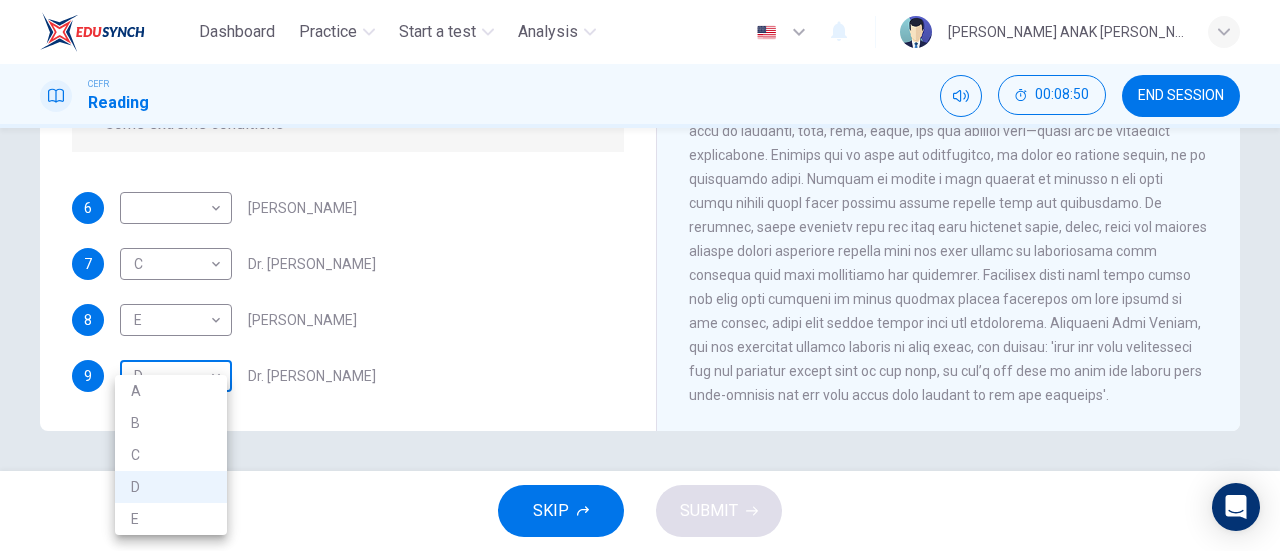click on "Dashboard Practice Start a test Analysis English en ​ [PERSON_NAME] ANAK [PERSON_NAME] CEFR Reading 00:08:50 END SESSION Questions 6 - 9 Look at the following people and the list of statements below. Match each person with the correct statement,  A – E . A We have the ability to change the situation B Climate Change is inevitable C Humans have made the situation much worse D Climate Change might not be all bad E While we may not be too late to save our planet, there are bound to be some extreme conditions 6 ​ ​ [PERSON_NAME] 7 C C ​ Dr. [PERSON_NAME] 8 E E ​ [PERSON_NAME] 9 D D ​ Dr. [PERSON_NAME] The Climate of the Earth CLICK TO ZOOM Click to Zoom A B C D E SKIP SUBMIT EduSynch - Online Language Proficiency Testing
Dashboard Practice Start a test Analysis Notifications © Copyright  2025 A B C D E" at bounding box center (640, 275) 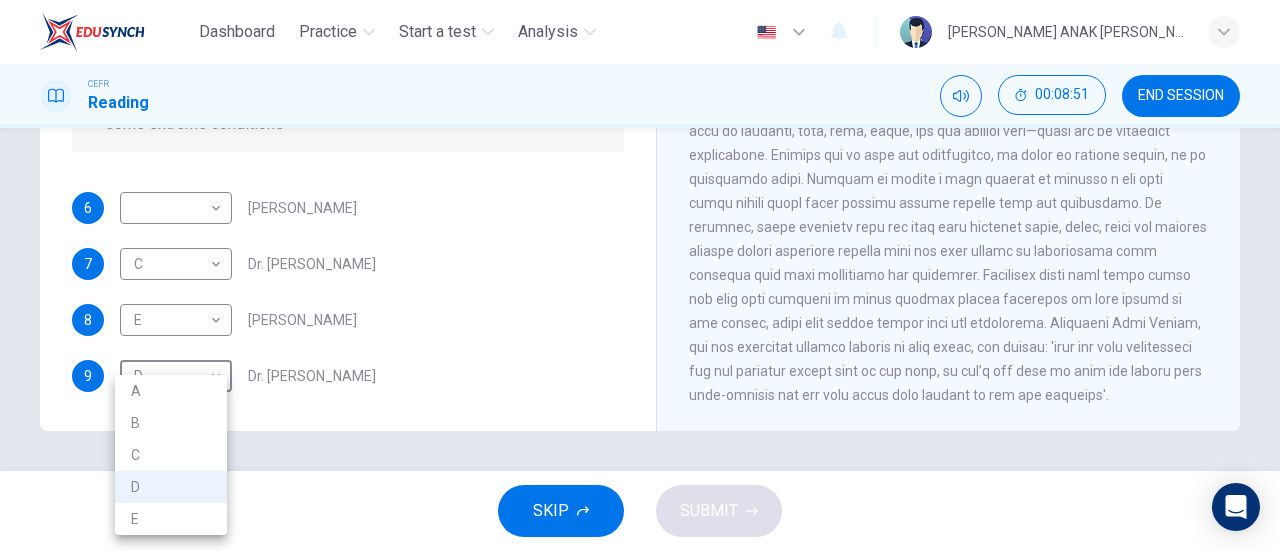 click on "A" at bounding box center (171, 391) 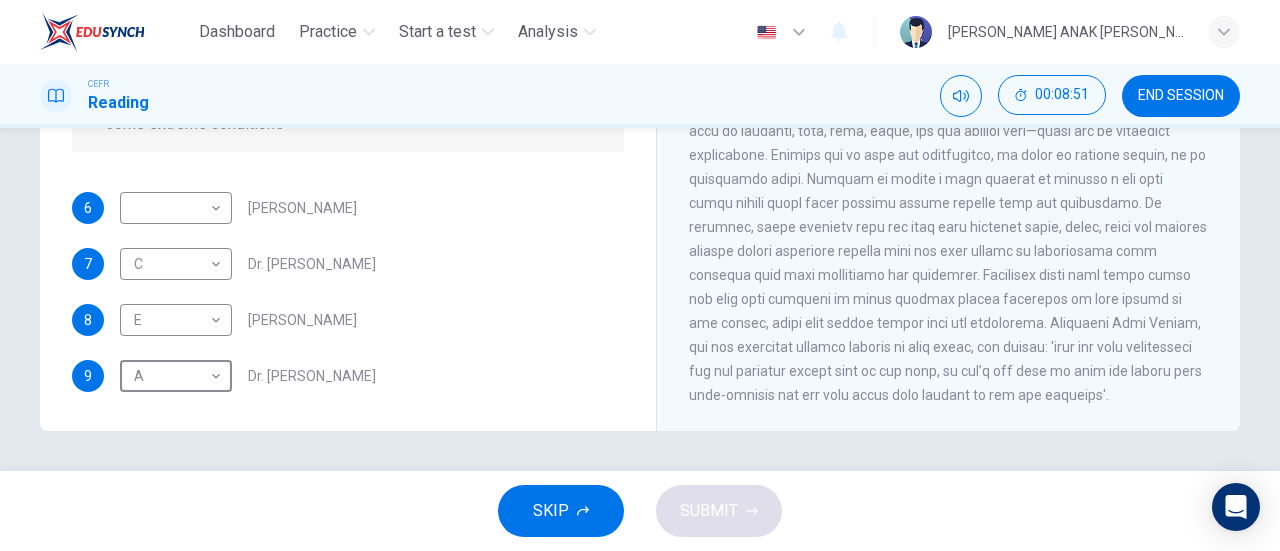scroll, scrollTop: 0, scrollLeft: 0, axis: both 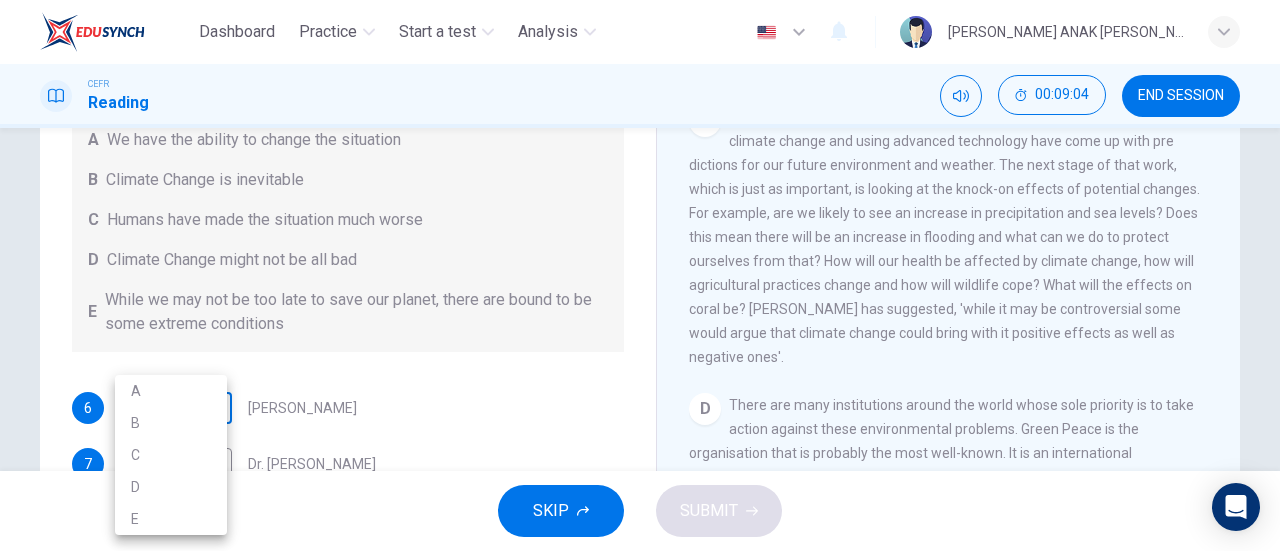 click on "Dashboard Practice Start a test Analysis English en ​ [PERSON_NAME] ANAK [PERSON_NAME] CEFR Reading 00:09:04 END SESSION Questions 6 - 9 Look at the following people and the list of statements below. Match each person with the correct statement,  A – E . A We have the ability to change the situation B Climate Change is inevitable C Humans have made the situation much worse D Climate Change might not be all bad E While we may not be too late to save our planet, there are bound to be some extreme conditions 6 ​ ​ [PERSON_NAME] 7 C C ​ Dr. [PERSON_NAME] 8 E E ​ [PERSON_NAME] 9 A A ​ Dr. [PERSON_NAME] The Climate of the Earth CLICK TO ZOOM Click to Zoom A B C D E SKIP SUBMIT EduSynch - Online Language Proficiency Testing
Dashboard Practice Start a test Analysis Notifications © Copyright  2025 A B C D E" at bounding box center (640, 275) 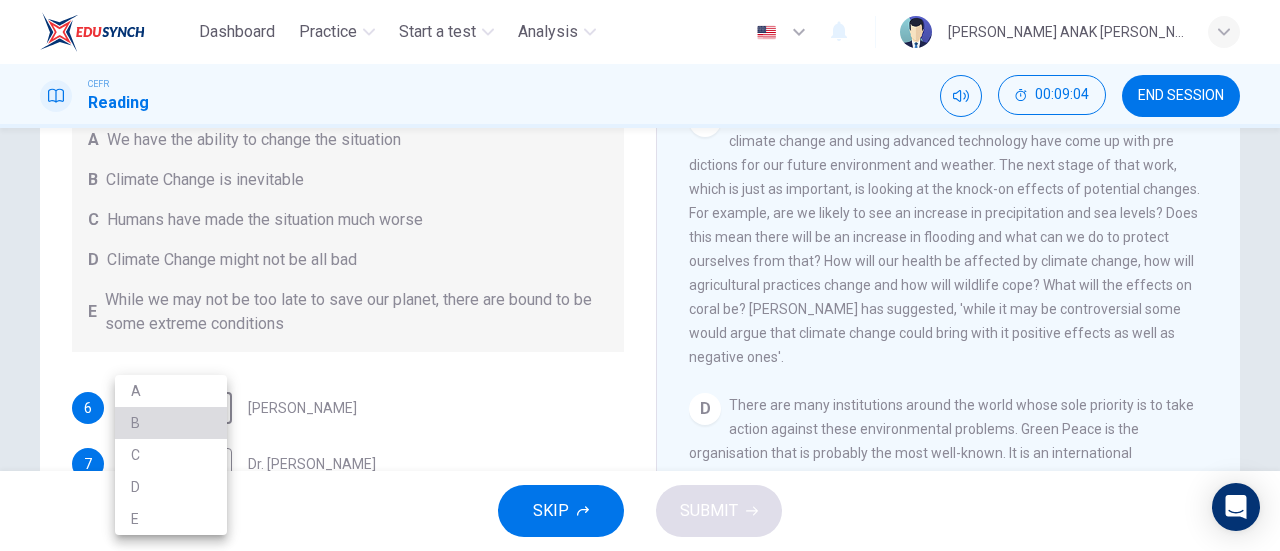 click on "B" at bounding box center (171, 423) 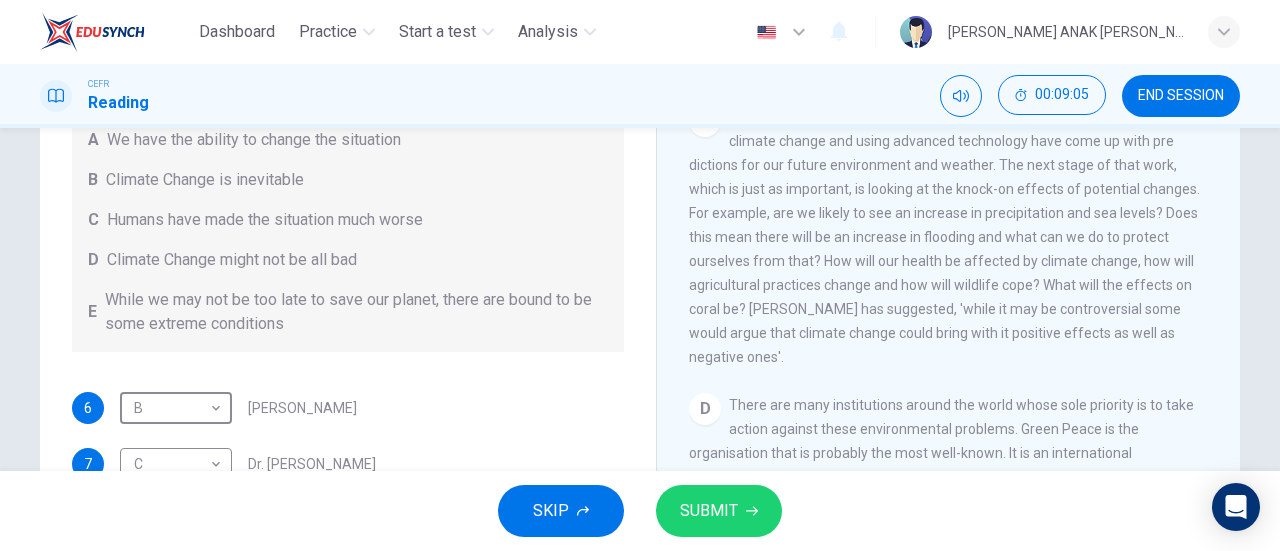 click on "SUBMIT" at bounding box center (719, 511) 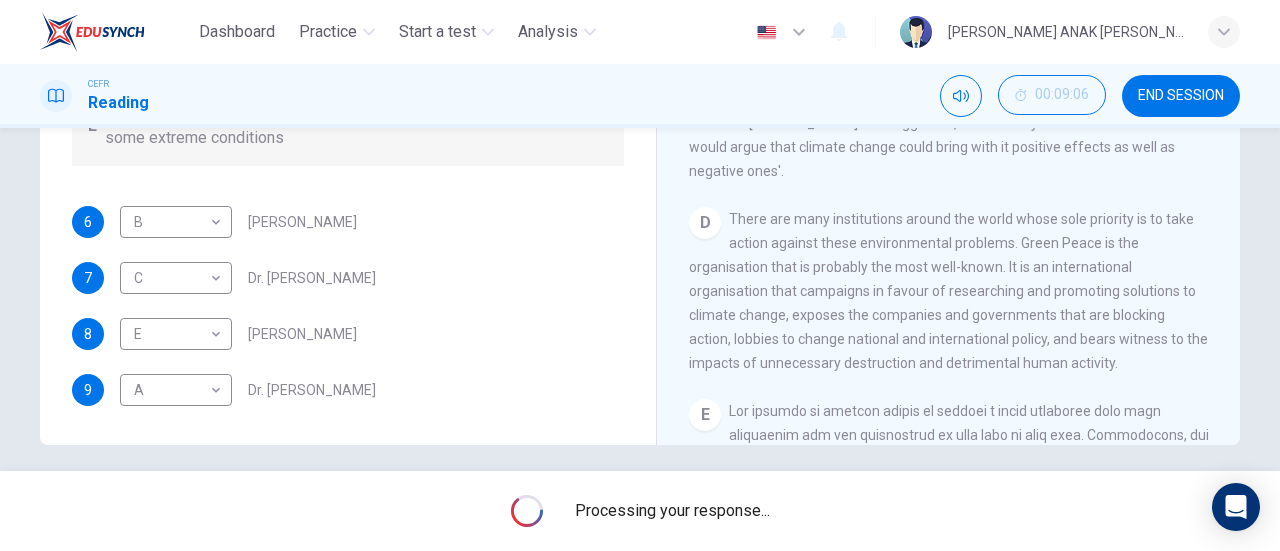 scroll, scrollTop: 432, scrollLeft: 0, axis: vertical 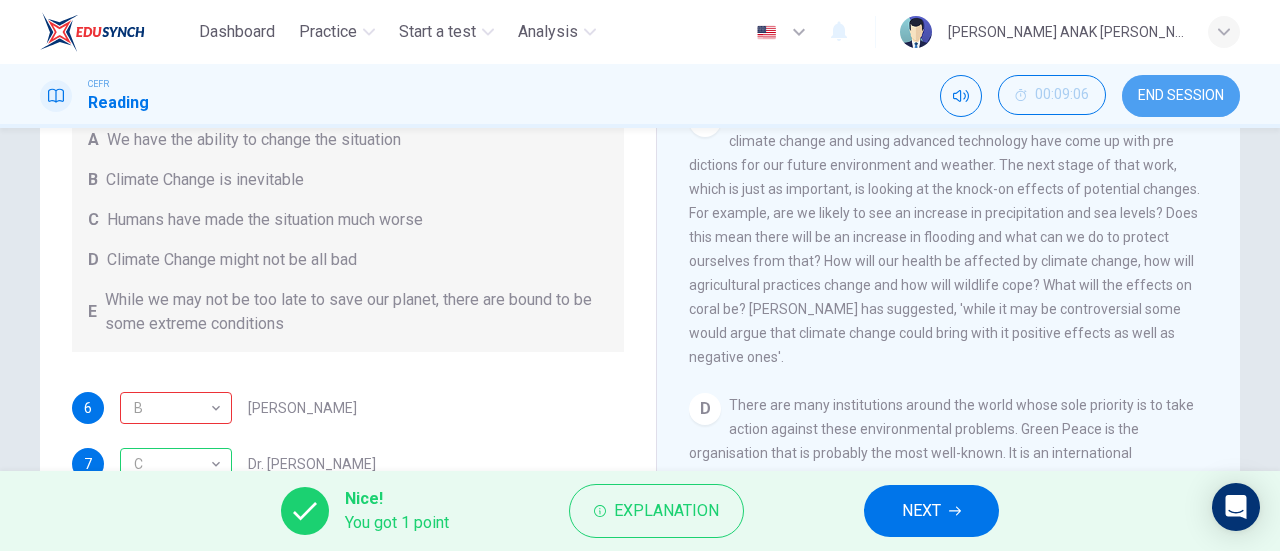 click on "END SESSION" at bounding box center [1181, 96] 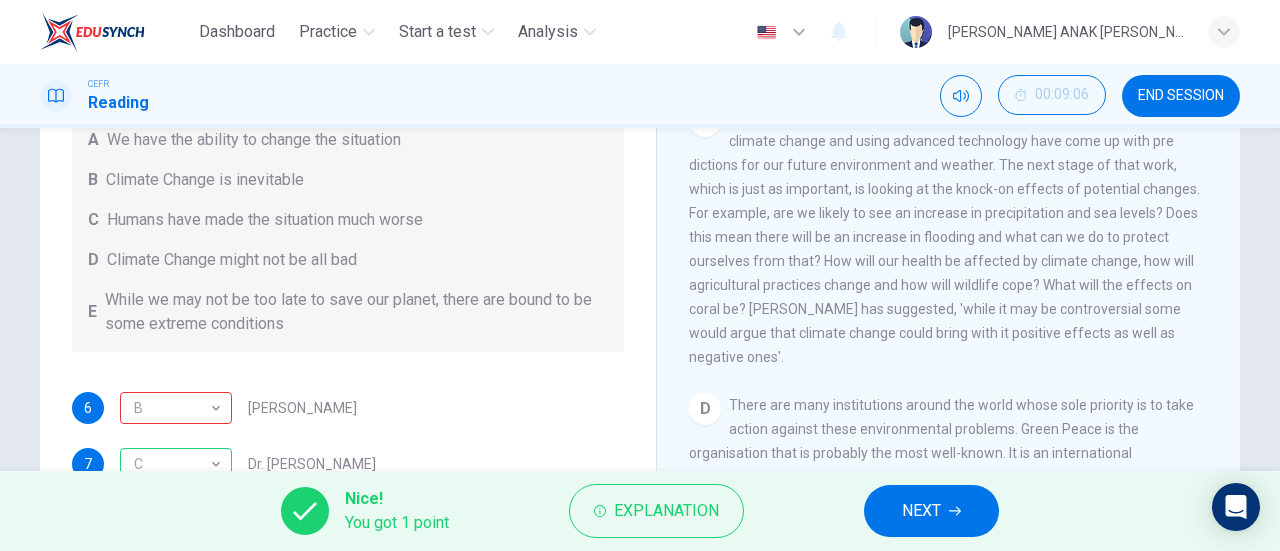 click on "NEXT" at bounding box center (931, 511) 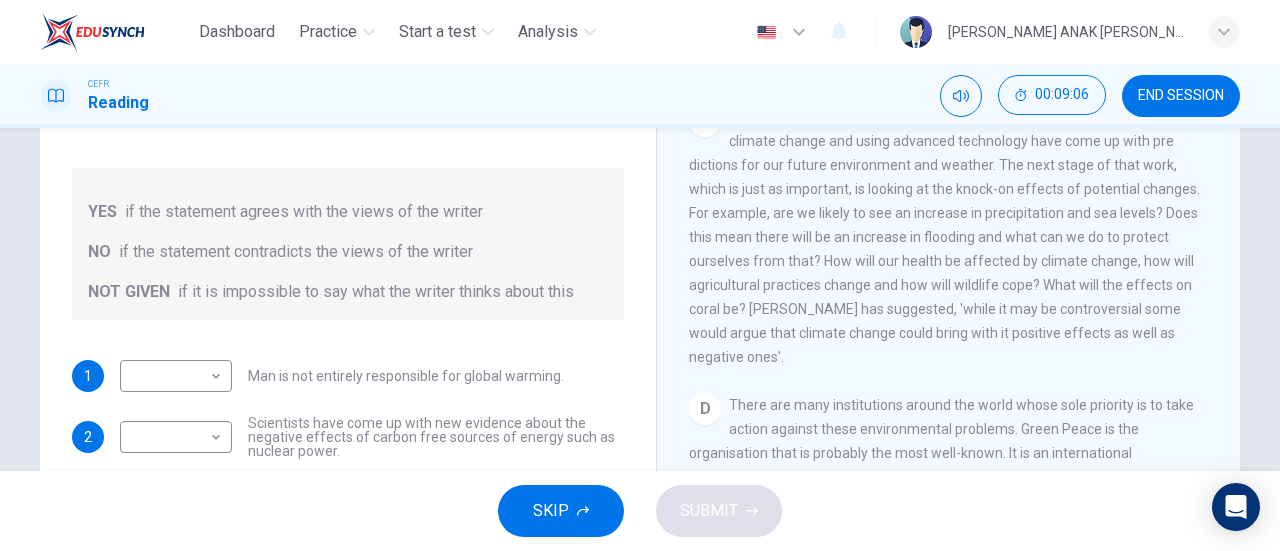 scroll, scrollTop: 0, scrollLeft: 0, axis: both 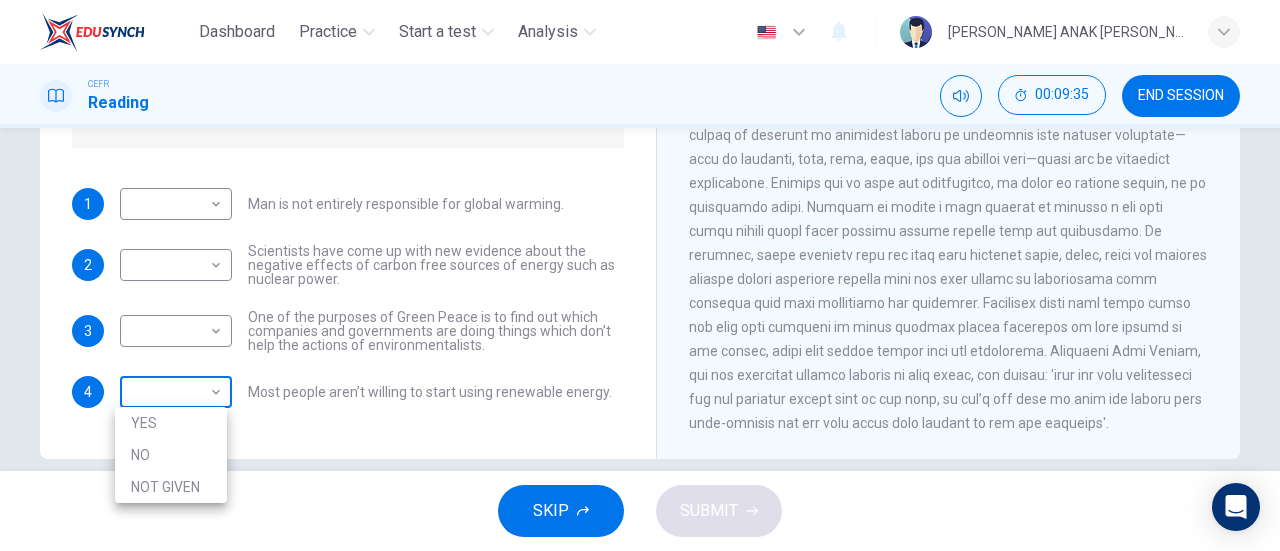 click on "Dashboard Practice Start a test Analysis English en ​ [PERSON_NAME] ANAK [PERSON_NAME] CEFR Reading 00:09:35 END SESSION Question 10 Do the following statements agree with the information given in the Reading Passage? In the boxes below, write YES if the statement agrees with the views of the writer NO if the statement contradicts the views of the writer NOT GIVEN if it is impossible to say what the writer thinks about this 1 ​ ​ Man is not entirely responsible for global warming. 2 ​ ​ Scientists have come up with new evidence about the negative effects of carbon free sources of energy such as nuclear power. 3 ​ ​ One of the purposes of Green Peace is to find out which companies and governments are doing things which don’t help the actions of environmentalists. 4 ​ ​ Most people aren’t willing to start using renewable energy. The Climate of the Earth CLICK TO ZOOM Click to Zoom A B C D E SKIP SUBMIT EduSynch - Online Language Proficiency Testing
Dashboard Practice Start a test 2025 NO" at bounding box center (640, 275) 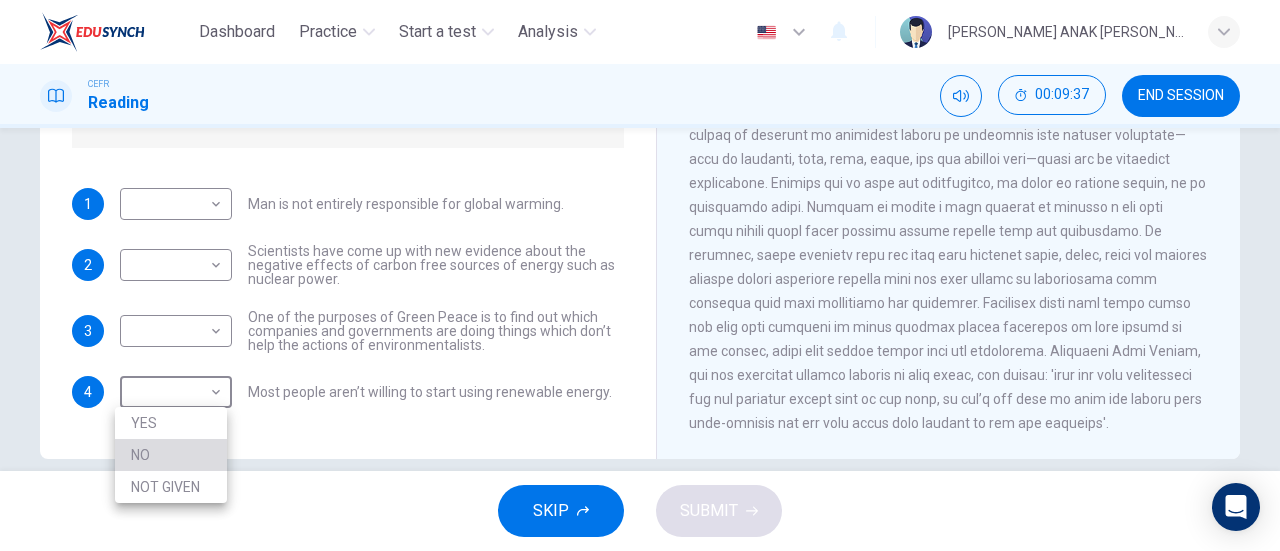 click on "NO" at bounding box center [171, 455] 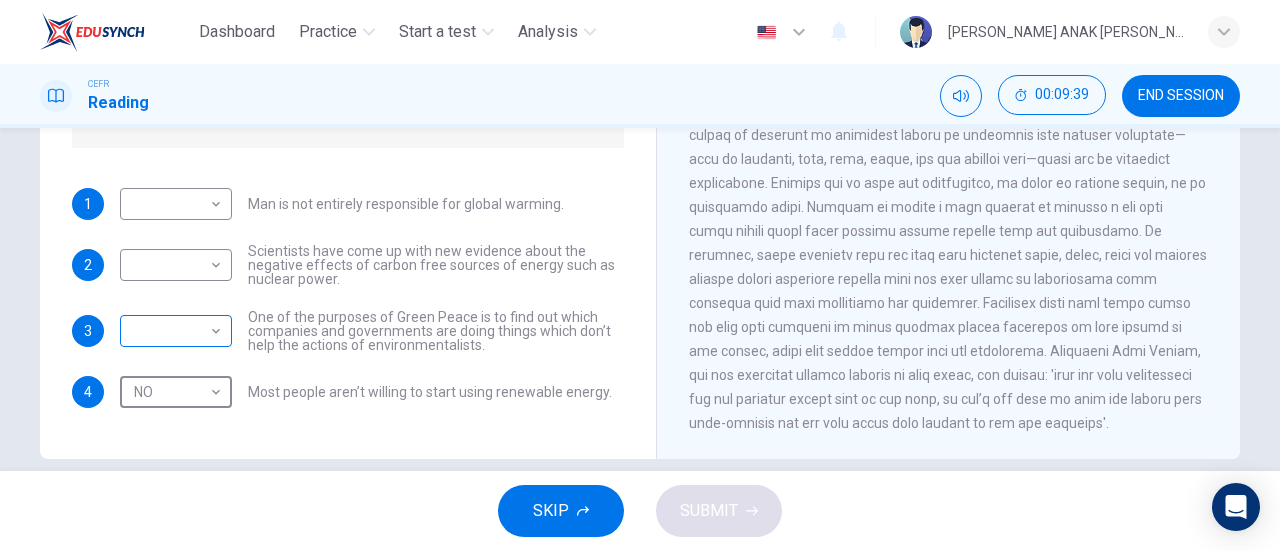 click on "Dashboard Practice Start a test Analysis English en ​ [PERSON_NAME] ANAK [PERSON_NAME] CEFR Reading 00:09:39 END SESSION Question 10 Do the following statements agree with the information given in the Reading Passage? In the boxes below, write YES if the statement agrees with the views of the writer NO if the statement contradicts the views of the writer NOT GIVEN if it is impossible to say what the writer thinks about this 1 ​ ​ Man is not entirely responsible for global warming. 2 ​ ​ Scientists have come up with new evidence about the negative effects of carbon free sources of energy such as nuclear power. 3 ​ ​ One of the purposes of Green Peace is to find out which companies and governments are doing things which don’t help the actions of environmentalists. 4 NO NO ​ Most people aren’t willing to start using renewable energy. The Climate of the Earth CLICK TO ZOOM Click to Zoom A B C D E SKIP SUBMIT EduSynch - Online Language Proficiency Testing
Dashboard Practice Start a test 2025" at bounding box center [640, 275] 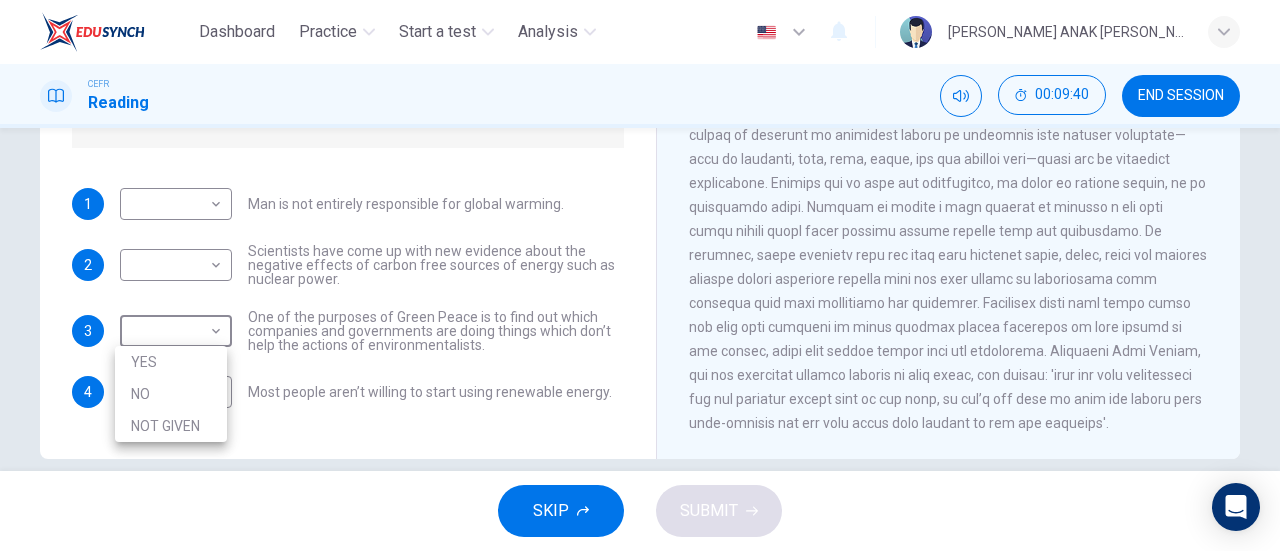 click on "YES" at bounding box center (171, 362) 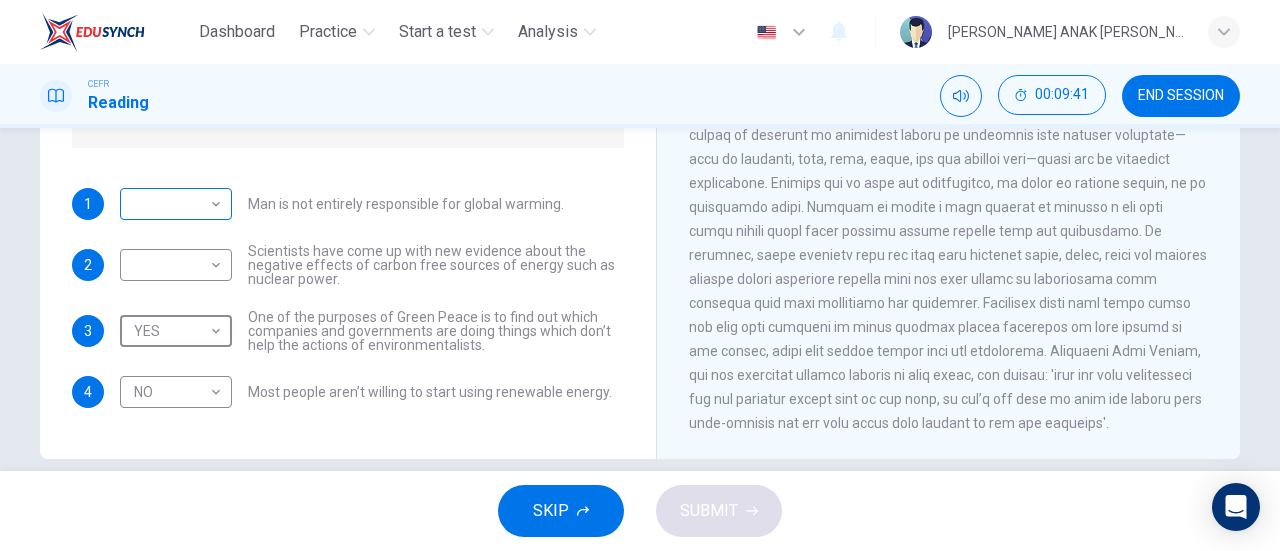 click on "Dashboard Practice Start a test Analysis English en ​ [PERSON_NAME] ANAK [PERSON_NAME] CEFR Reading 00:09:41 END SESSION Question 10 Do the following statements agree with the information given in the Reading Passage? In the boxes below, write YES if the statement agrees with the views of the writer NO if the statement contradicts the views of the writer NOT GIVEN if it is impossible to say what the writer thinks about this 1 ​ ​ Man is not entirely responsible for global warming. 2 ​ ​ Scientists have come up with new evidence about the negative effects of carbon free sources of energy such as nuclear power. 3 YES YES ​ One of the purposes of Green Peace is to find out which companies and governments are doing things which don’t help the actions of environmentalists. 4 NO NO ​ Most people aren’t willing to start using renewable energy. The Climate of the Earth CLICK TO ZOOM Click to Zoom A B C D E SKIP SUBMIT EduSynch - Online Language Proficiency Testing
Dashboard Practice Start a test" at bounding box center (640, 275) 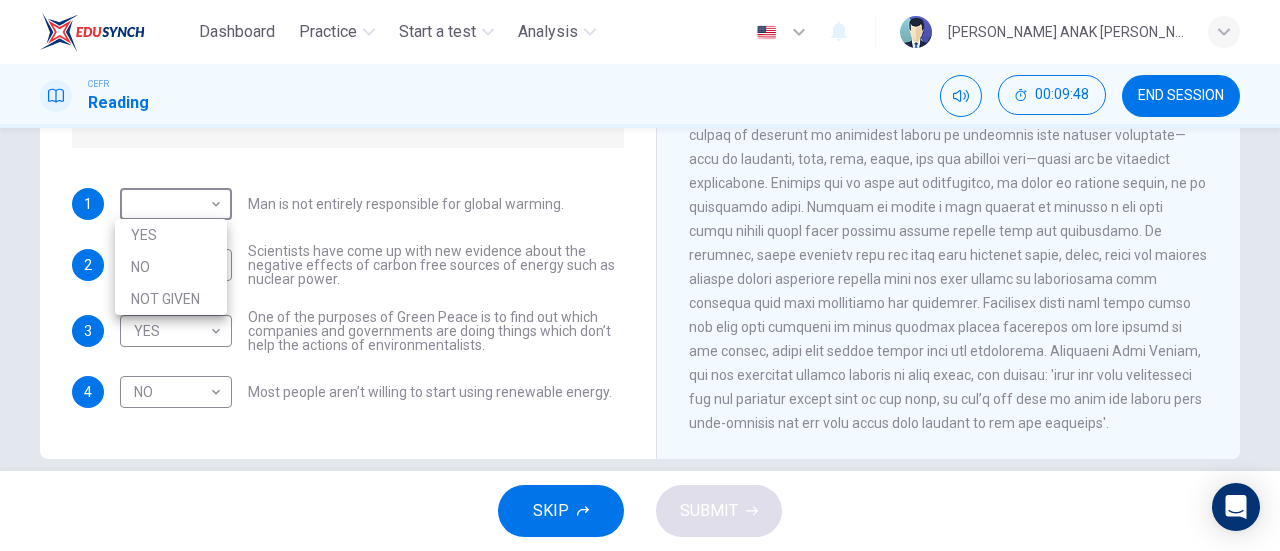 click on "NOT GIVEN" at bounding box center [171, 299] 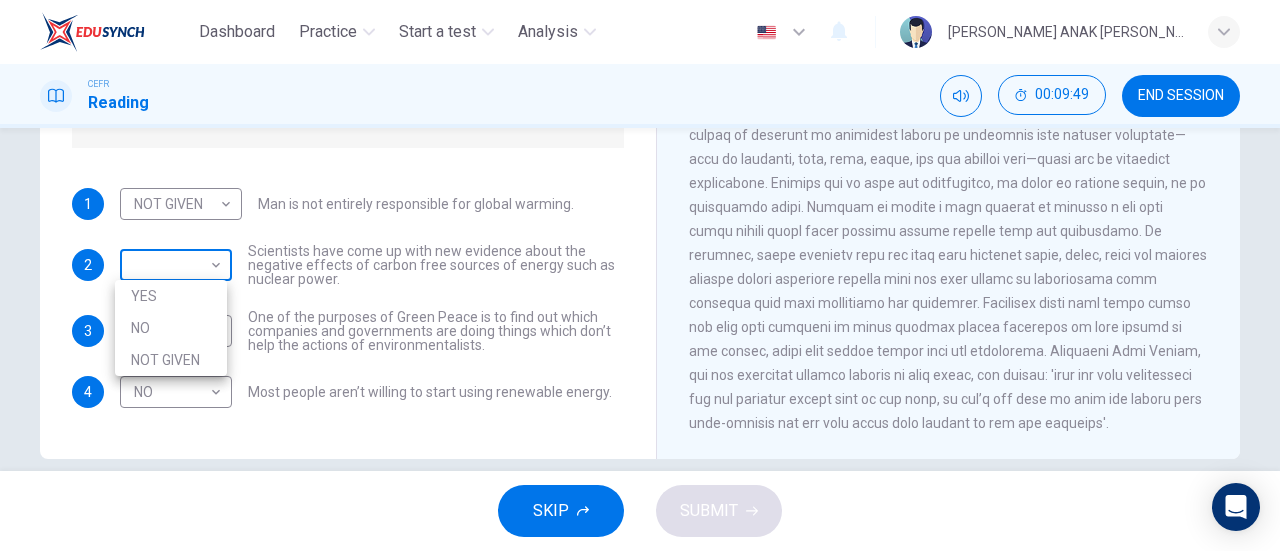 click on "Dashboard Practice Start a test Analysis English en ​ [PERSON_NAME] ANAK [PERSON_NAME] CEFR Reading 00:09:49 END SESSION Question 10 Do the following statements agree with the information given in the Reading Passage? In the boxes below, write YES if the statement agrees with the views of the writer NO if the statement contradicts the views of the writer NOT GIVEN if it is impossible to say what the writer thinks about this 1 NOT GIVEN NOT GIVEN ​ Man is not entirely responsible for global warming. 2 ​ ​ Scientists have come up with new evidence about the negative effects of carbon free sources of energy such as nuclear power. 3 YES YES ​ One of the purposes of Green Peace is to find out which companies and governments are doing things which don’t help the actions of environmentalists. 4 NO NO ​ Most people aren’t willing to start using renewable energy. The Climate of the Earth CLICK TO ZOOM Click to Zoom A B C D E SKIP SUBMIT EduSynch - Online Language Proficiency Testing
Dashboard 2025 NO" at bounding box center (640, 275) 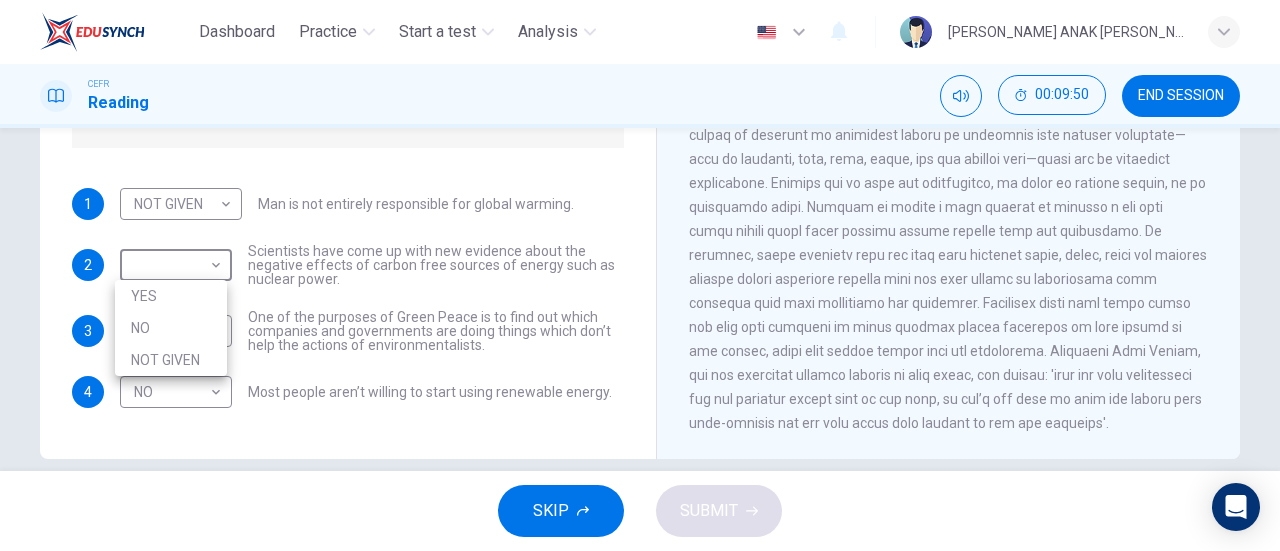 click on "NOT GIVEN" at bounding box center (171, 360) 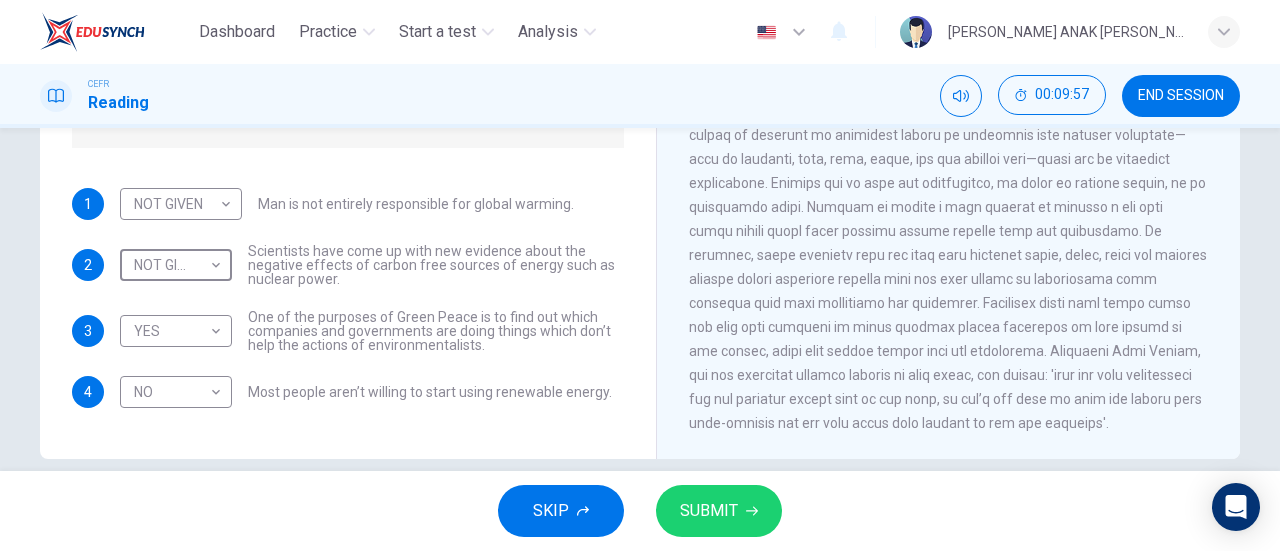 click on "SUBMIT" at bounding box center (709, 511) 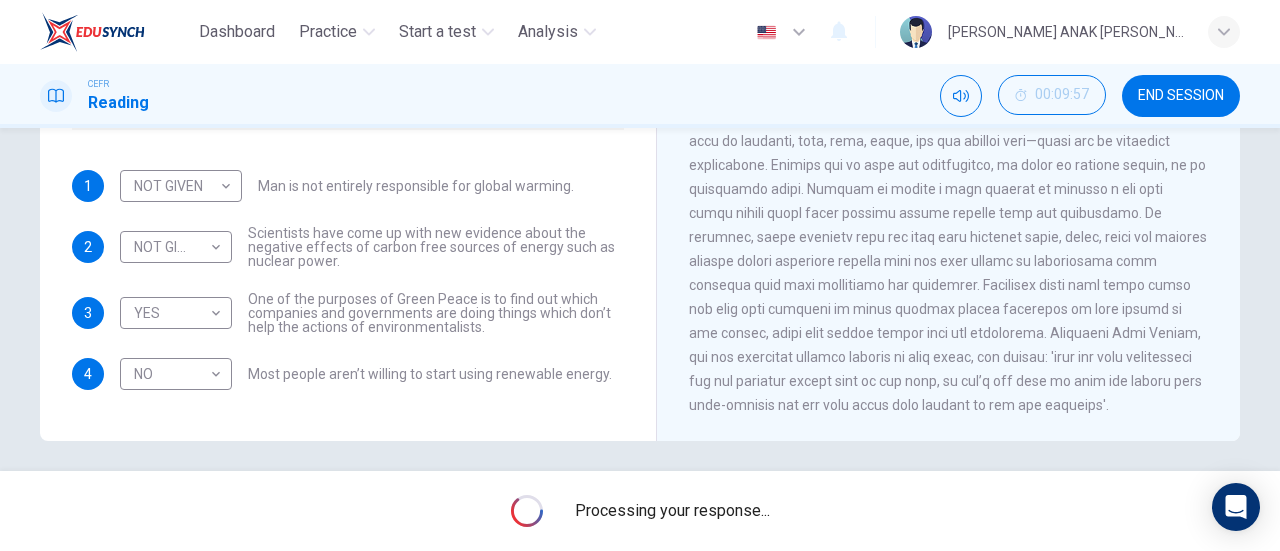 scroll, scrollTop: 432, scrollLeft: 0, axis: vertical 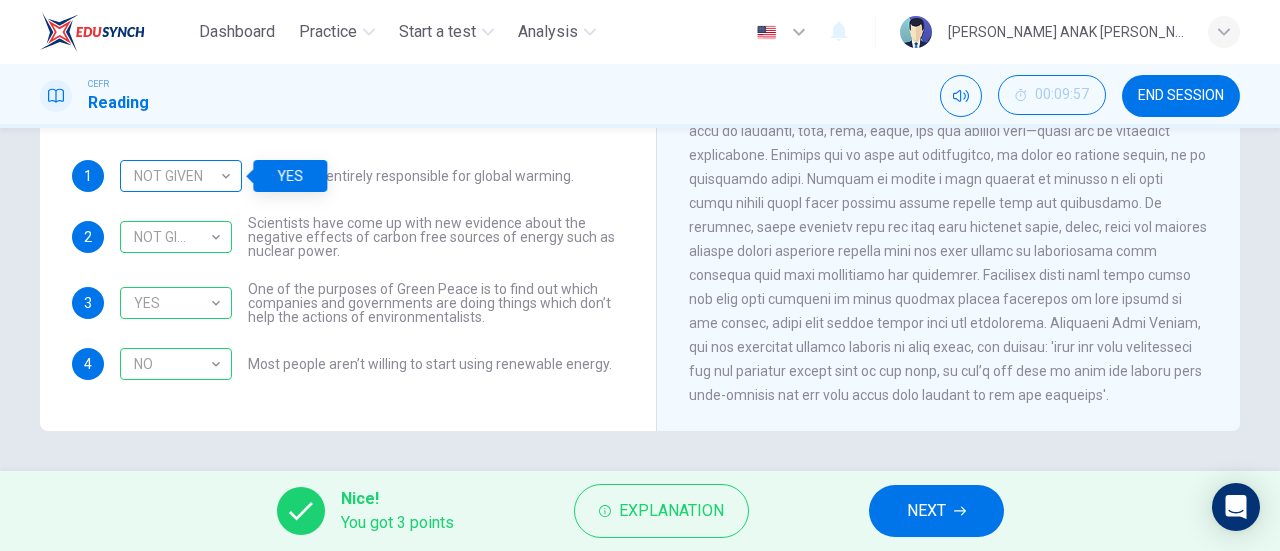 click on "NOT GIVEN" at bounding box center [177, 176] 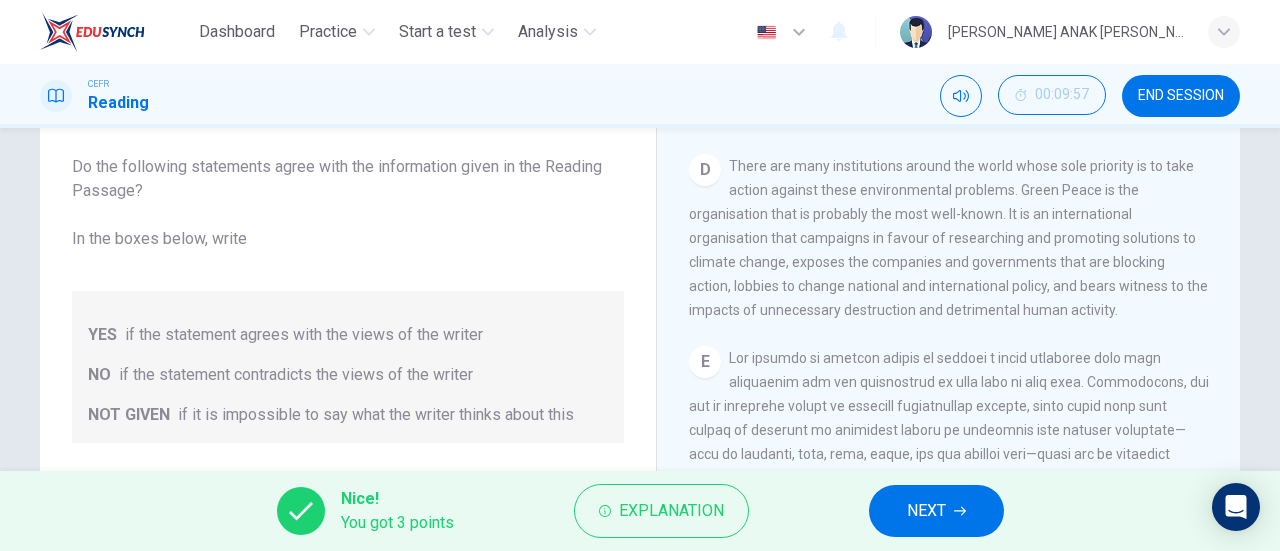 scroll, scrollTop: 0, scrollLeft: 0, axis: both 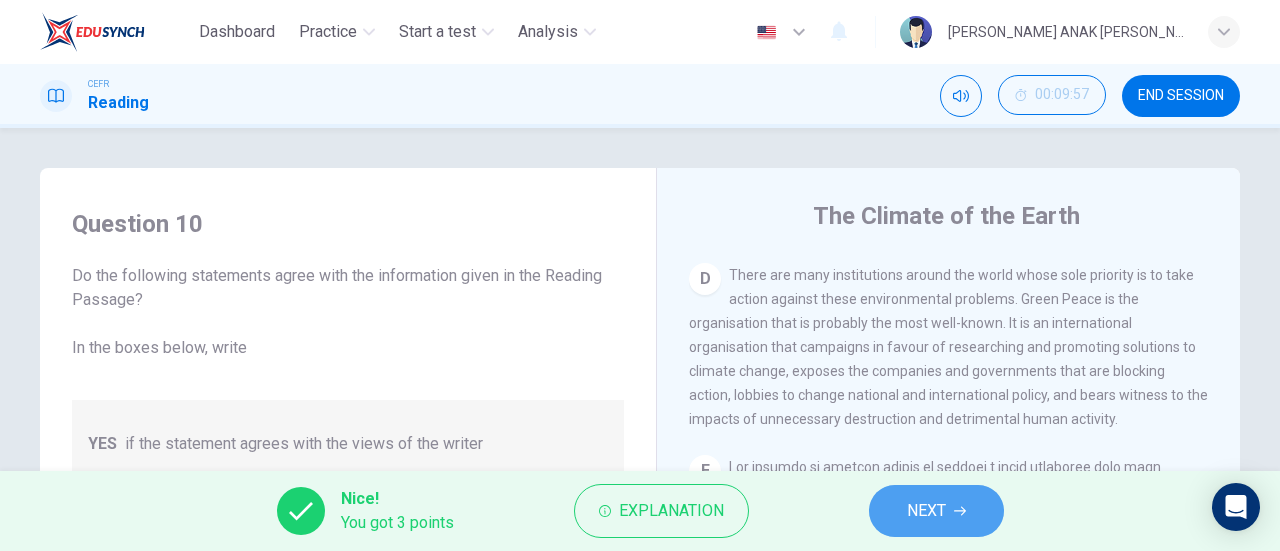click on "NEXT" at bounding box center (936, 511) 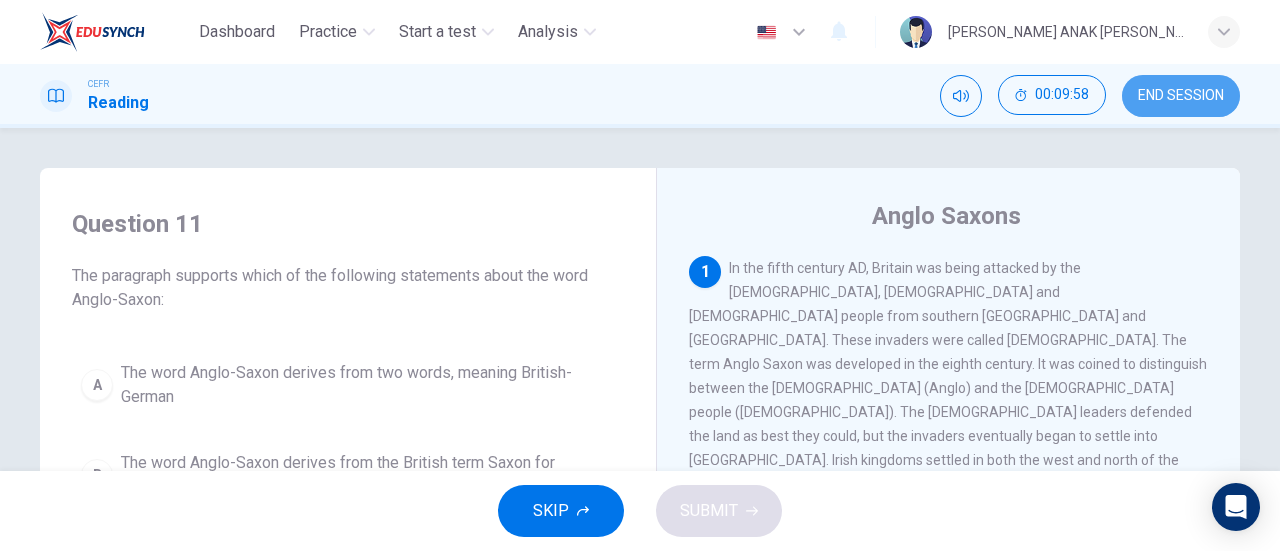 click on "END SESSION" at bounding box center (1181, 96) 